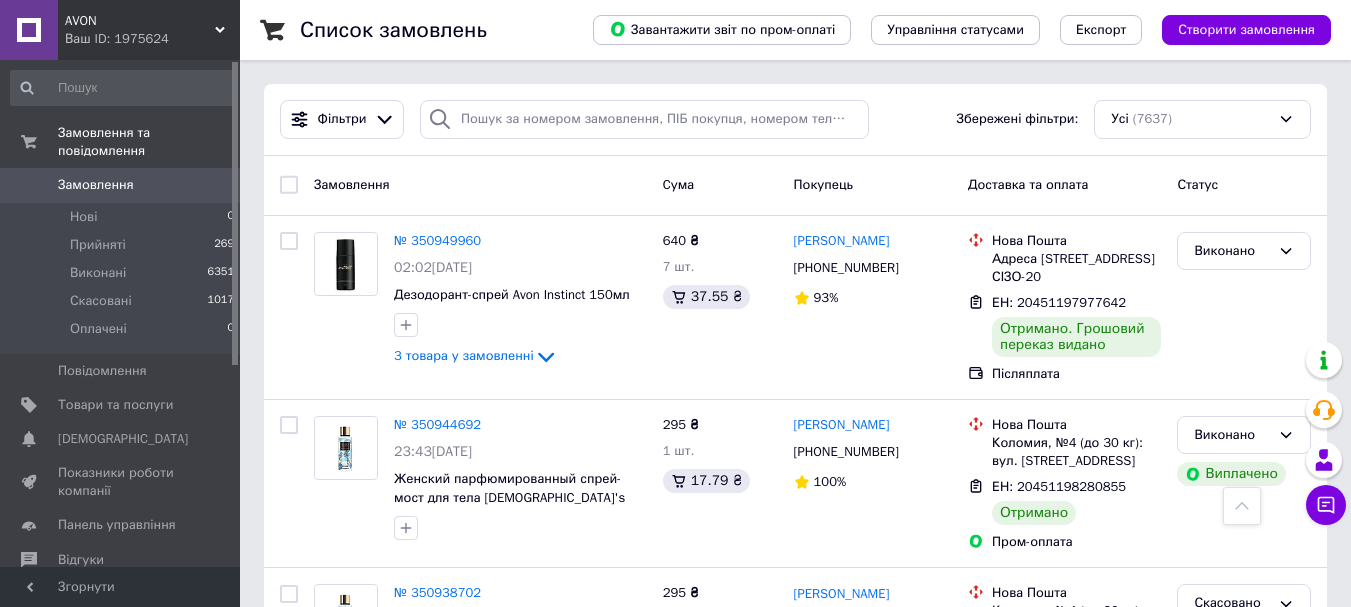 scroll, scrollTop: 3476, scrollLeft: 0, axis: vertical 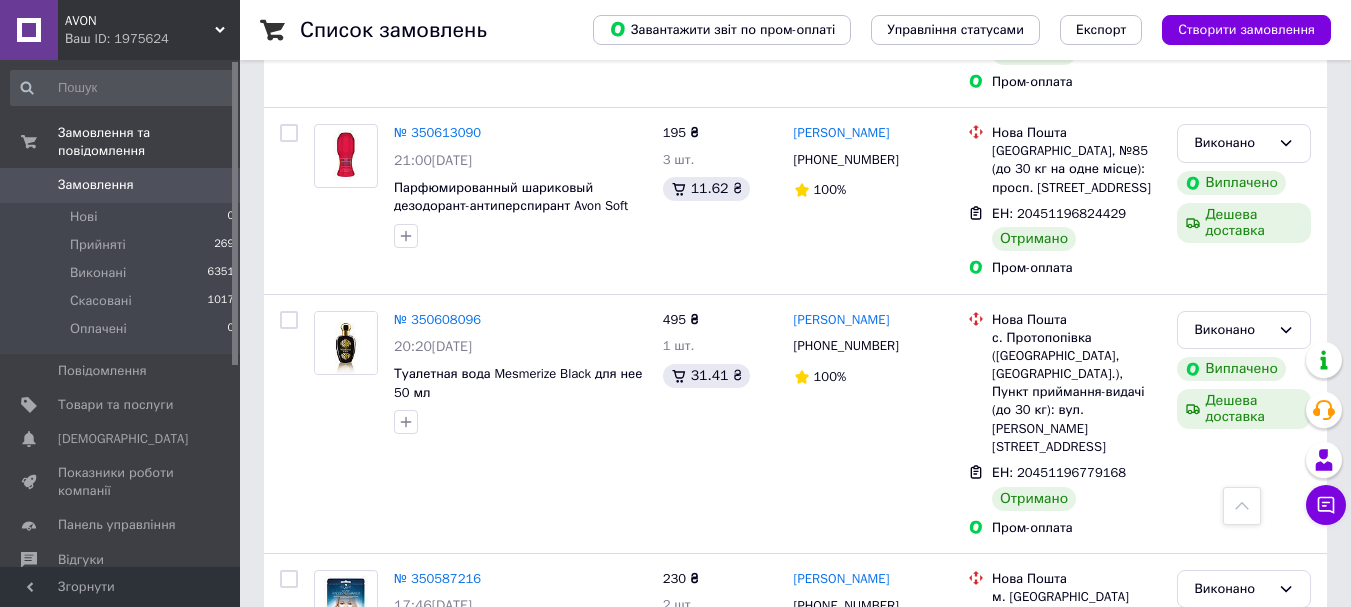 click on "1" at bounding box center (405, 802) 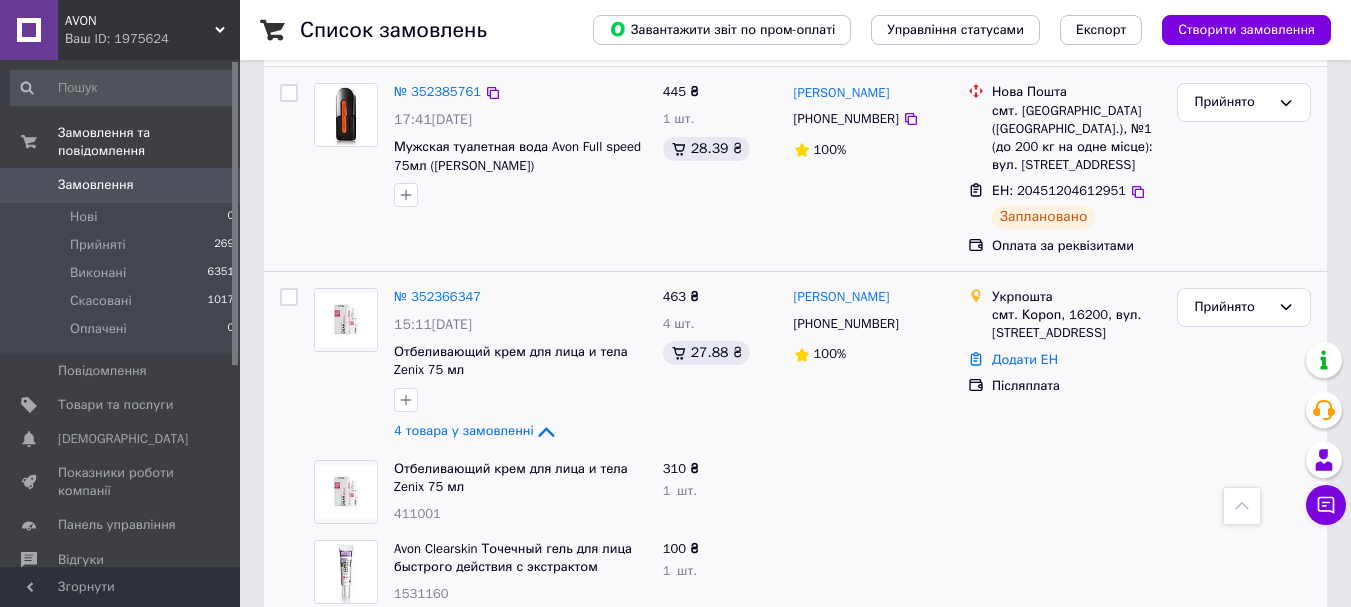 scroll, scrollTop: 600, scrollLeft: 0, axis: vertical 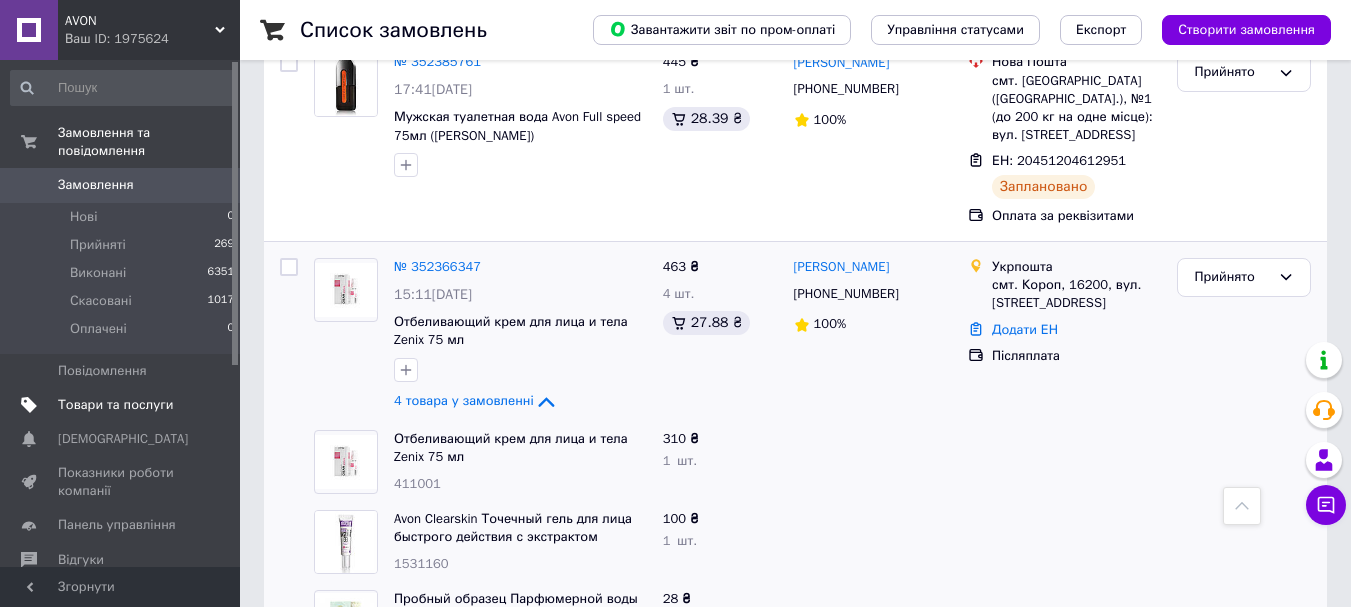 click on "Товари та послуги" at bounding box center [115, 405] 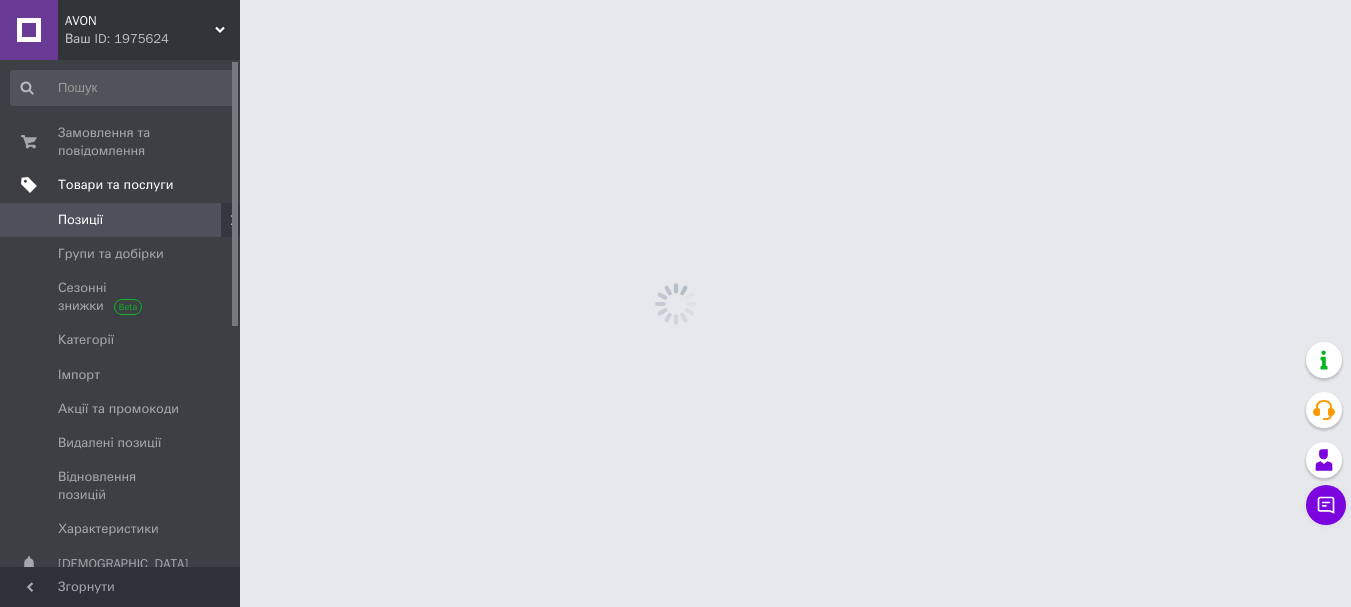 scroll, scrollTop: 0, scrollLeft: 0, axis: both 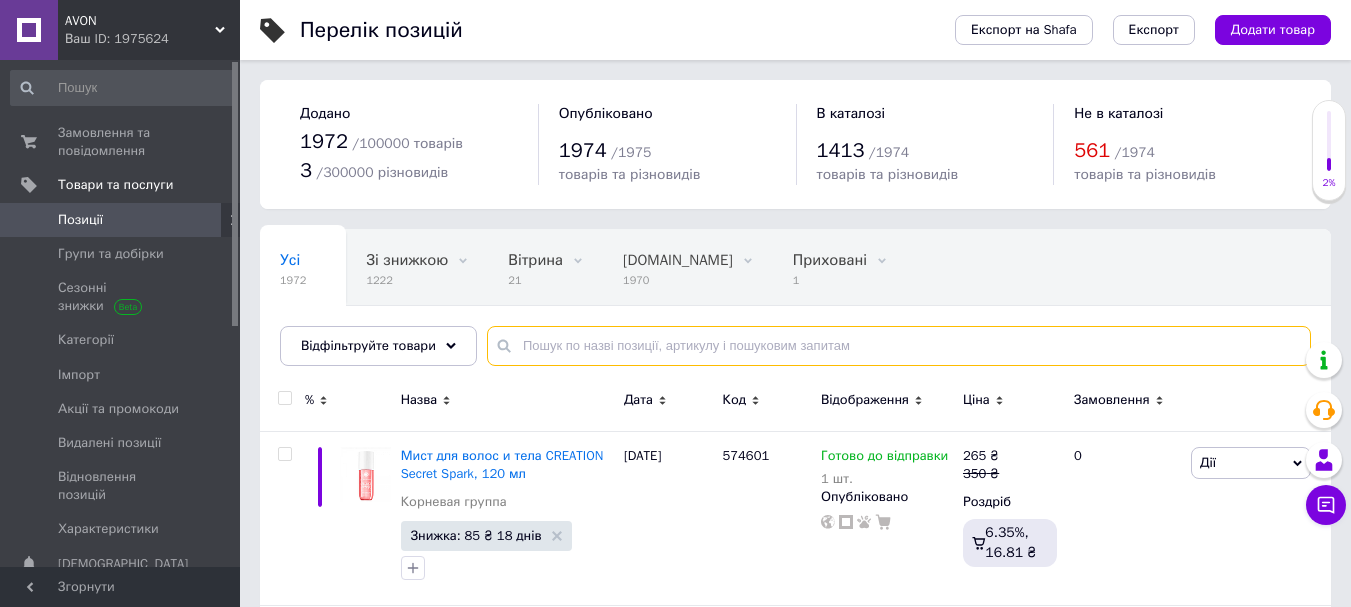 click at bounding box center [899, 346] 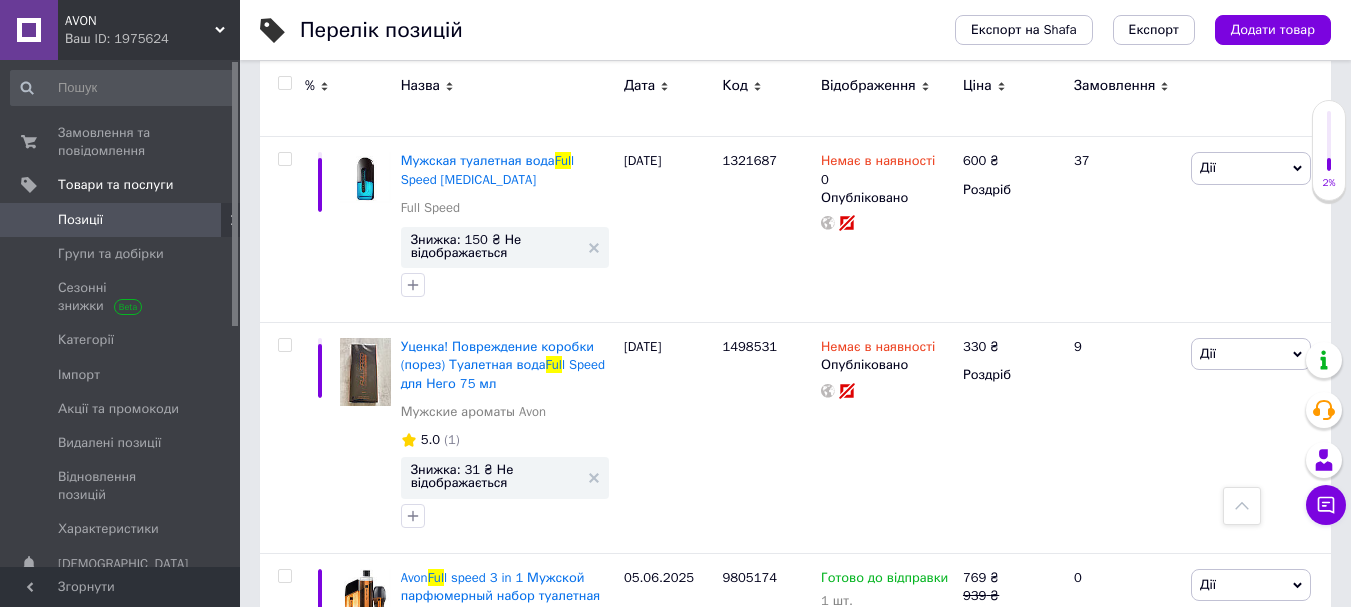scroll, scrollTop: 2500, scrollLeft: 0, axis: vertical 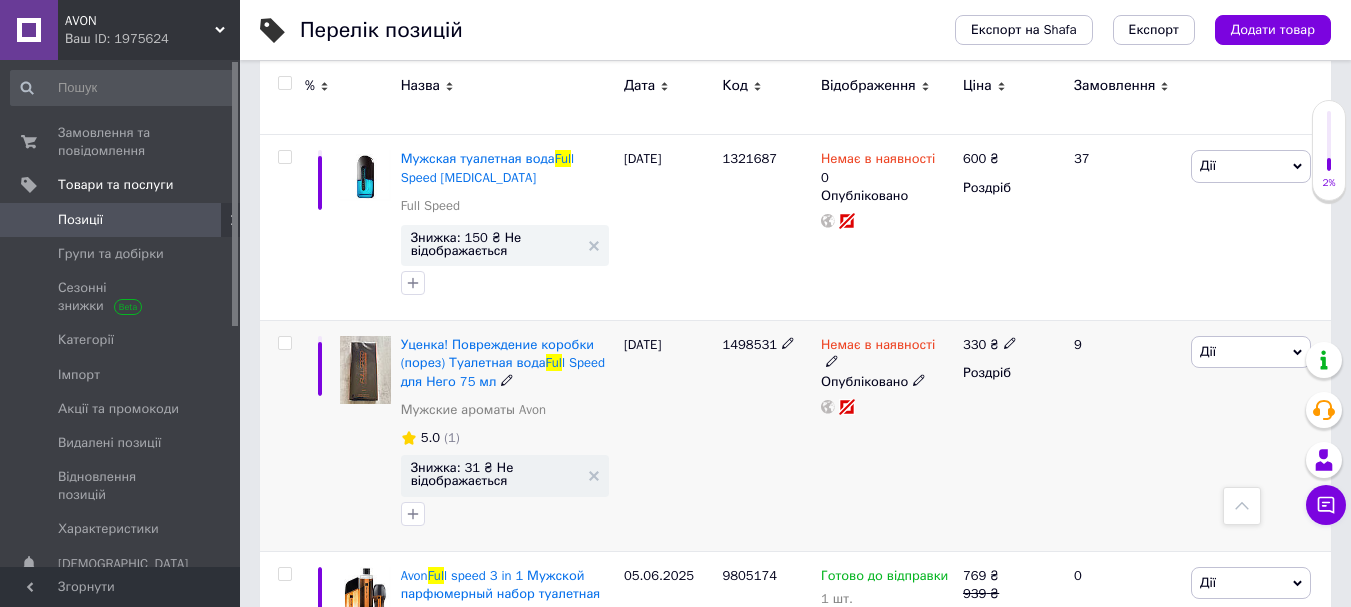 type on "ful" 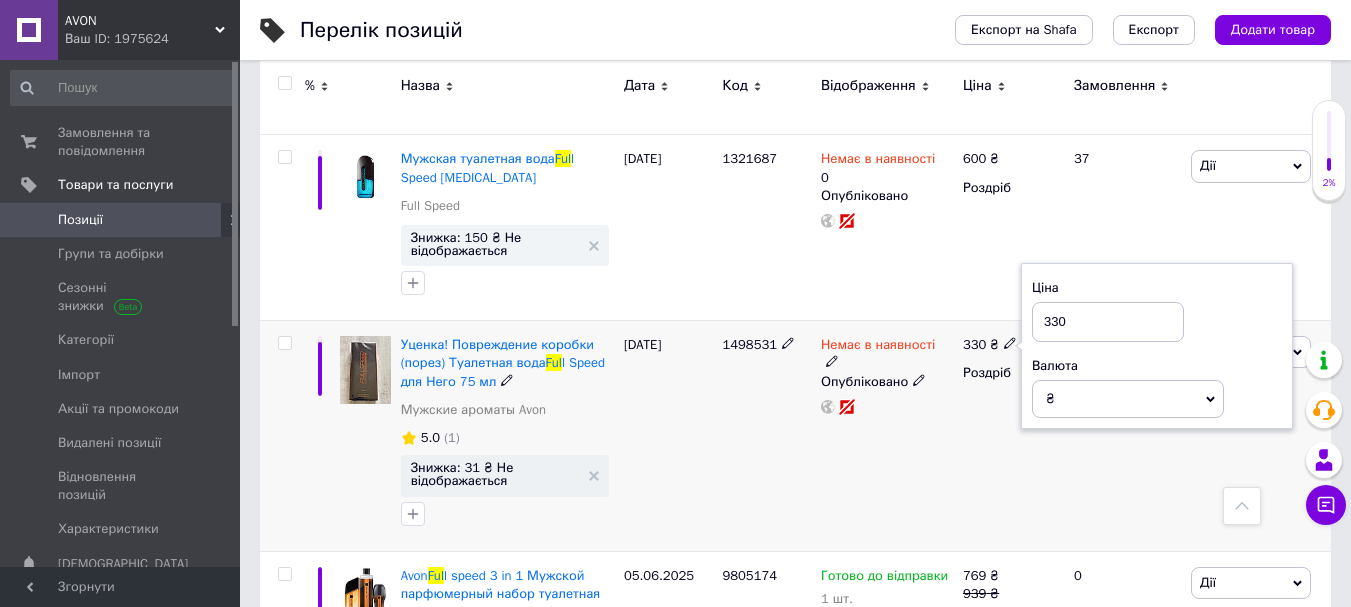 drag, startPoint x: 1082, startPoint y: 280, endPoint x: 1040, endPoint y: 288, distance: 42.755116 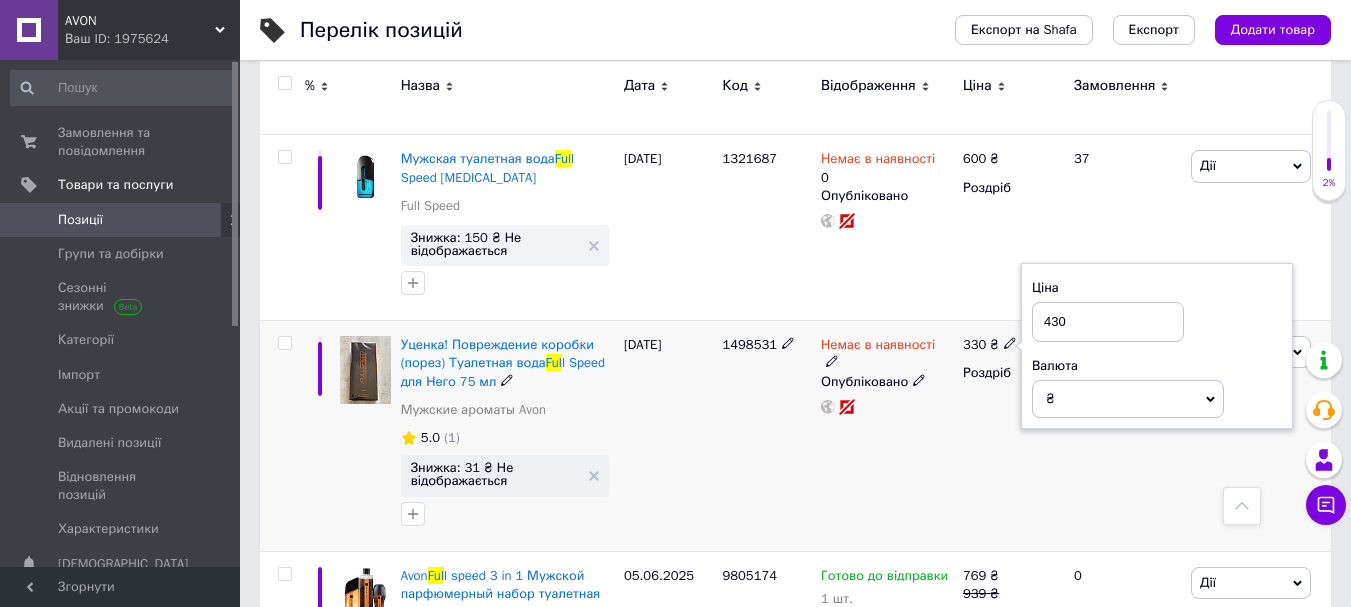 type on "430" 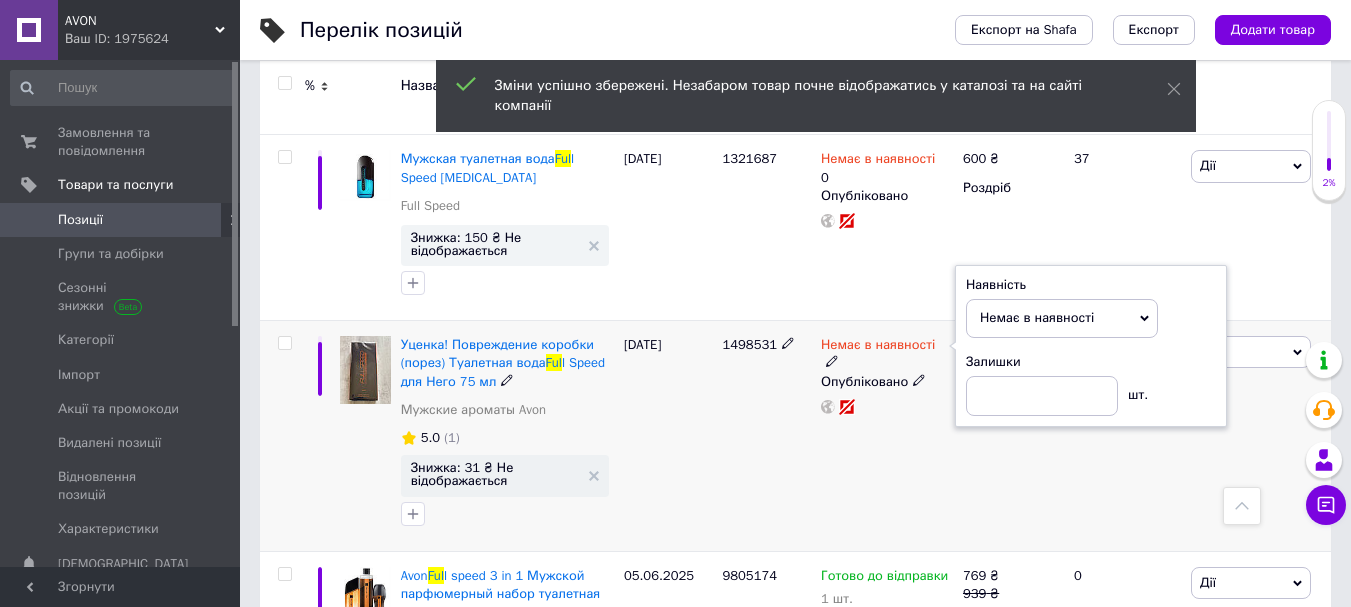 click on "Немає в наявності Наявність Немає в наявності В наявності Під замовлення Готово до відправки Залишки шт. Опубліковано" at bounding box center [887, 436] 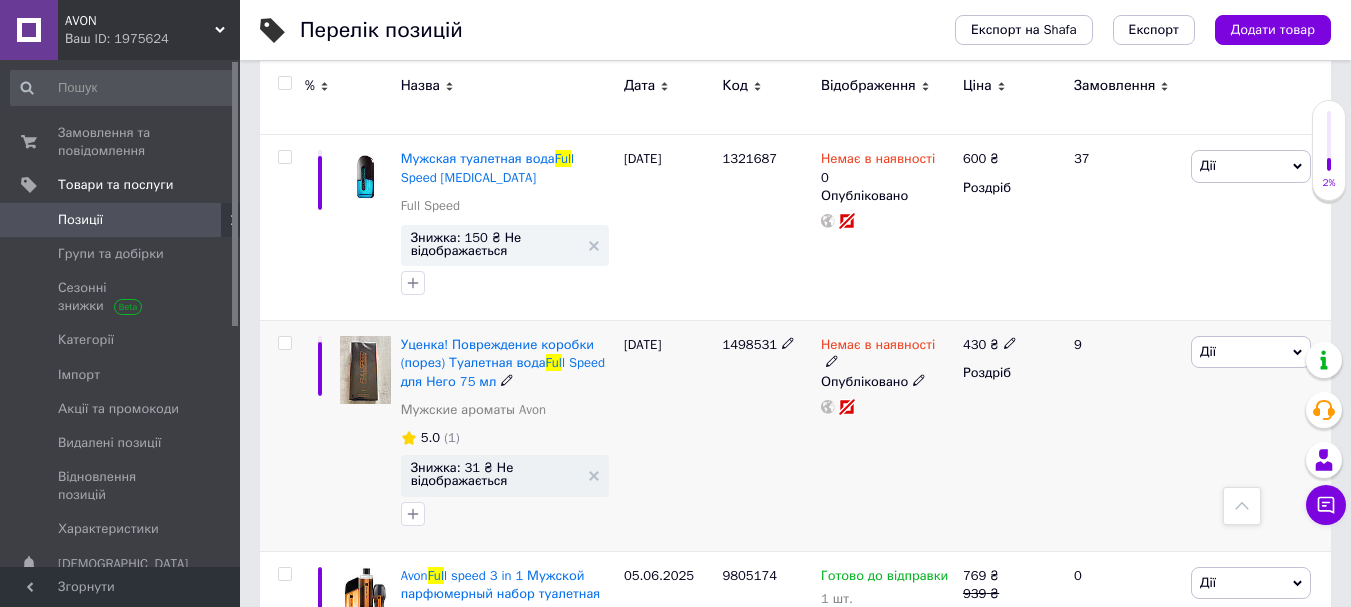 click 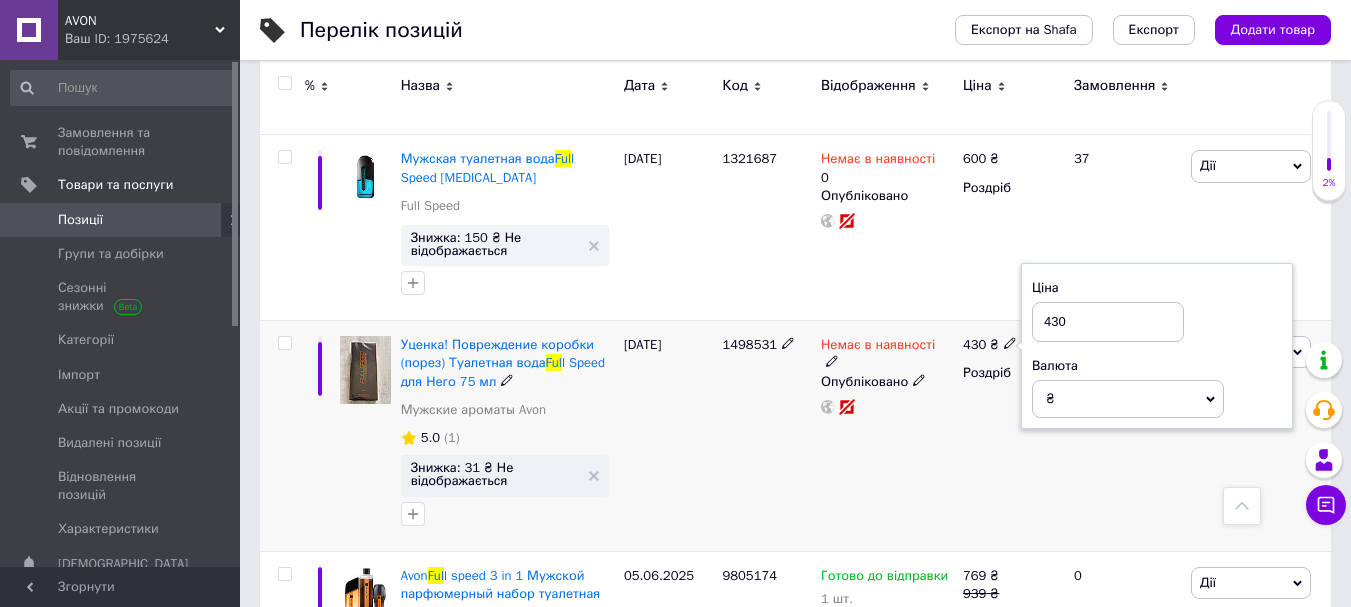 drag, startPoint x: 1067, startPoint y: 283, endPoint x: 1046, endPoint y: 289, distance: 21.84033 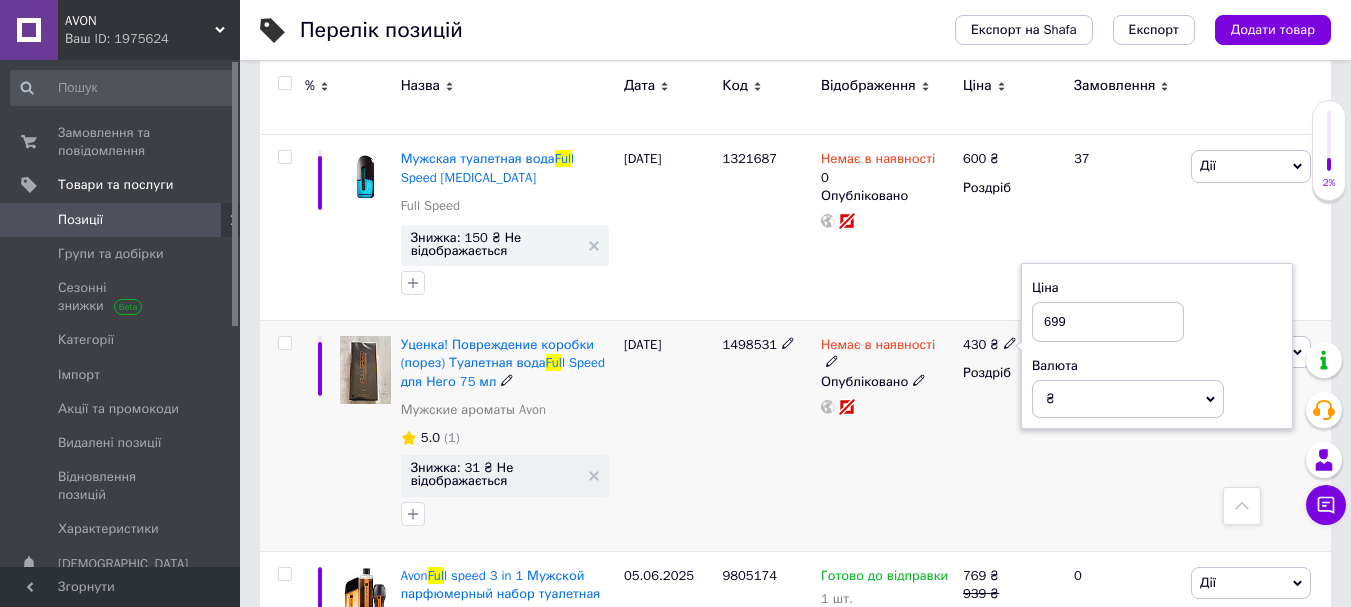 type on "699" 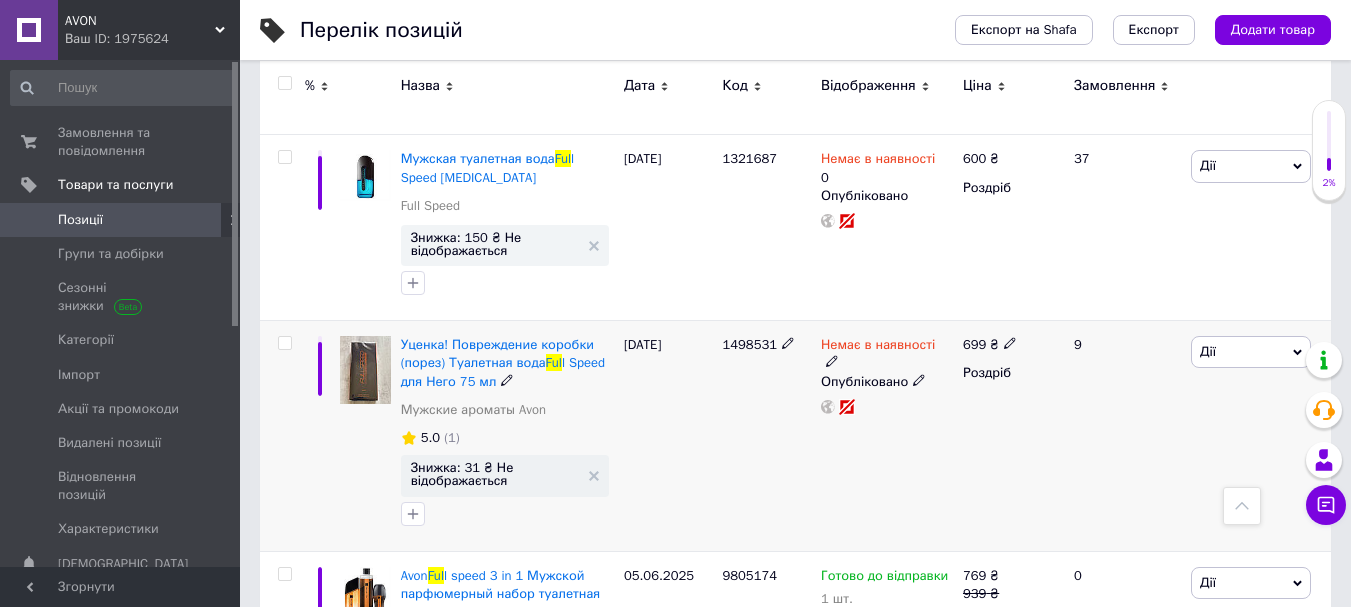 click 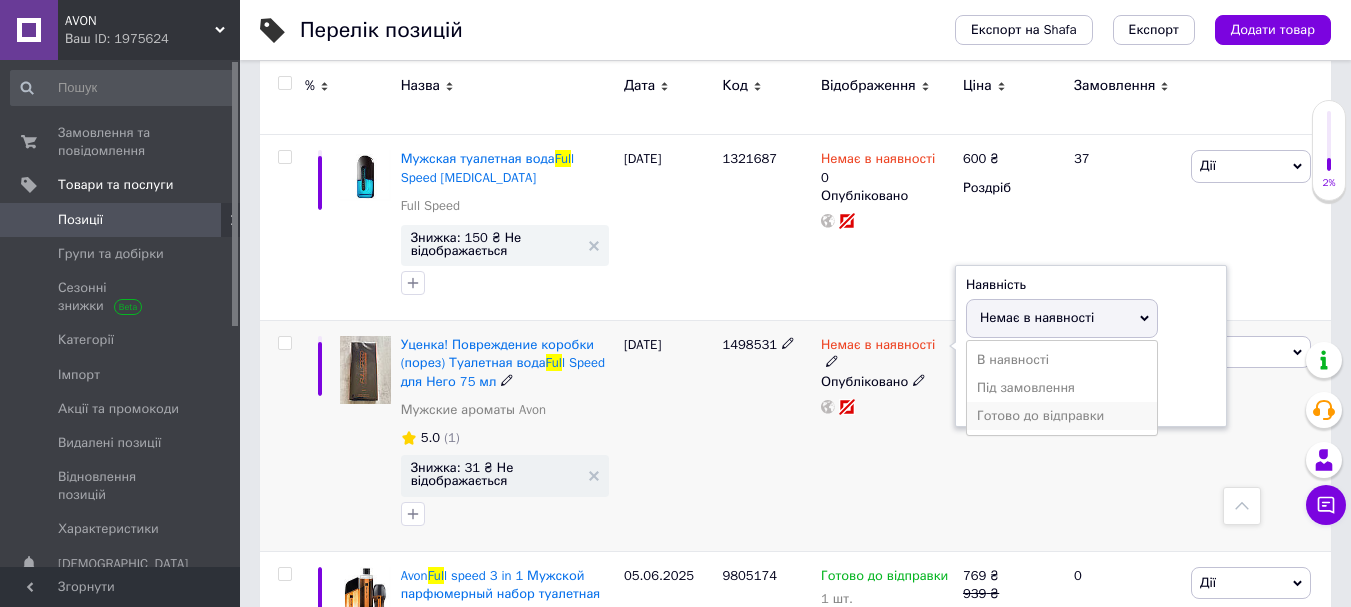 click on "Готово до відправки" at bounding box center (1062, 416) 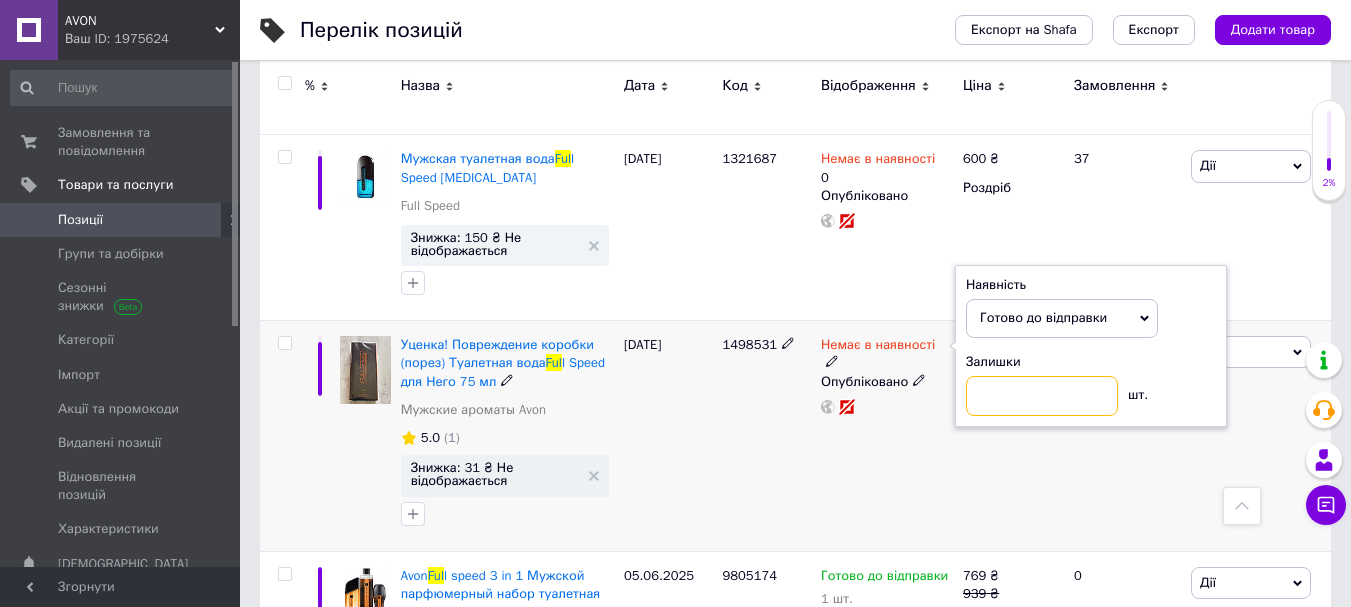 click at bounding box center [1042, 396] 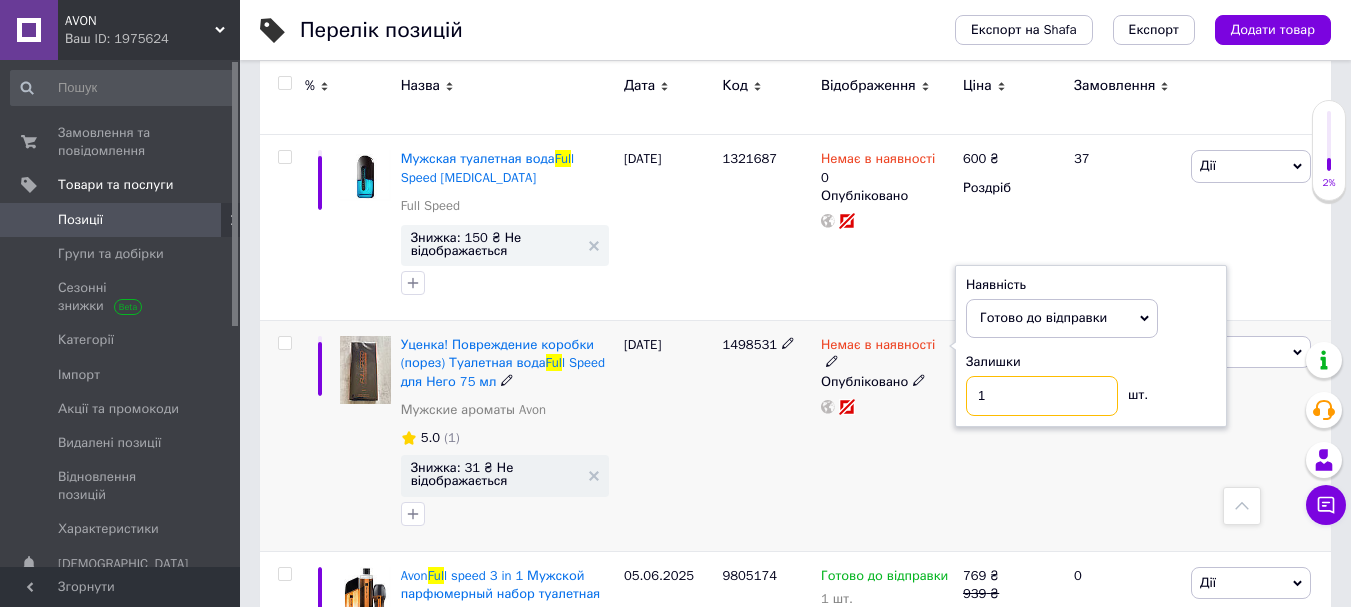 type on "1" 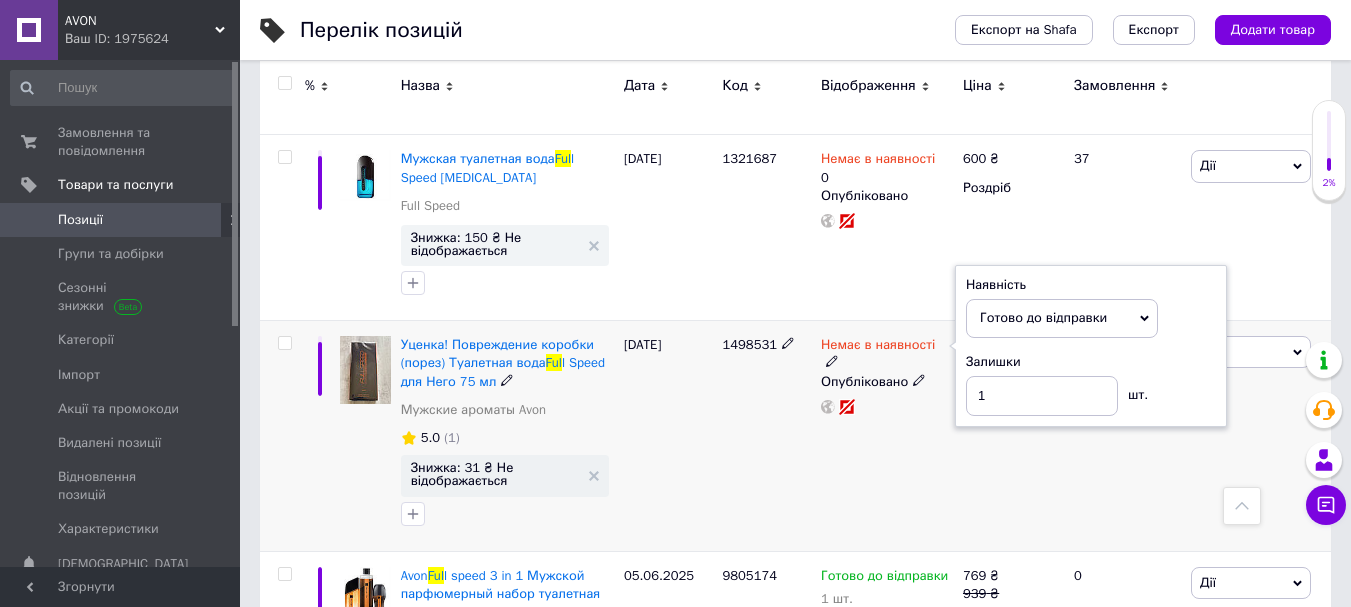 click on "Немає в наявності Наявність [PERSON_NAME] до відправки В наявності Немає в наявності Під замовлення Залишки 1 шт. Опубліковано" at bounding box center [887, 436] 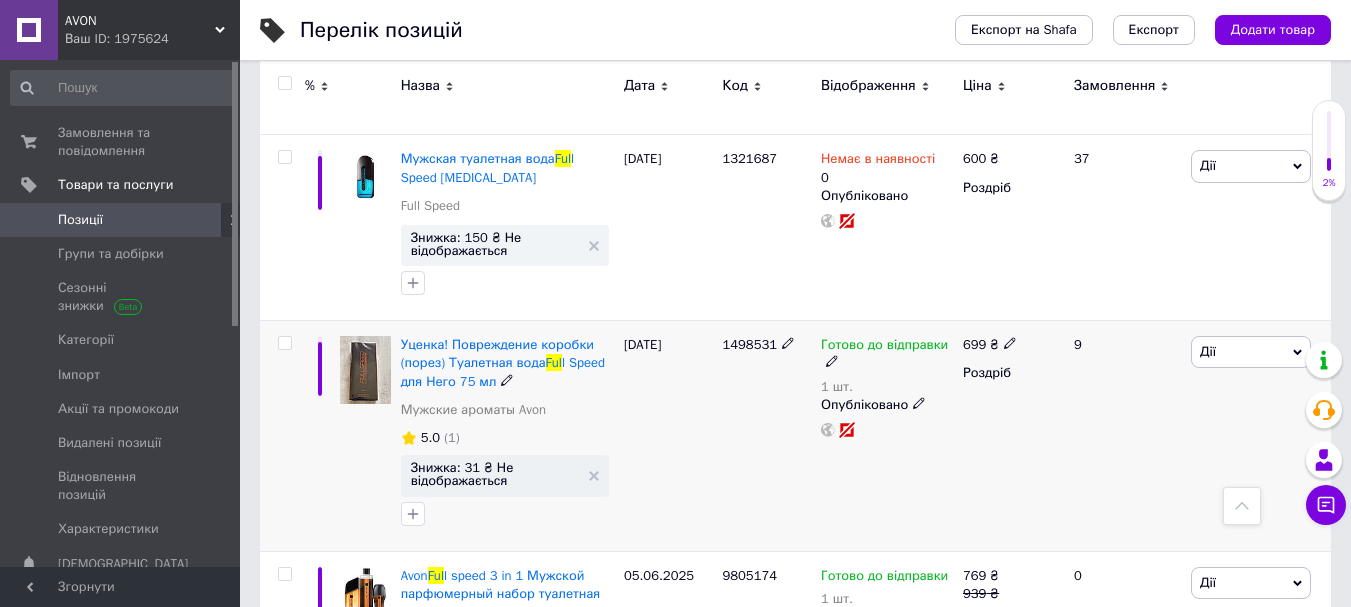 click on "Дії" at bounding box center [1208, 351] 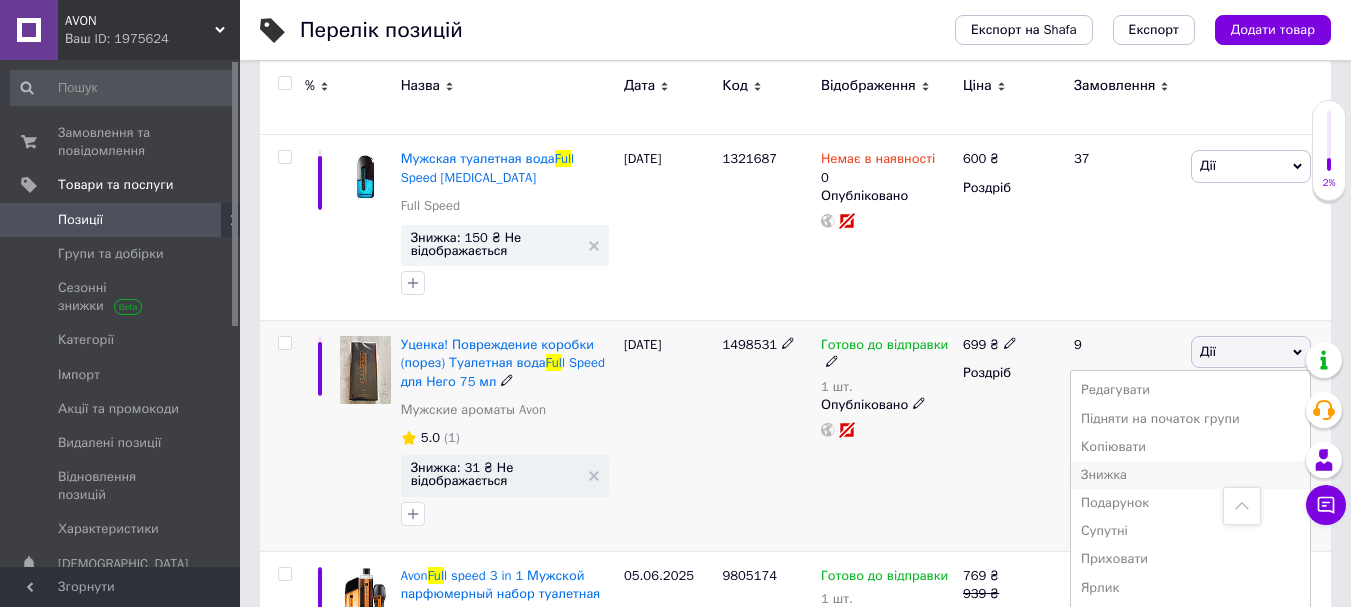 click on "Знижка" at bounding box center (1190, 475) 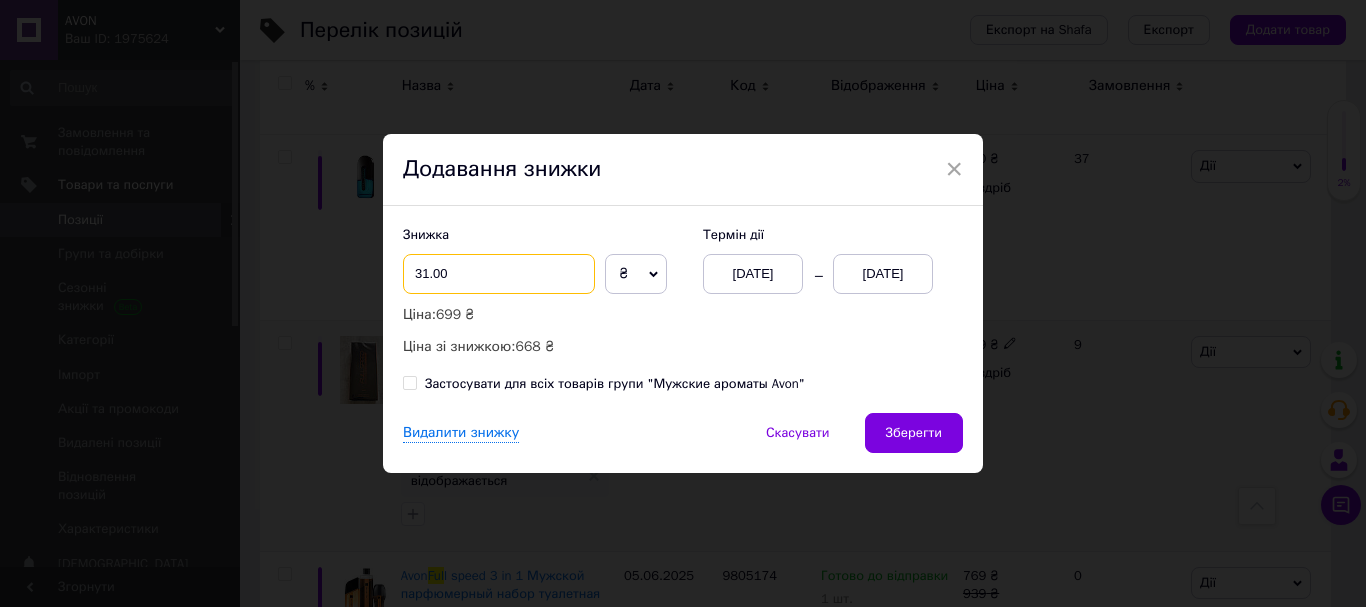 drag, startPoint x: 459, startPoint y: 271, endPoint x: 399, endPoint y: 271, distance: 60 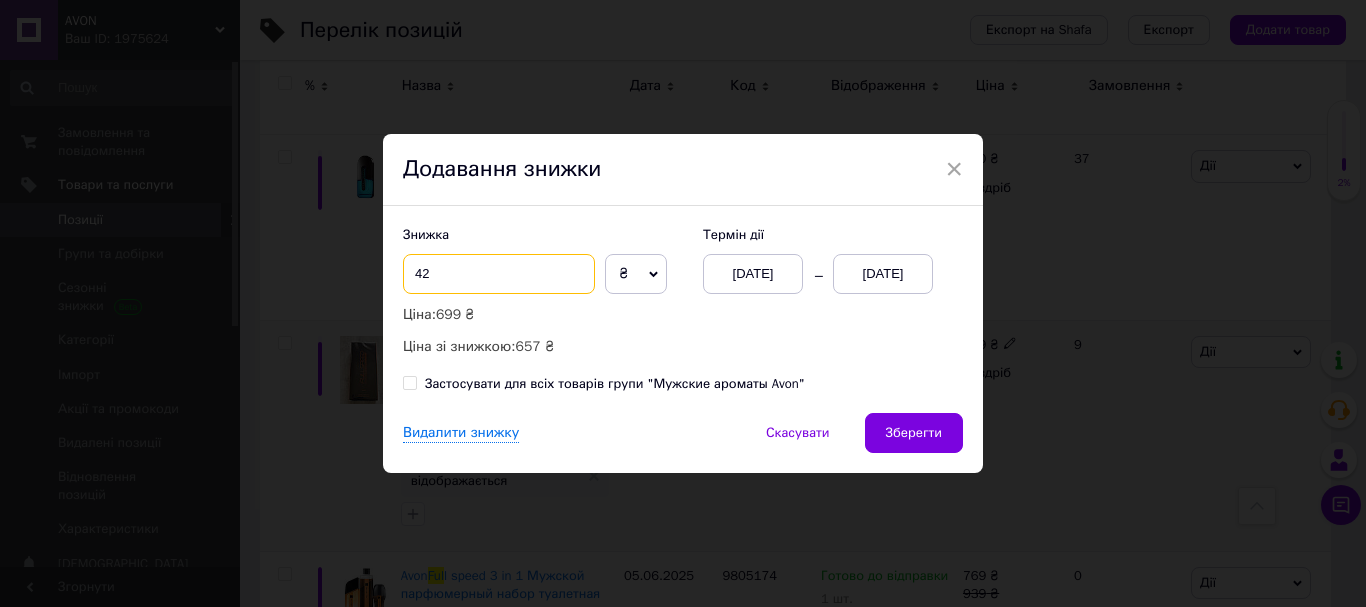 type on "4" 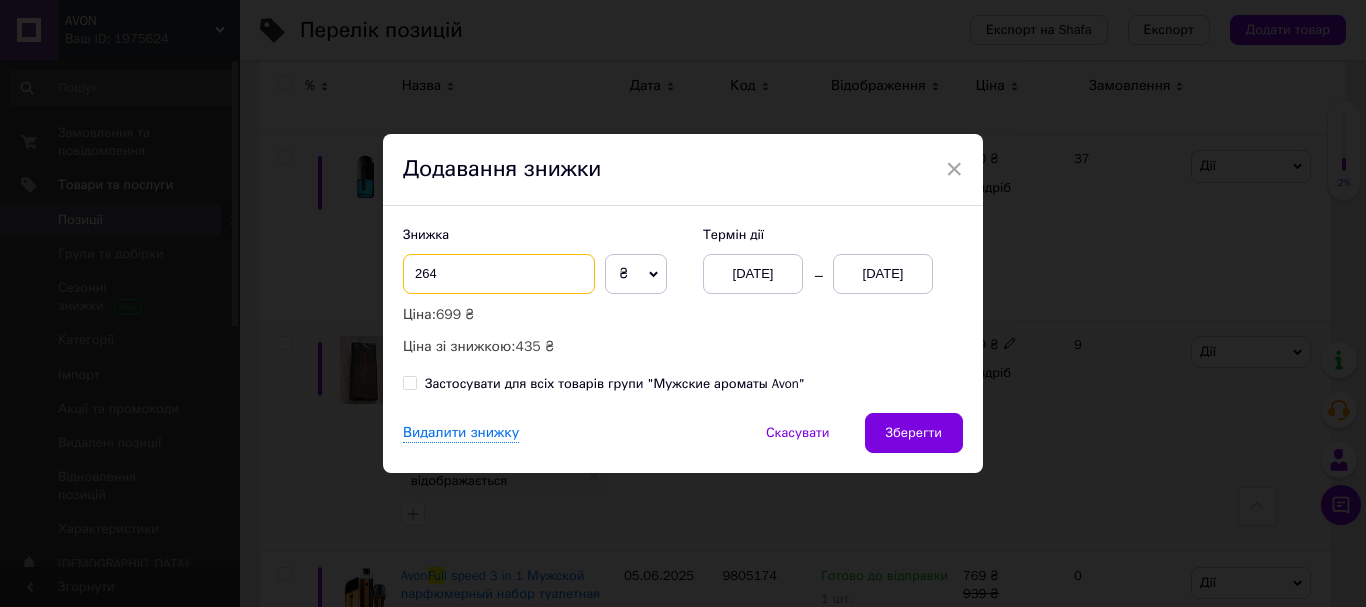type on "264" 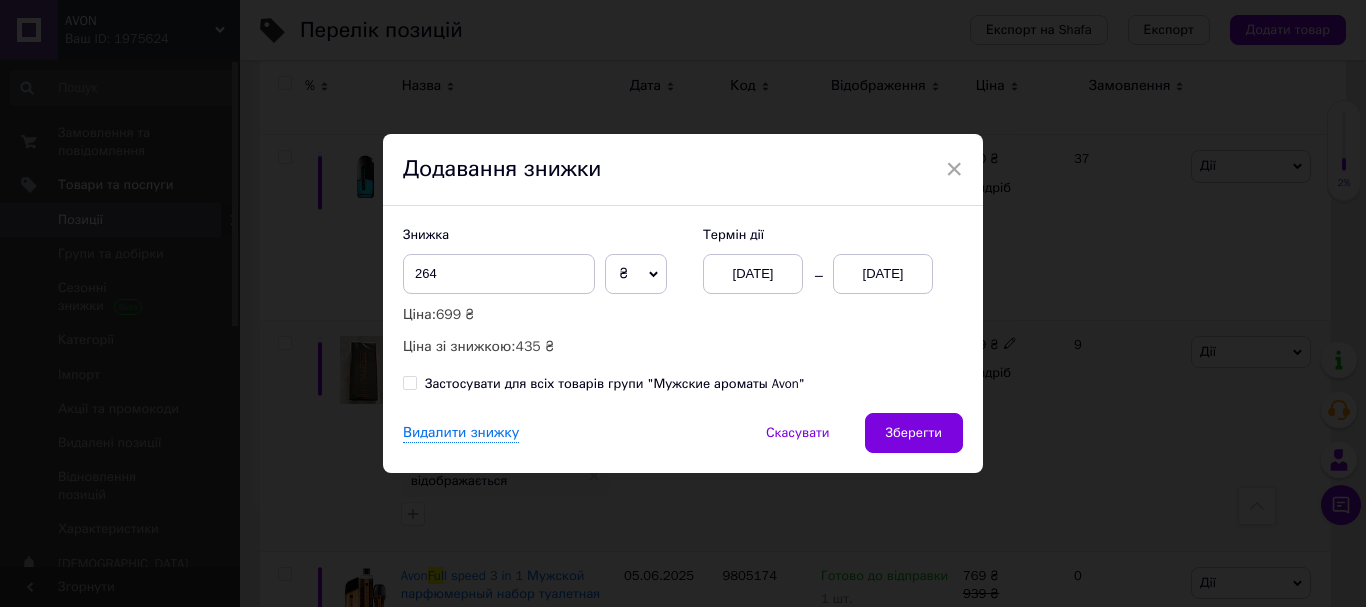 click on "[DATE]" at bounding box center [883, 274] 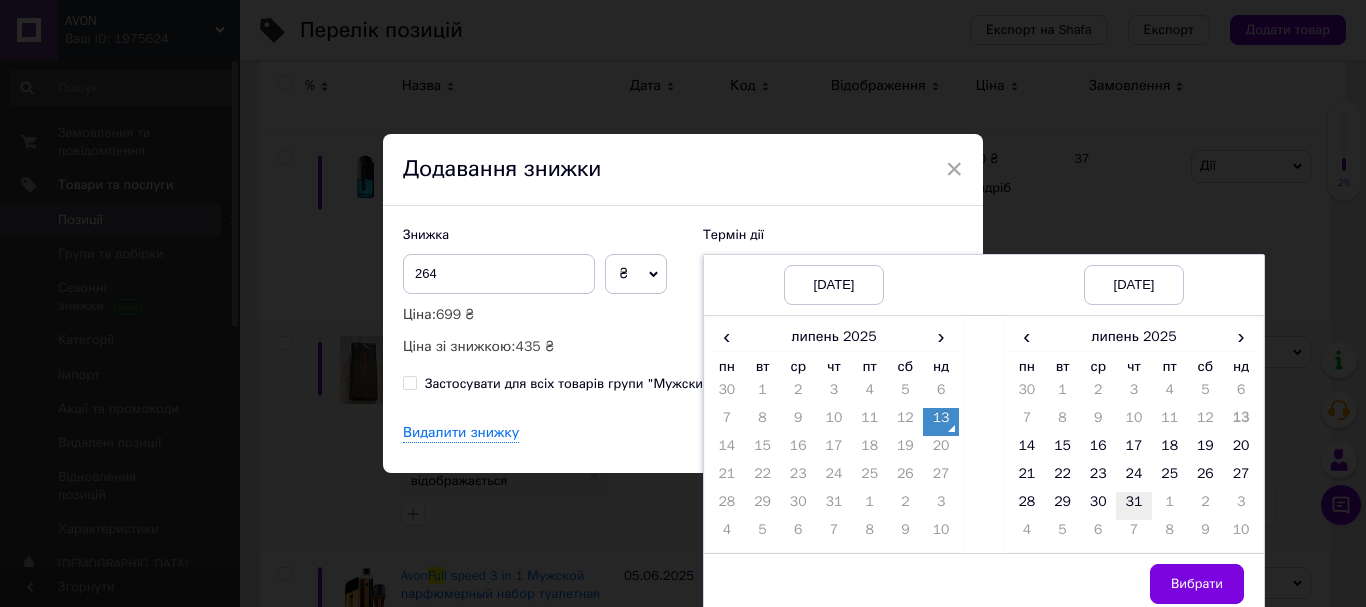 click on "31" at bounding box center (1134, 506) 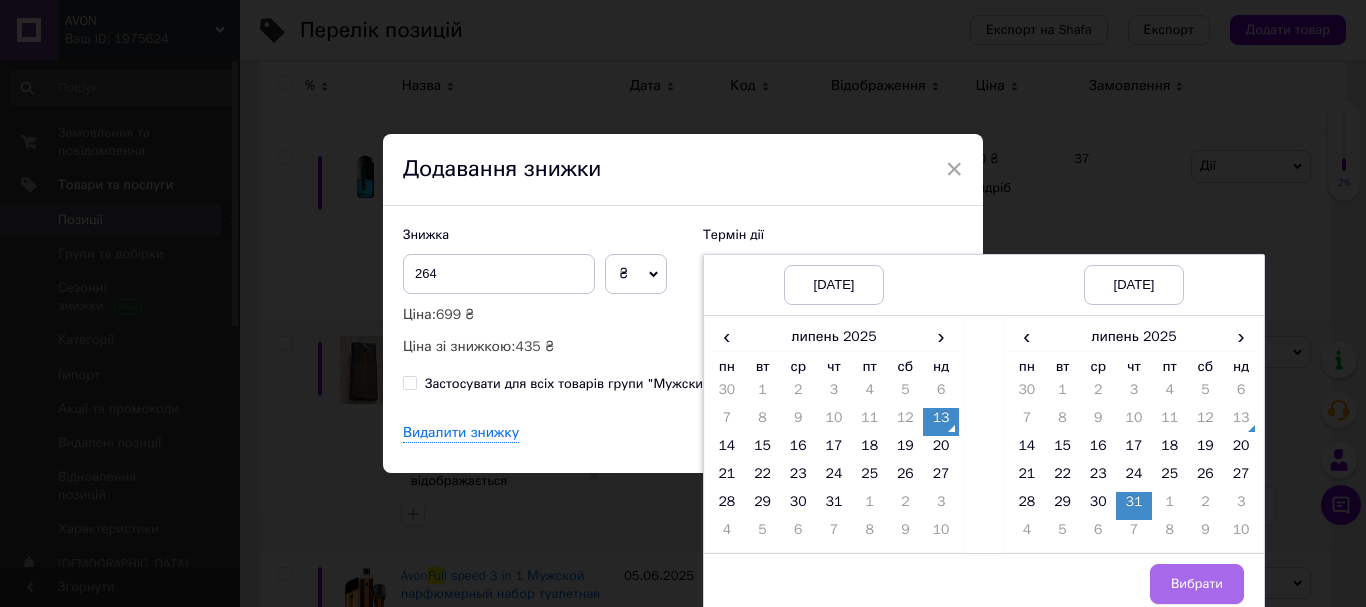 click on "Вибрати" at bounding box center (1197, 584) 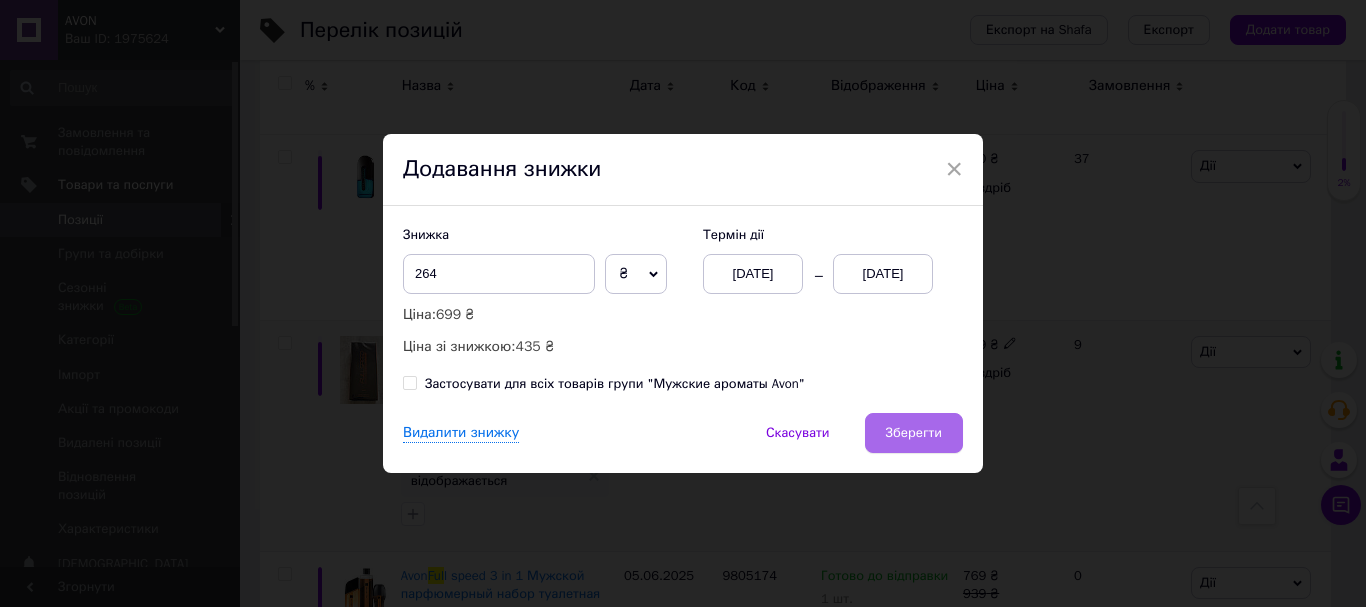 click on "Зберегти" at bounding box center [914, 433] 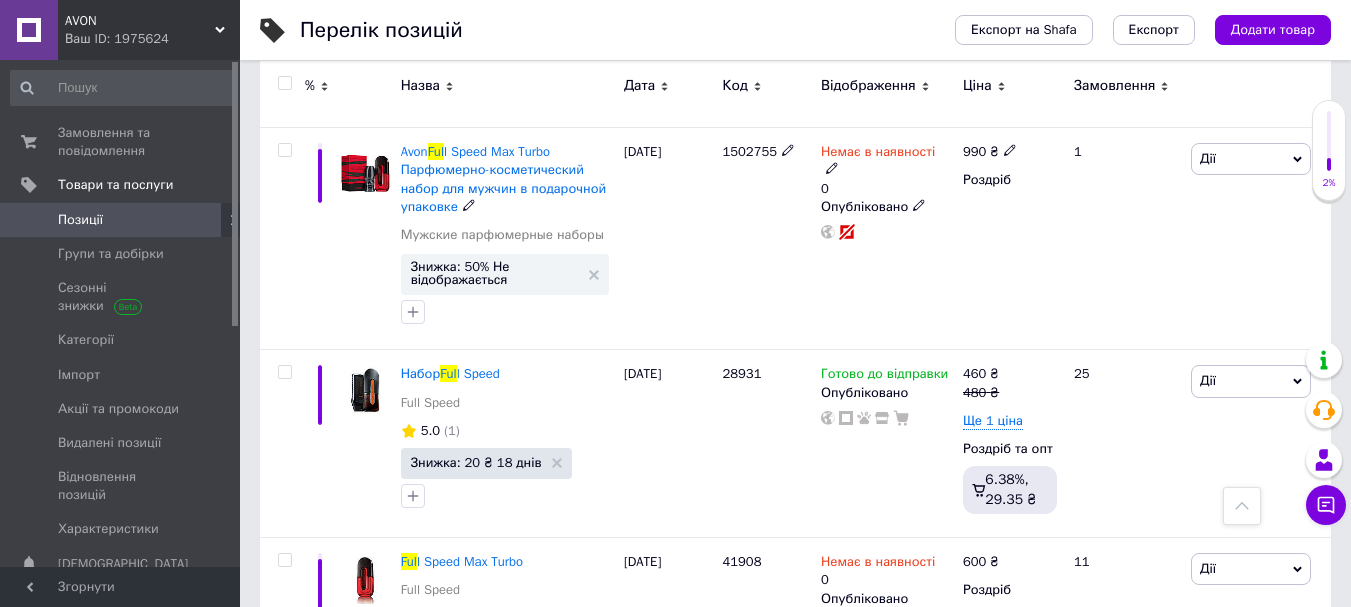 scroll, scrollTop: 1575, scrollLeft: 0, axis: vertical 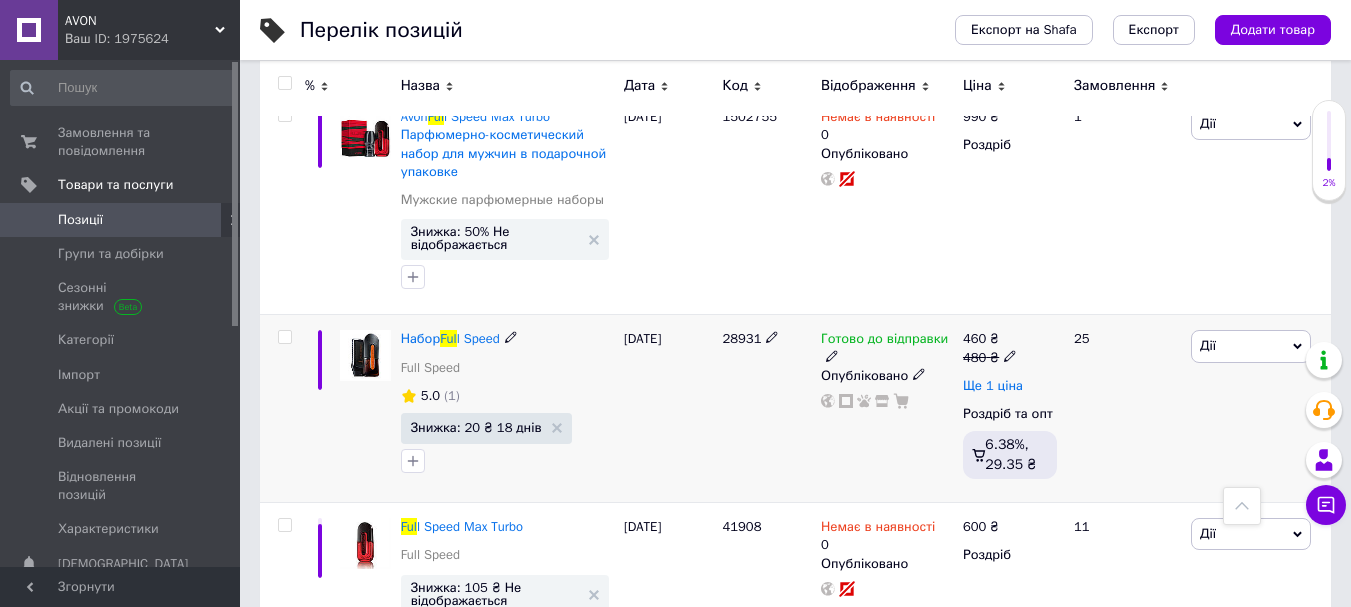 click on "Ще 1 ціна" at bounding box center (993, 386) 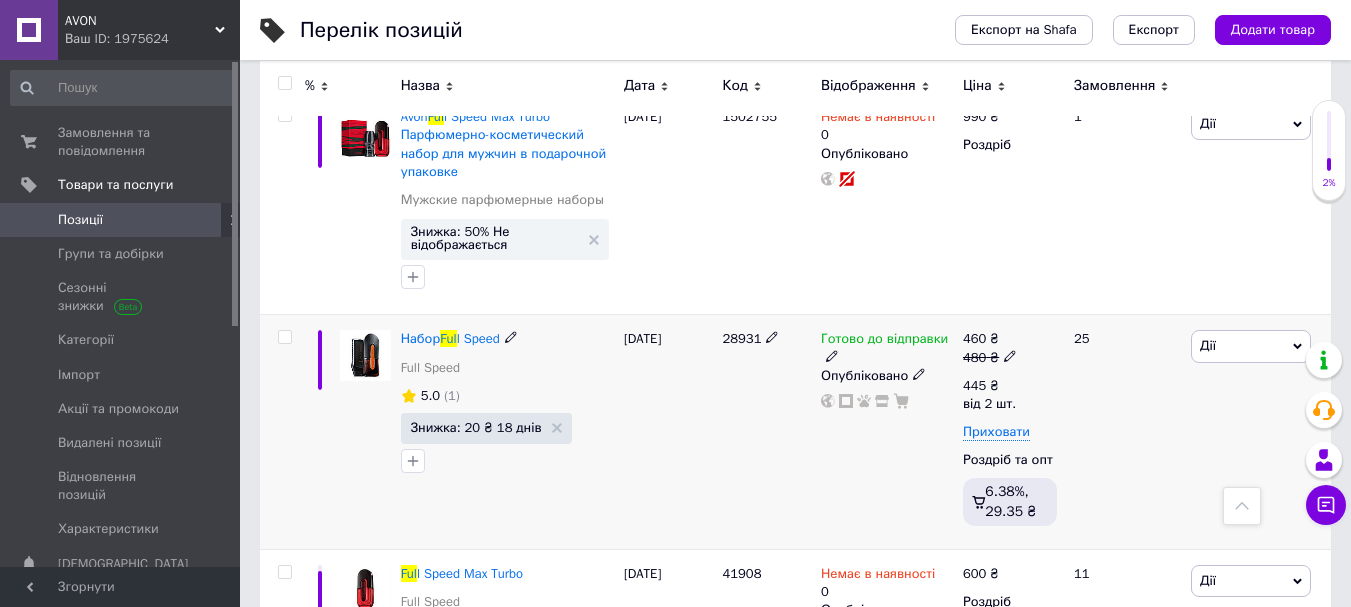 click on "Дії" at bounding box center [1251, 346] 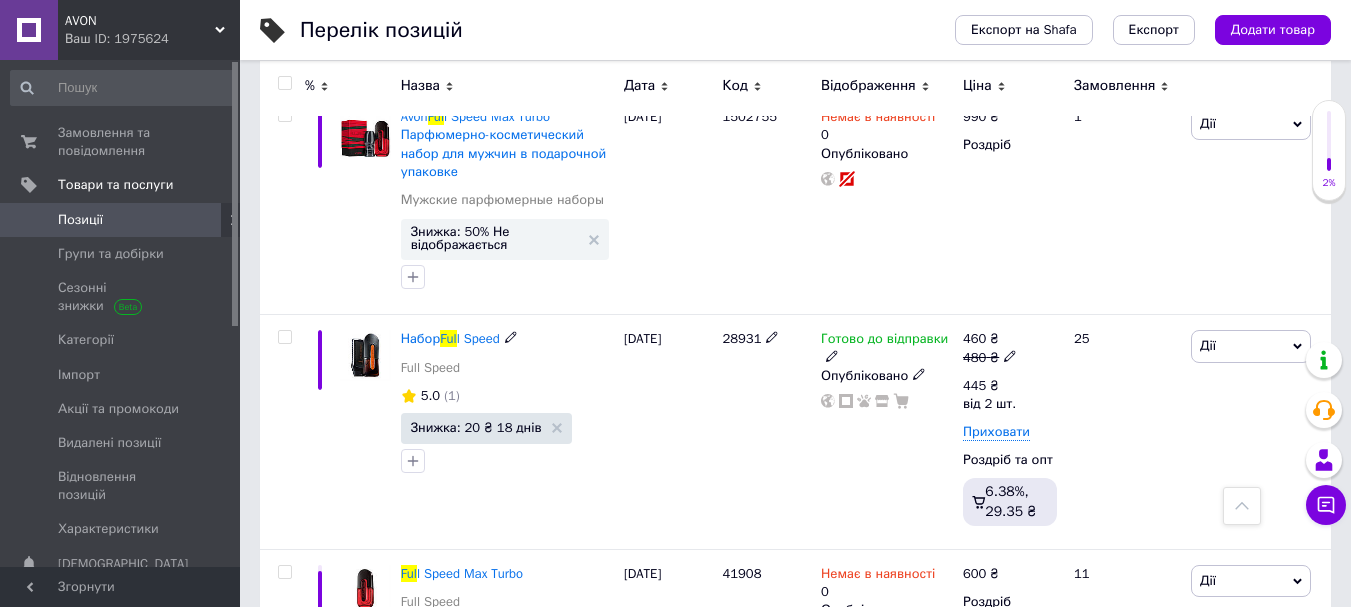 click at bounding box center (1010, 355) 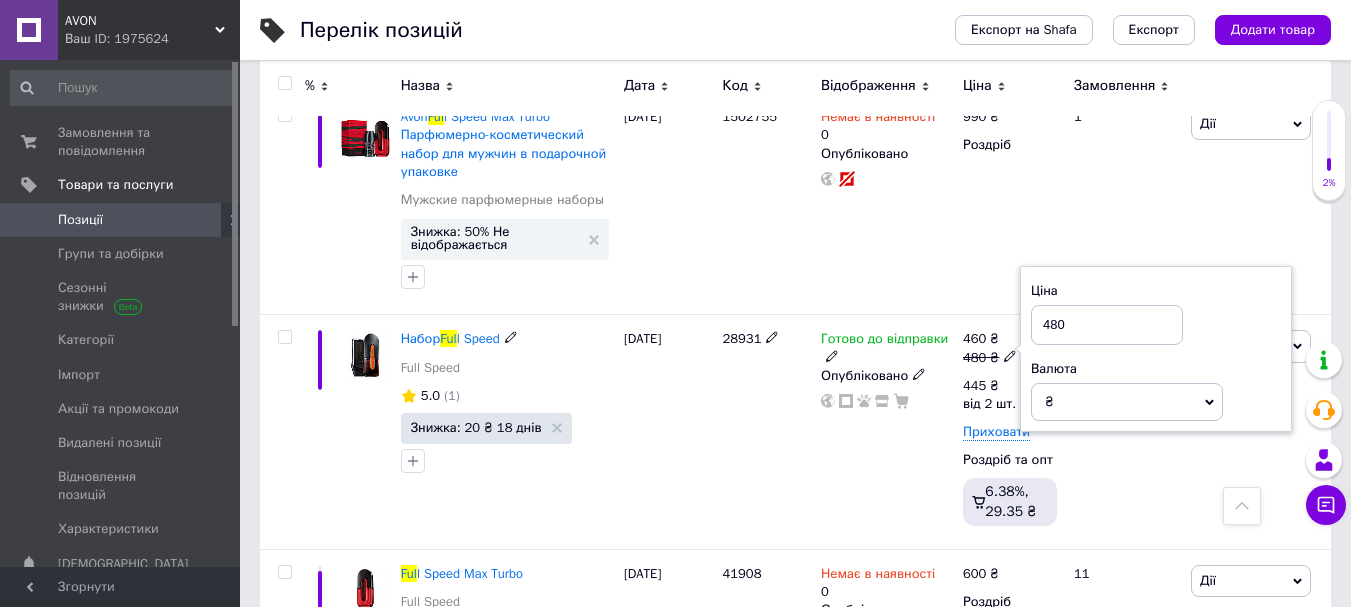 drag, startPoint x: 1070, startPoint y: 306, endPoint x: 1036, endPoint y: 313, distance: 34.713108 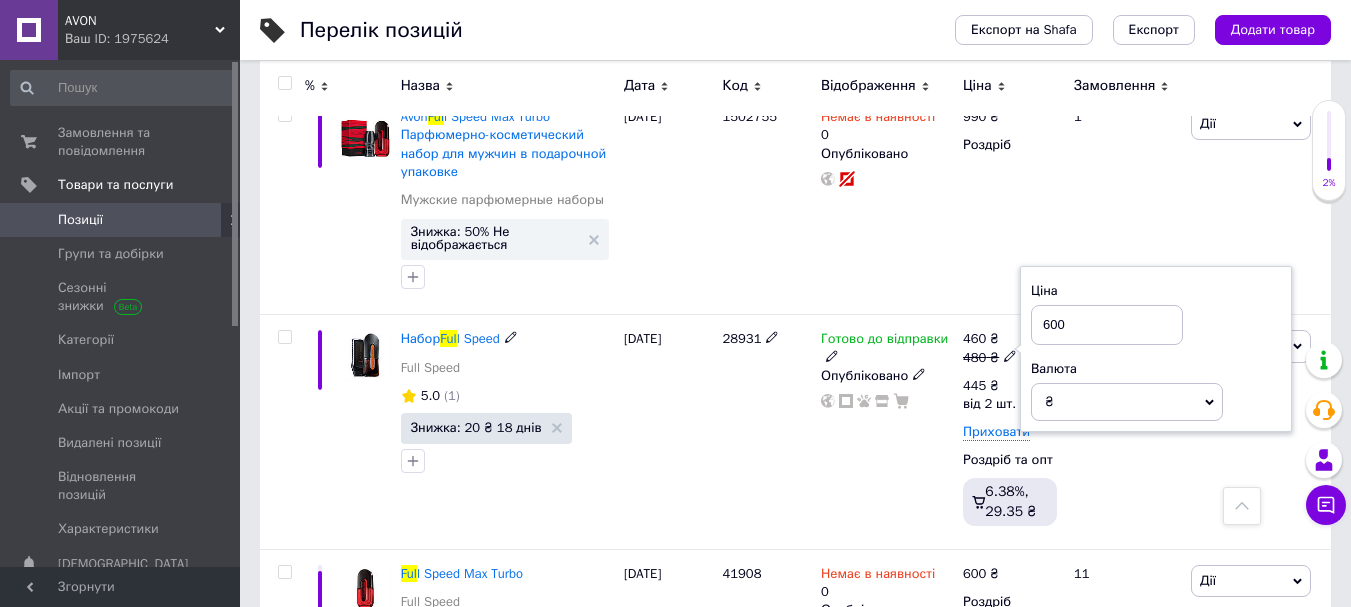 type on "600" 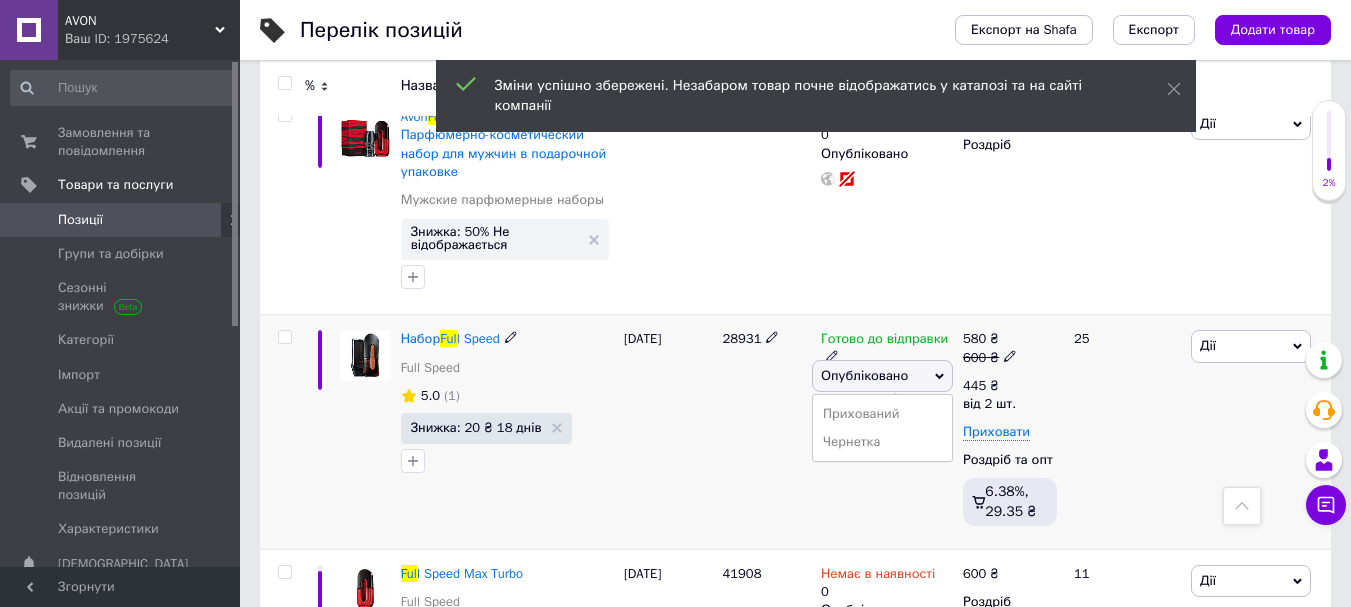 click on "Дії" at bounding box center [1251, 346] 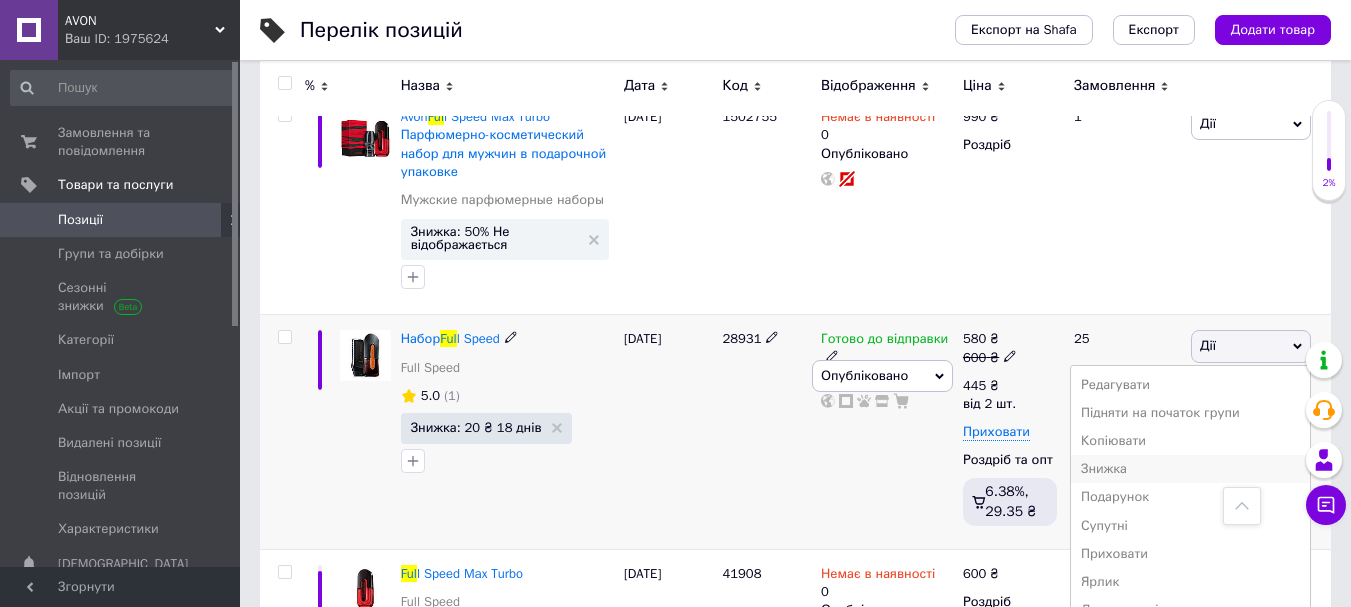 click on "Знижка" at bounding box center [1190, 469] 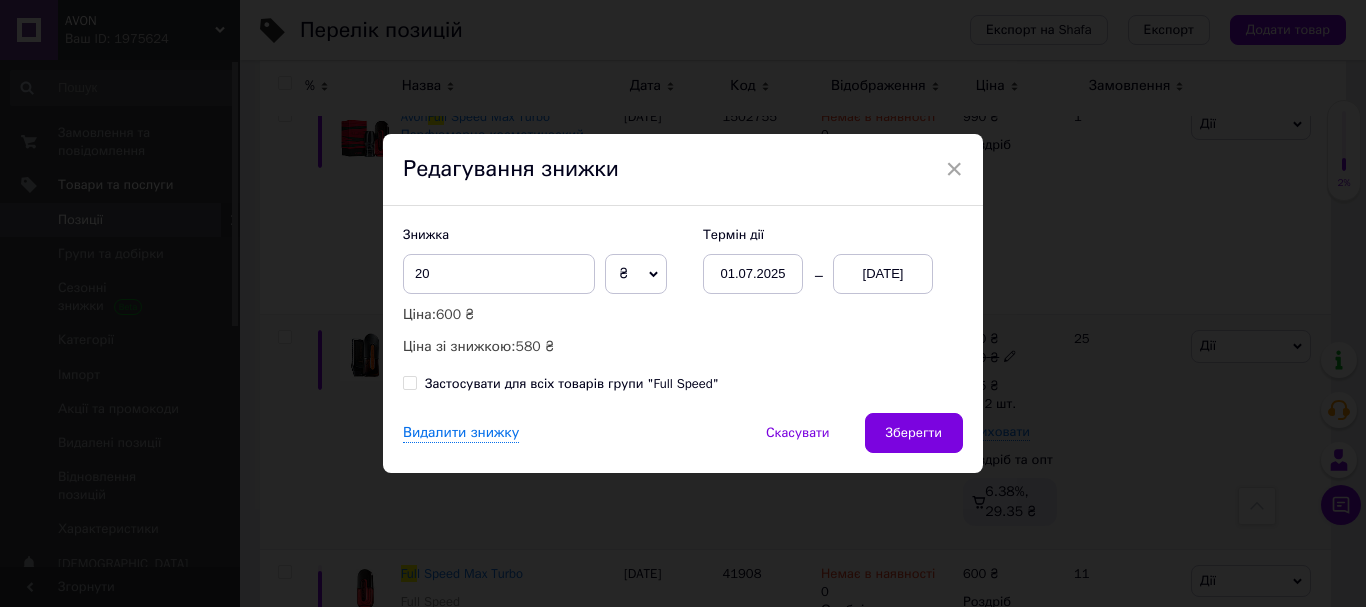 click on "[DATE]" at bounding box center [883, 274] 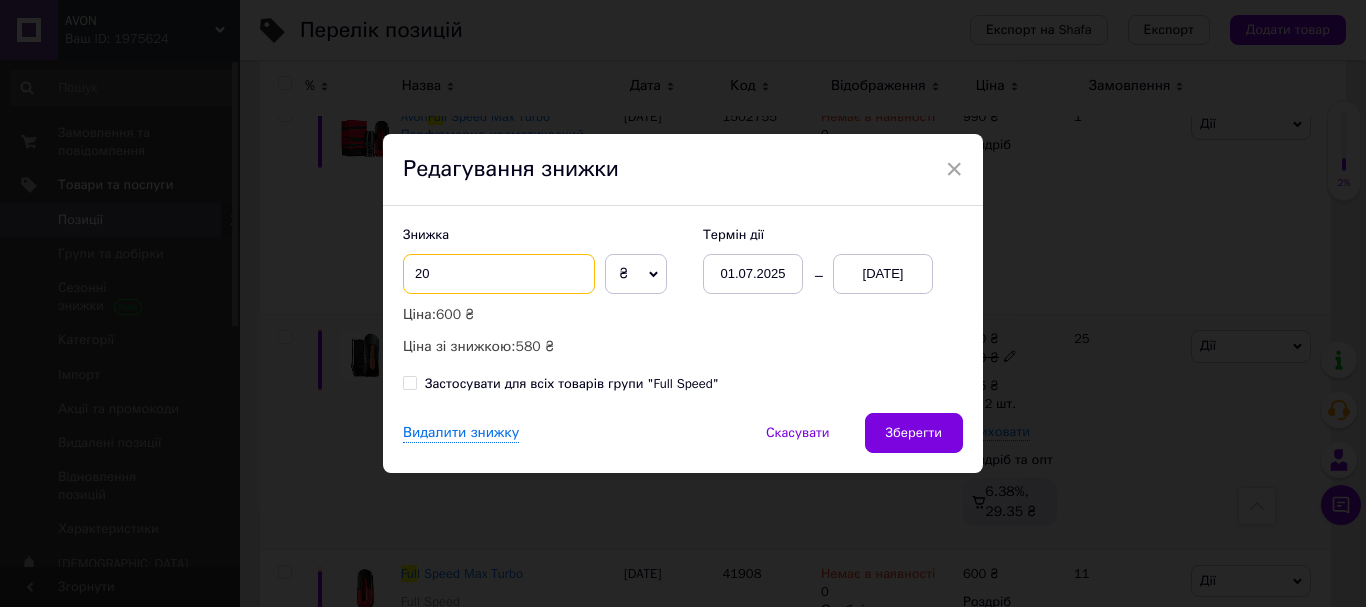 drag, startPoint x: 437, startPoint y: 266, endPoint x: 404, endPoint y: 270, distance: 33.24154 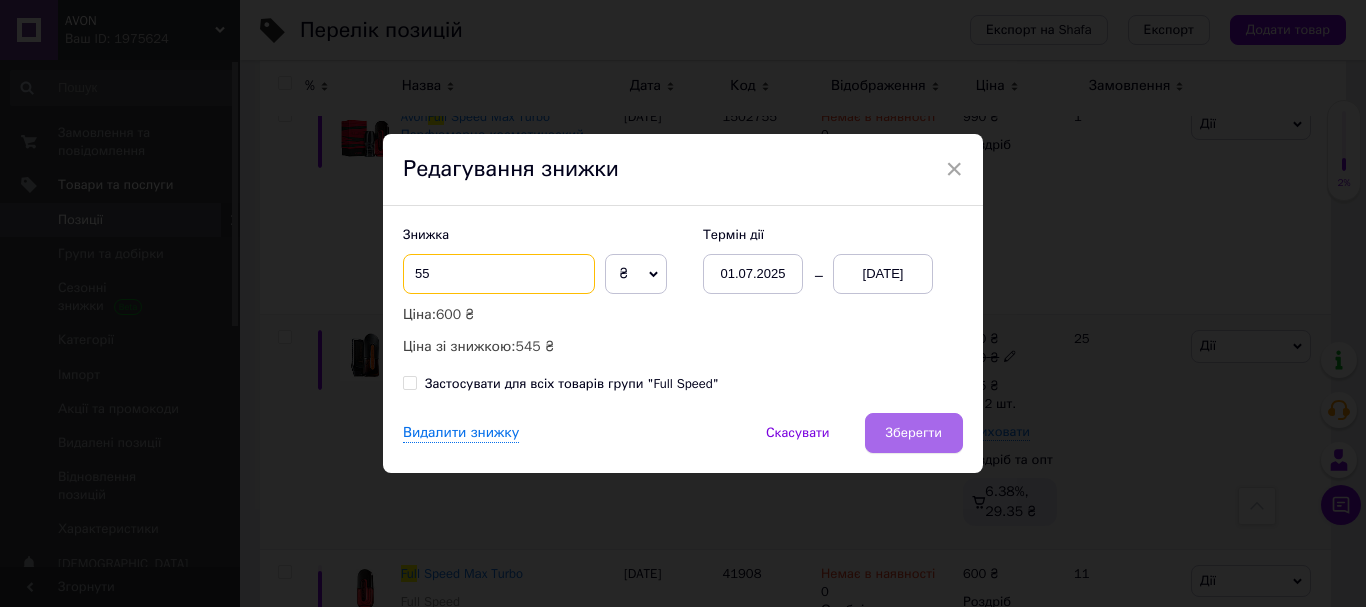 type on "55" 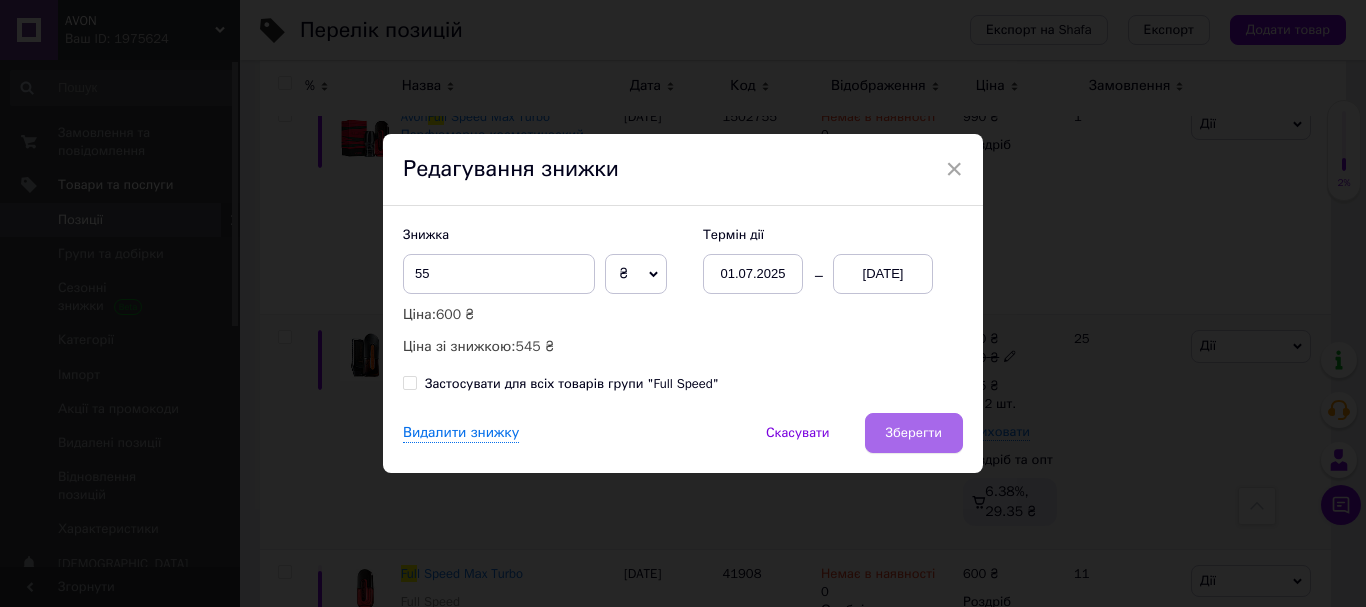 click on "Зберегти" at bounding box center [914, 433] 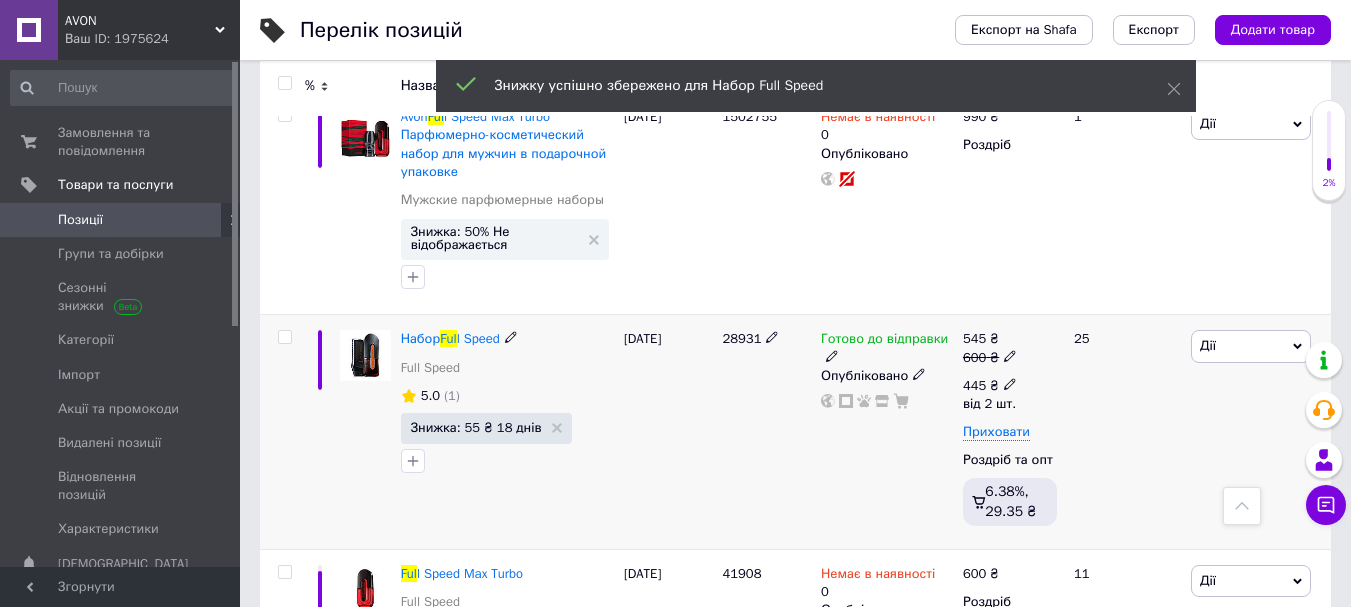click 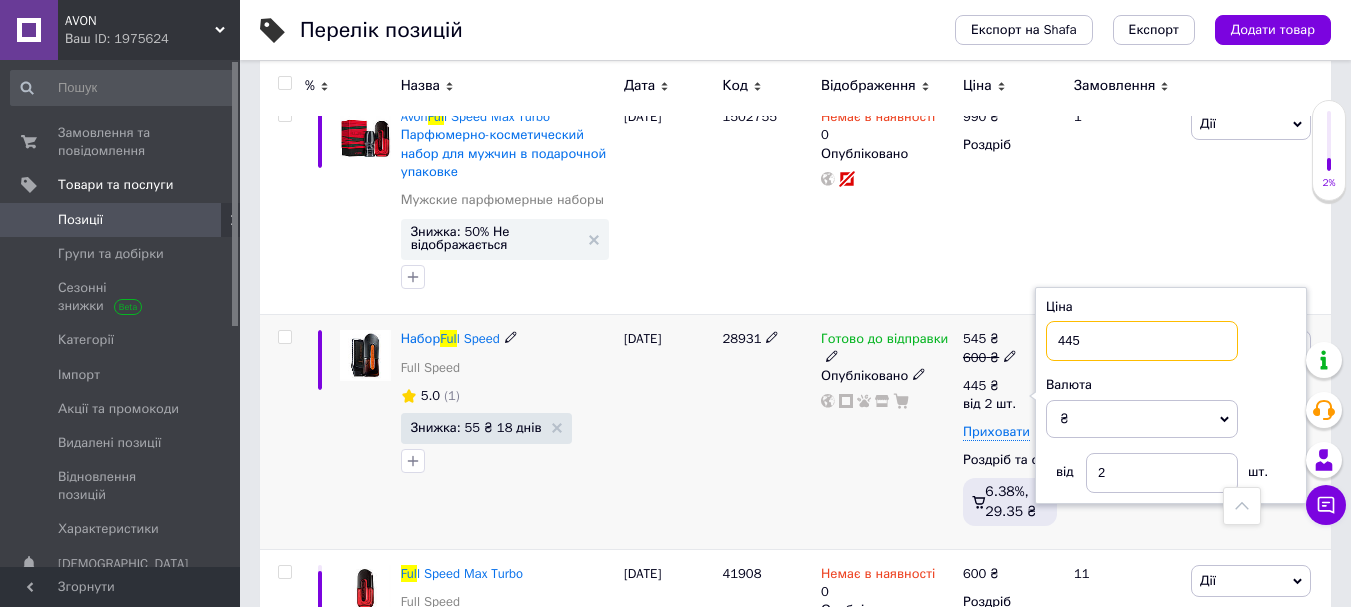 drag, startPoint x: 1096, startPoint y: 324, endPoint x: 1058, endPoint y: 333, distance: 39.051247 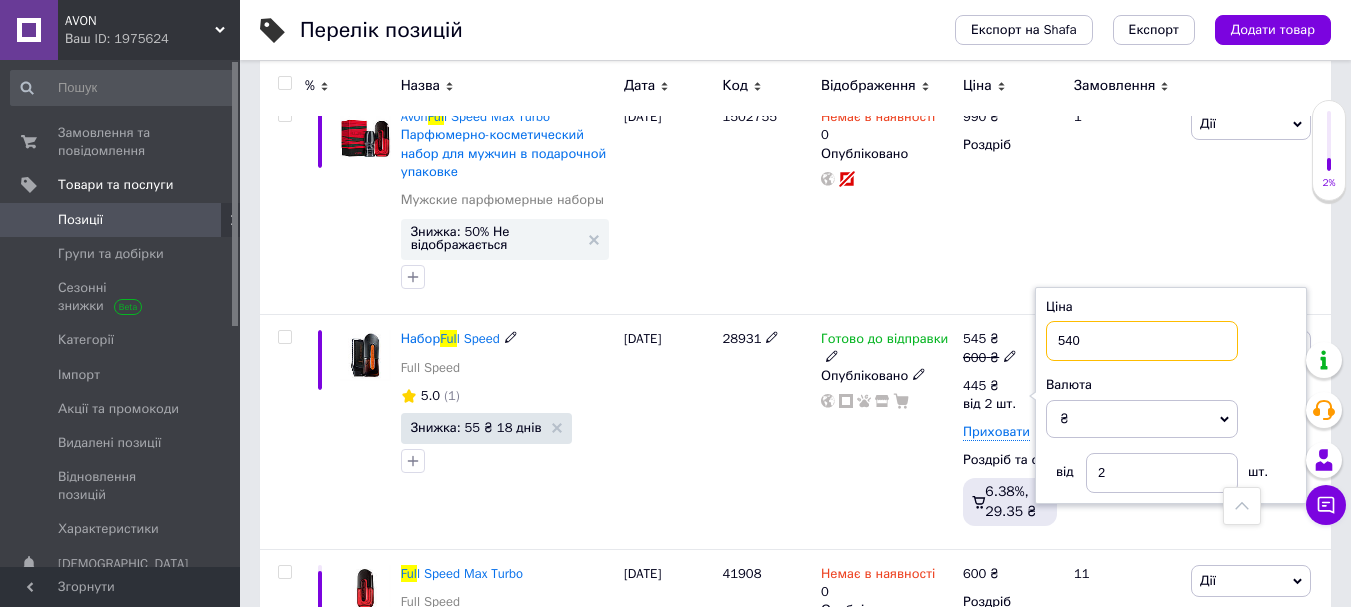 type on "540" 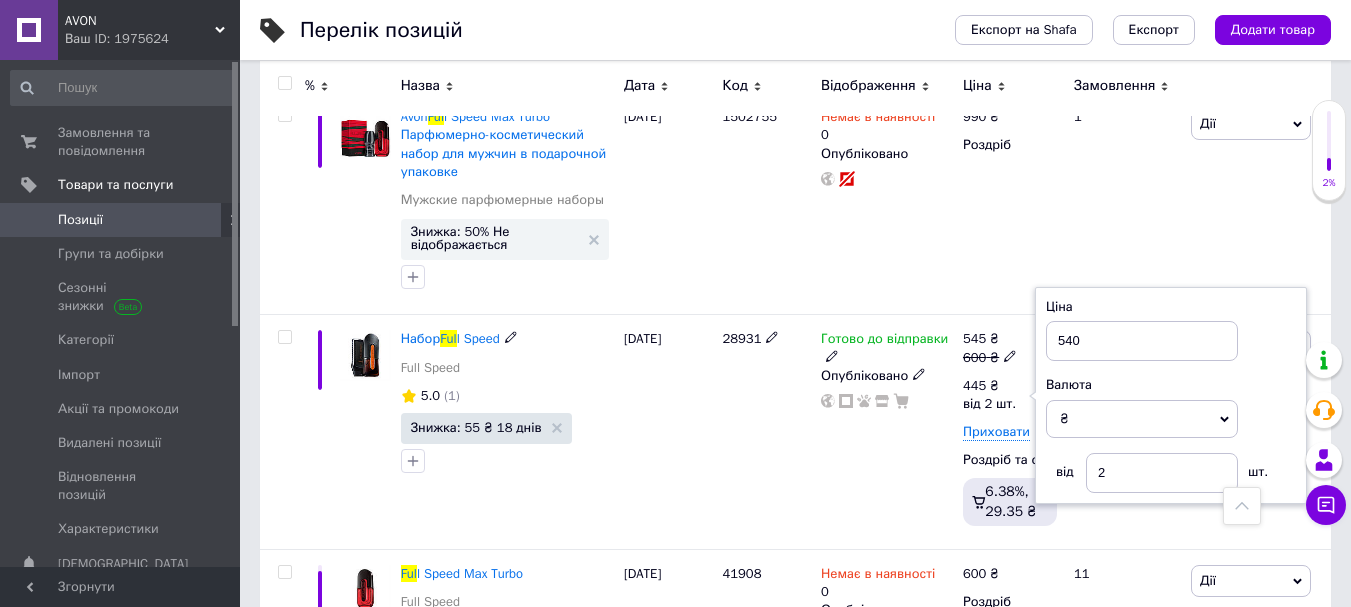 click on "Готово до відправки Опубліковано" at bounding box center (887, 432) 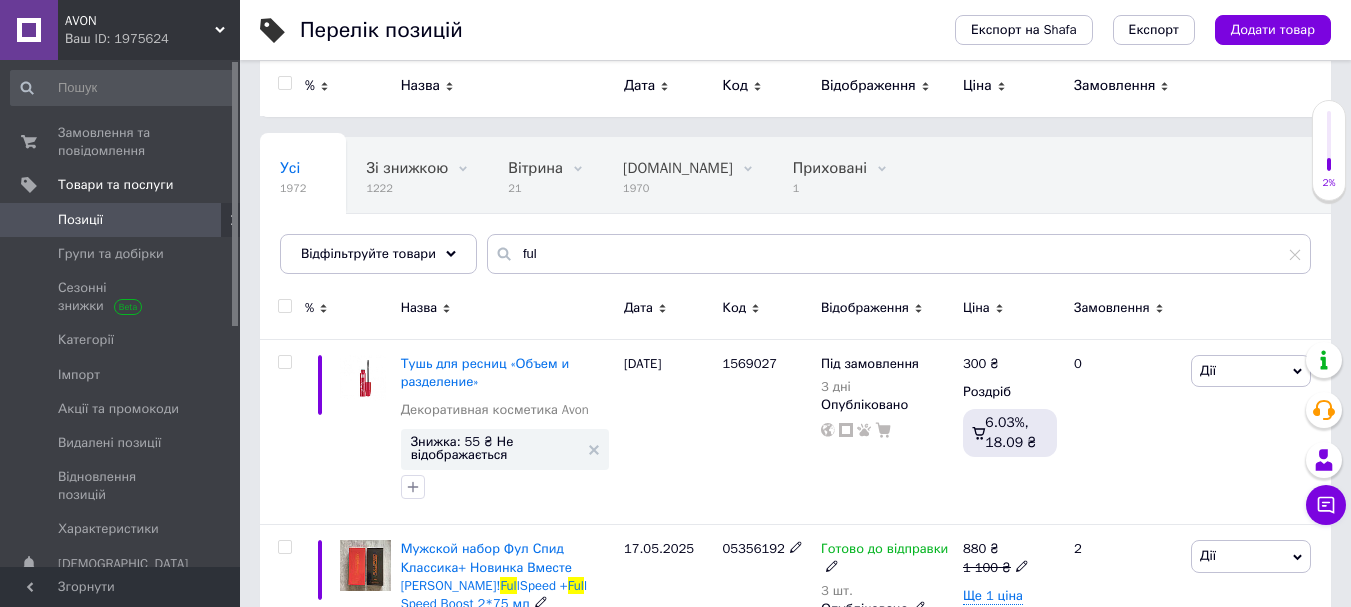 scroll, scrollTop: 75, scrollLeft: 0, axis: vertical 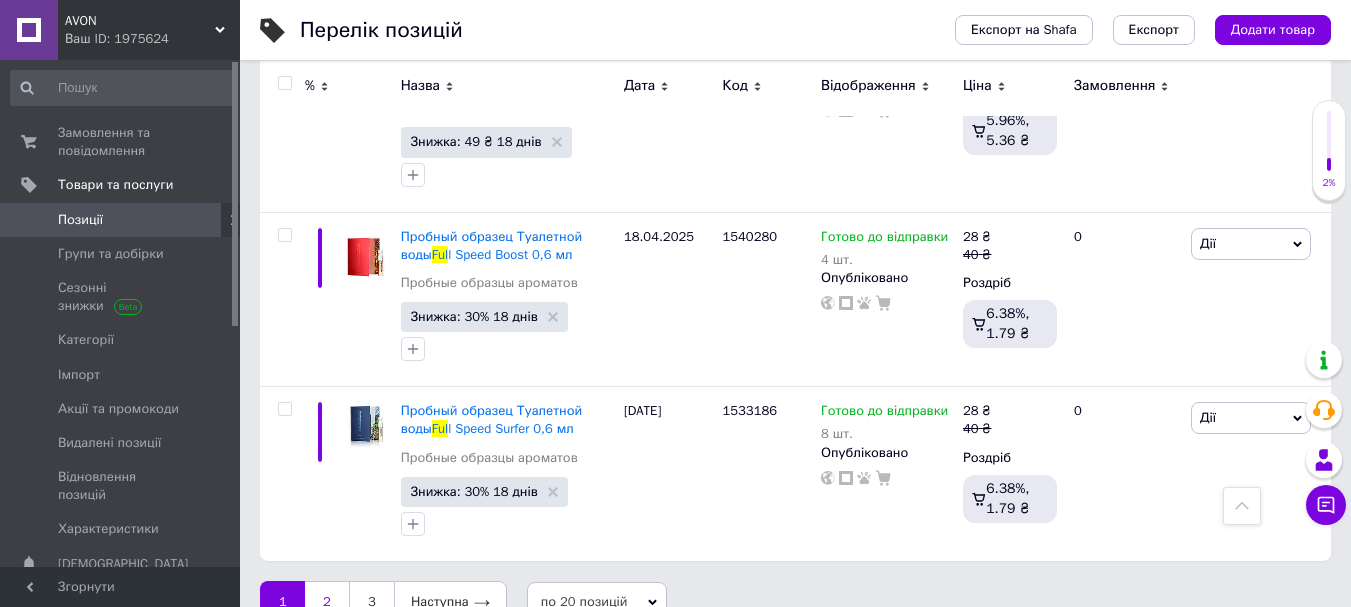 click on "2" at bounding box center (327, 602) 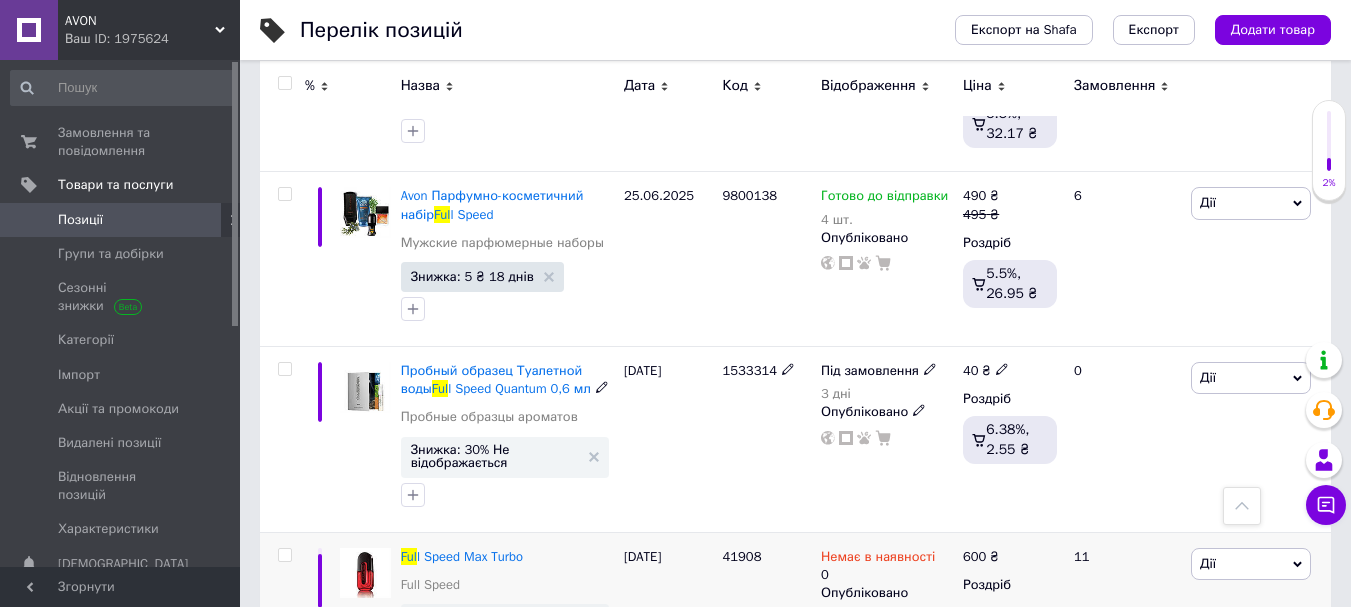 scroll, scrollTop: 3354, scrollLeft: 0, axis: vertical 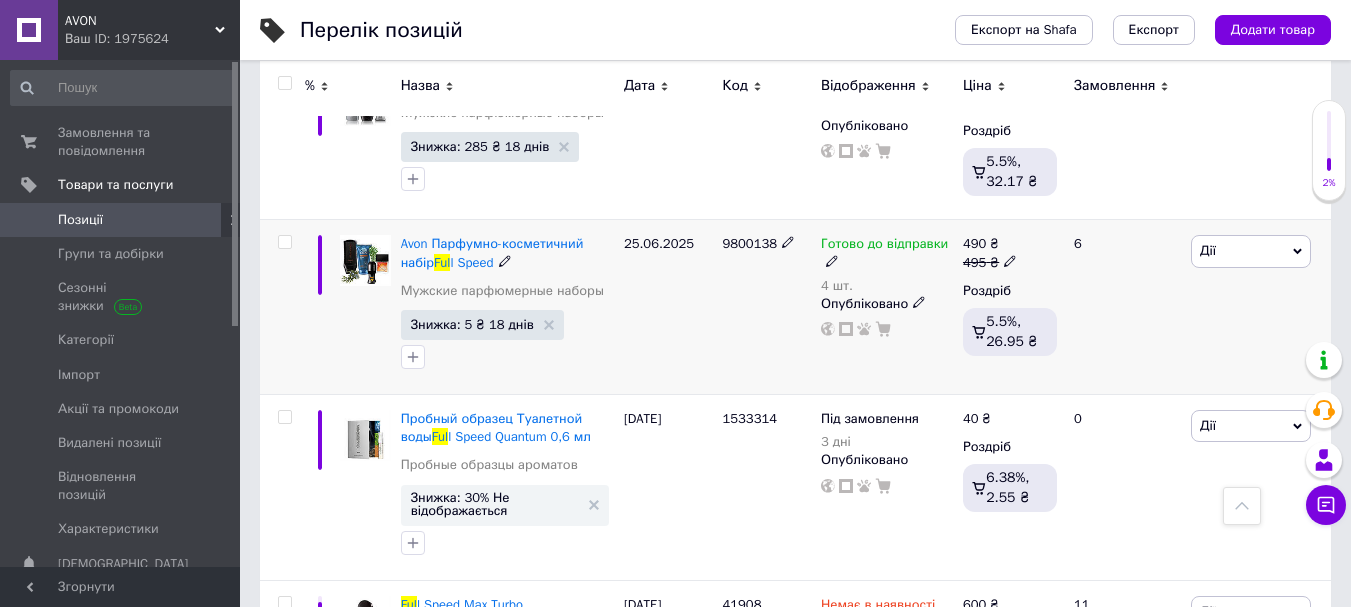 click 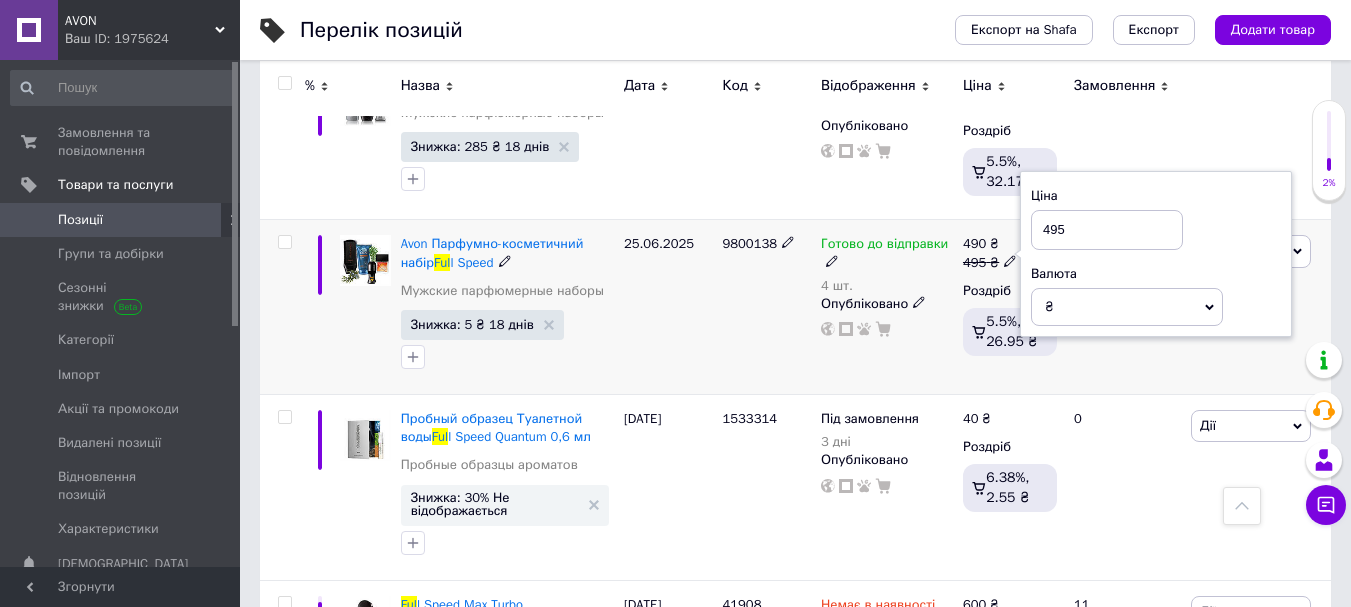 drag, startPoint x: 1076, startPoint y: 208, endPoint x: 1023, endPoint y: 212, distance: 53.15073 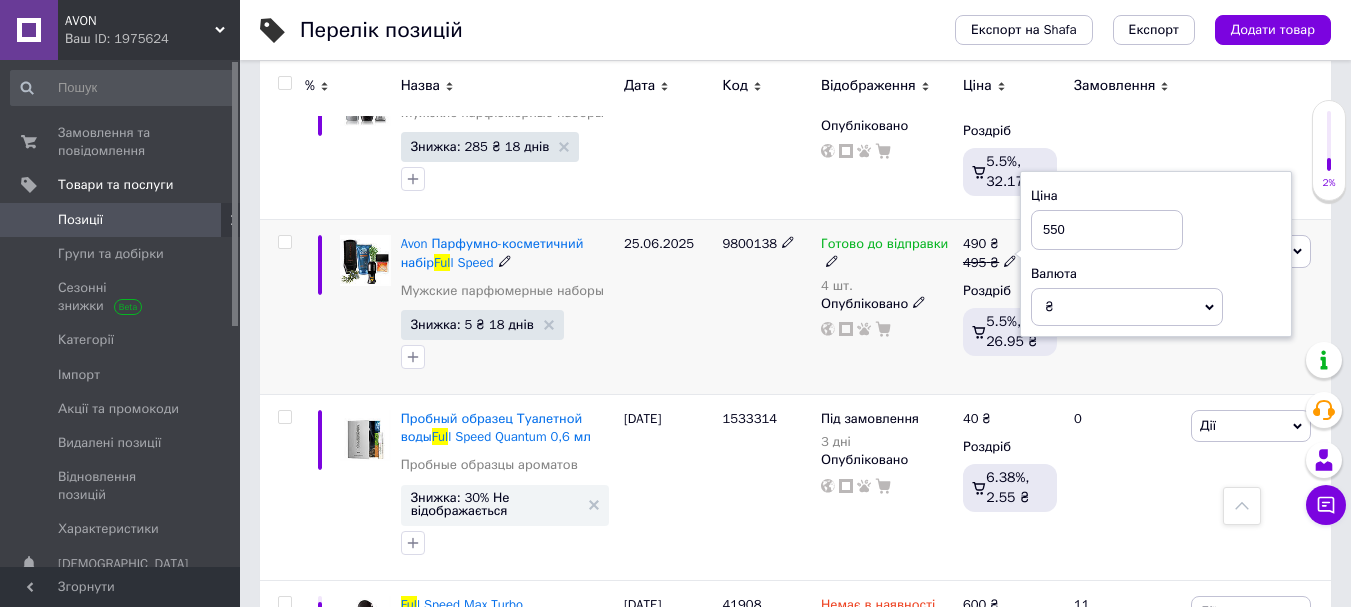 type on "550" 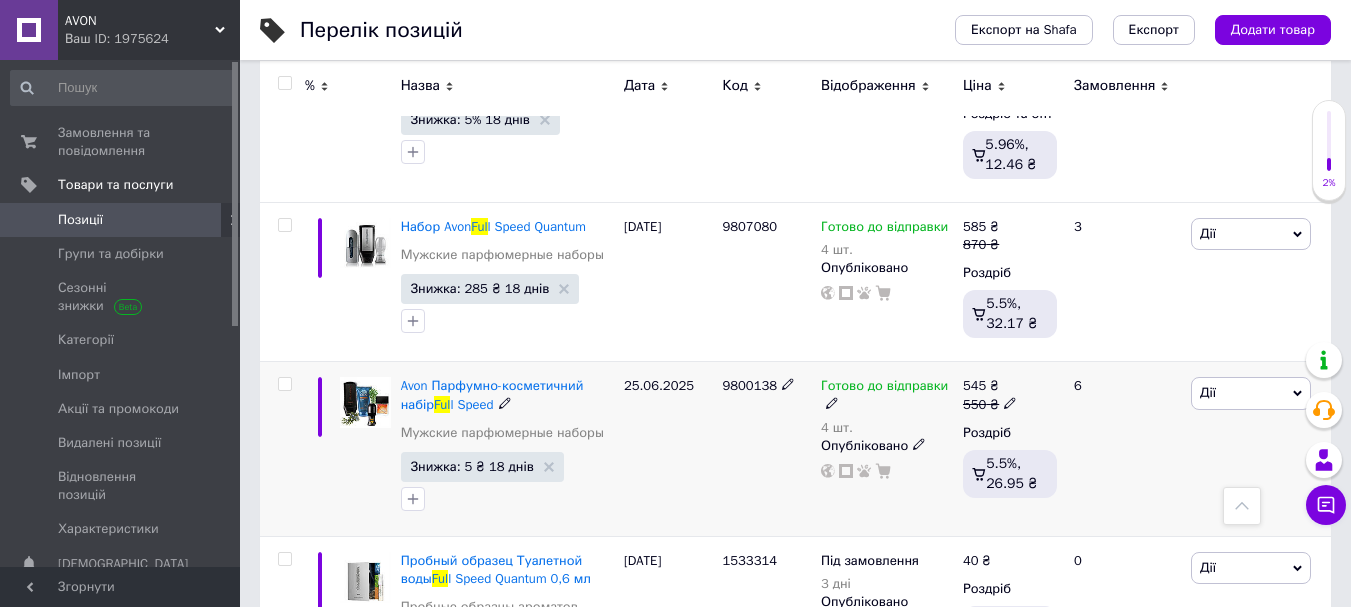 scroll, scrollTop: 3154, scrollLeft: 0, axis: vertical 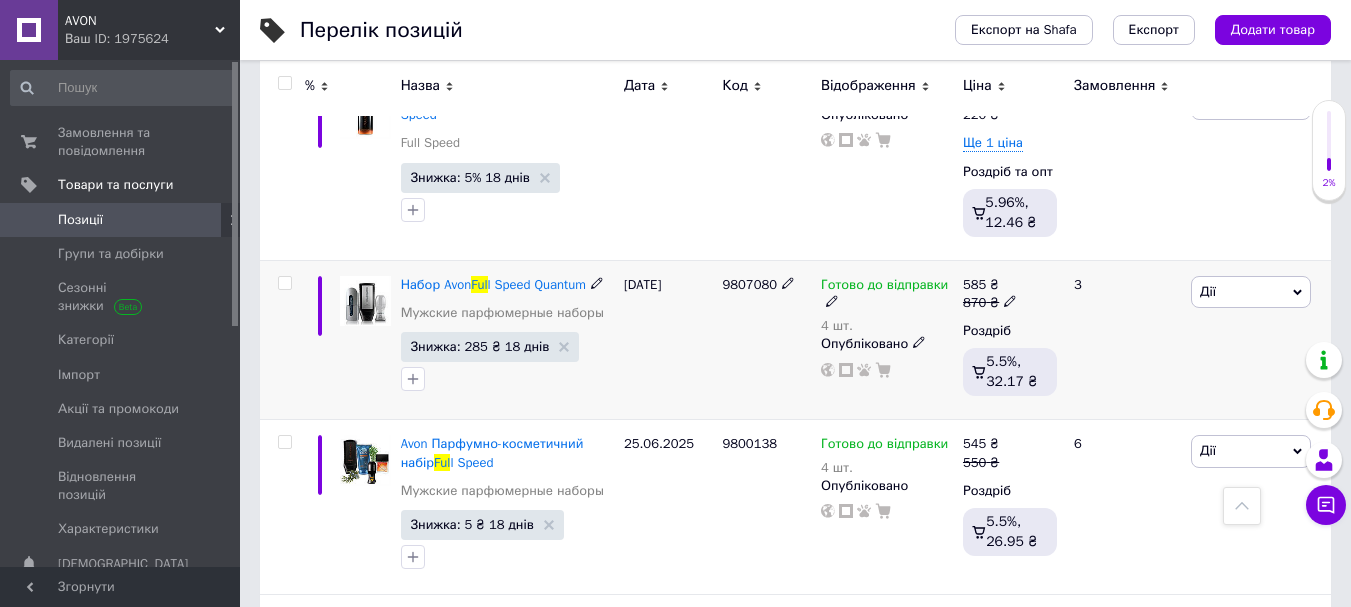 click 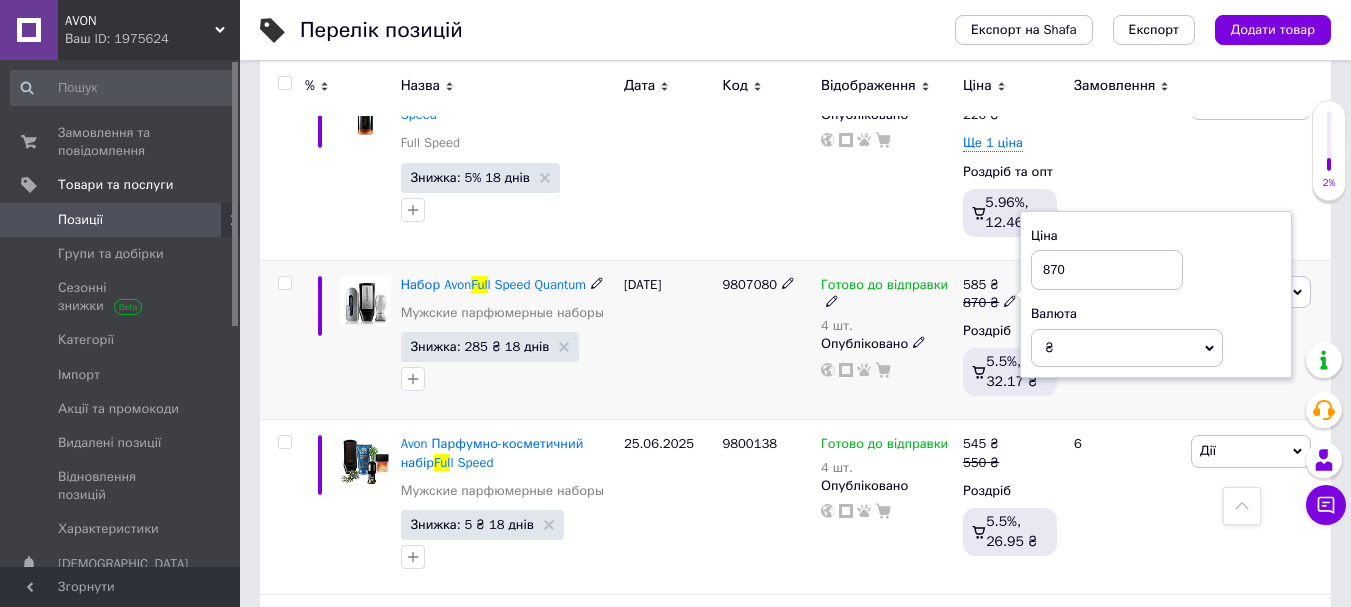 drag, startPoint x: 1067, startPoint y: 249, endPoint x: 1046, endPoint y: 255, distance: 21.84033 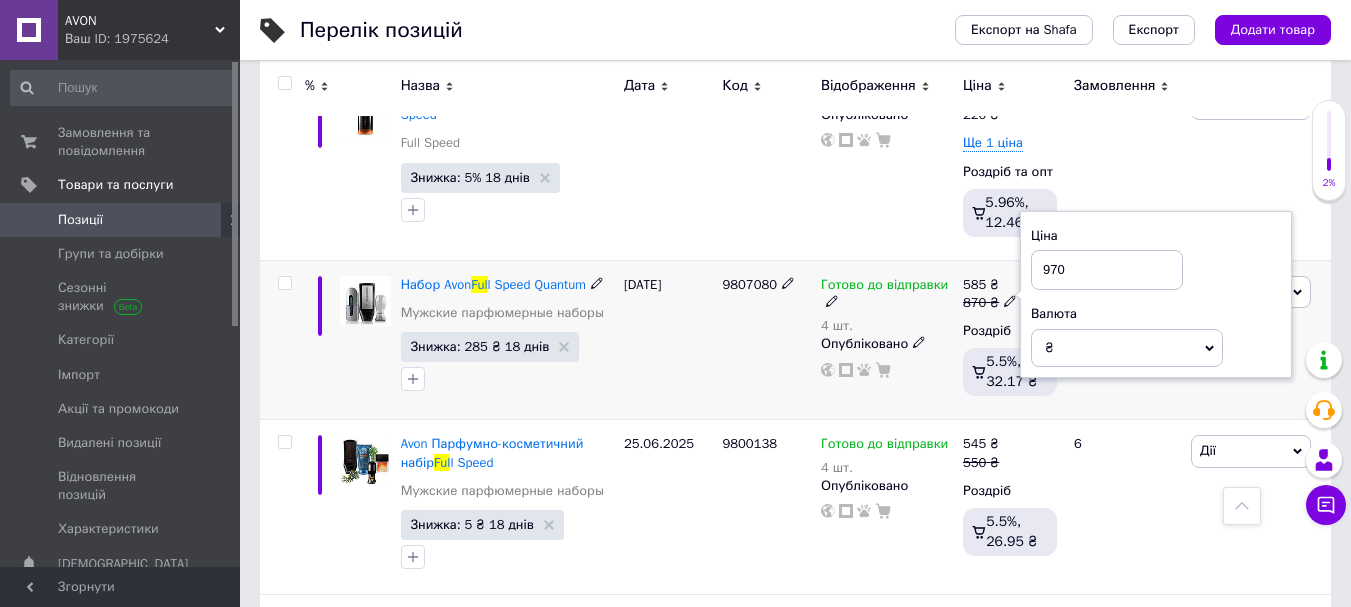 type on "970" 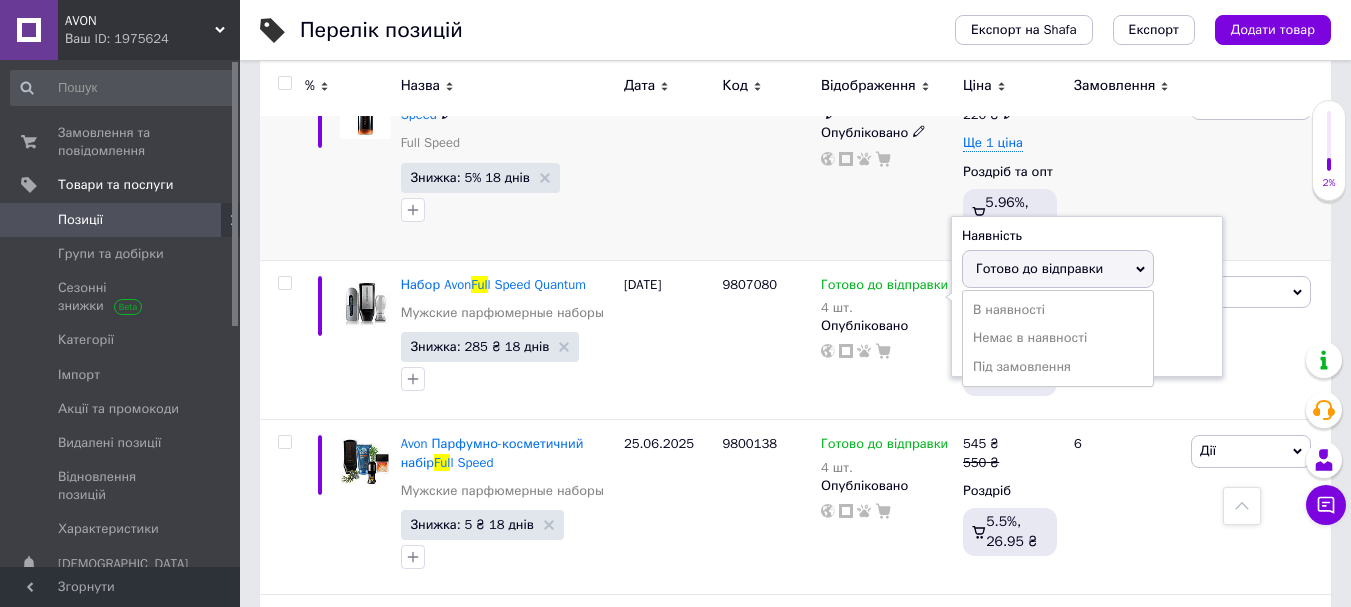 click on "[PERSON_NAME] Підняти на початок групи Копіювати Знижка Подарунок Супутні Приховати Ярлик Додати на вітрину Додати в кампанію Каталог ProSale Видалити" at bounding box center [1258, 167] 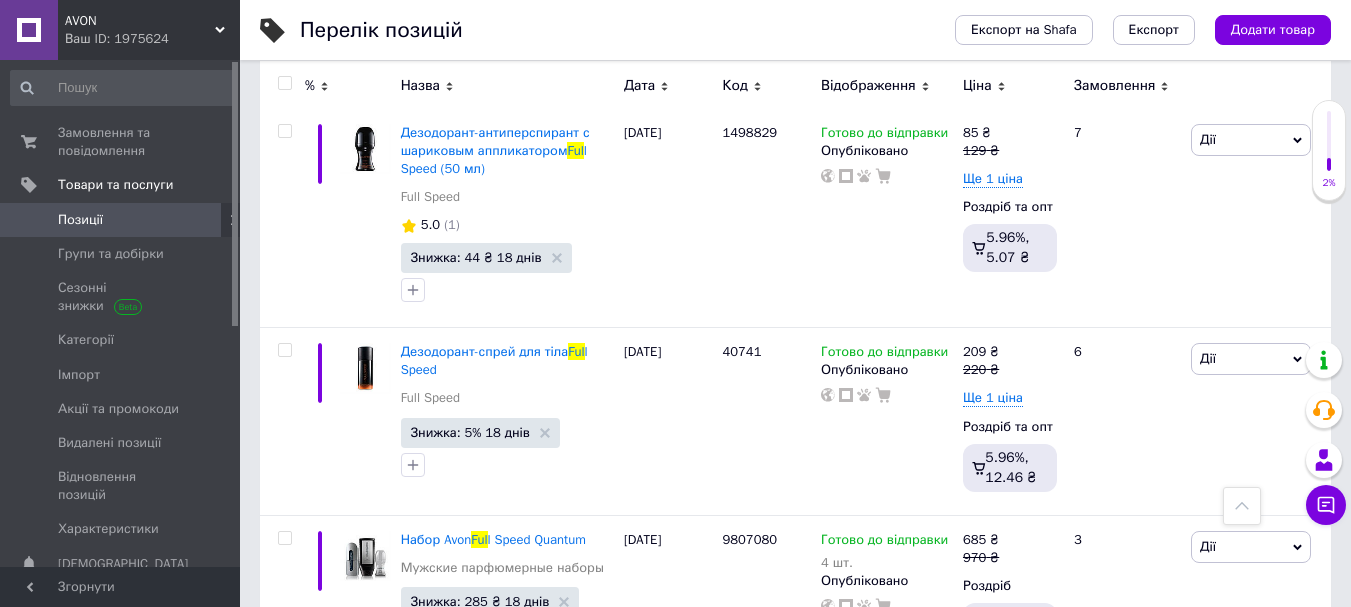 scroll, scrollTop: 2892, scrollLeft: 0, axis: vertical 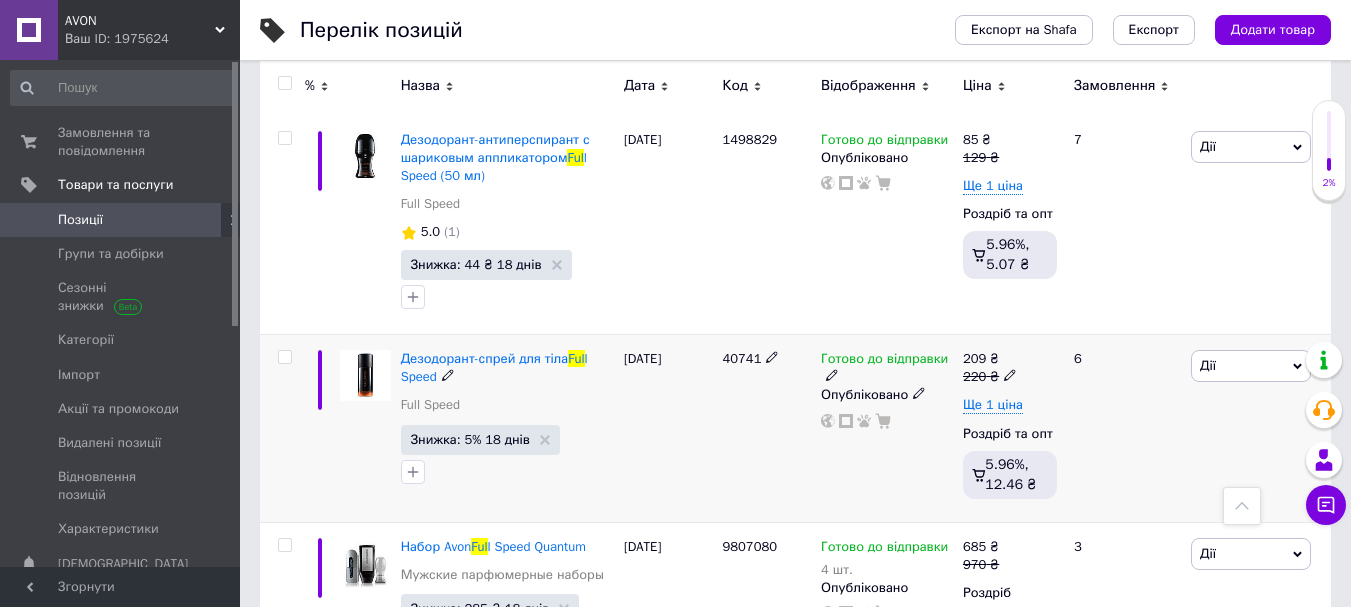 click 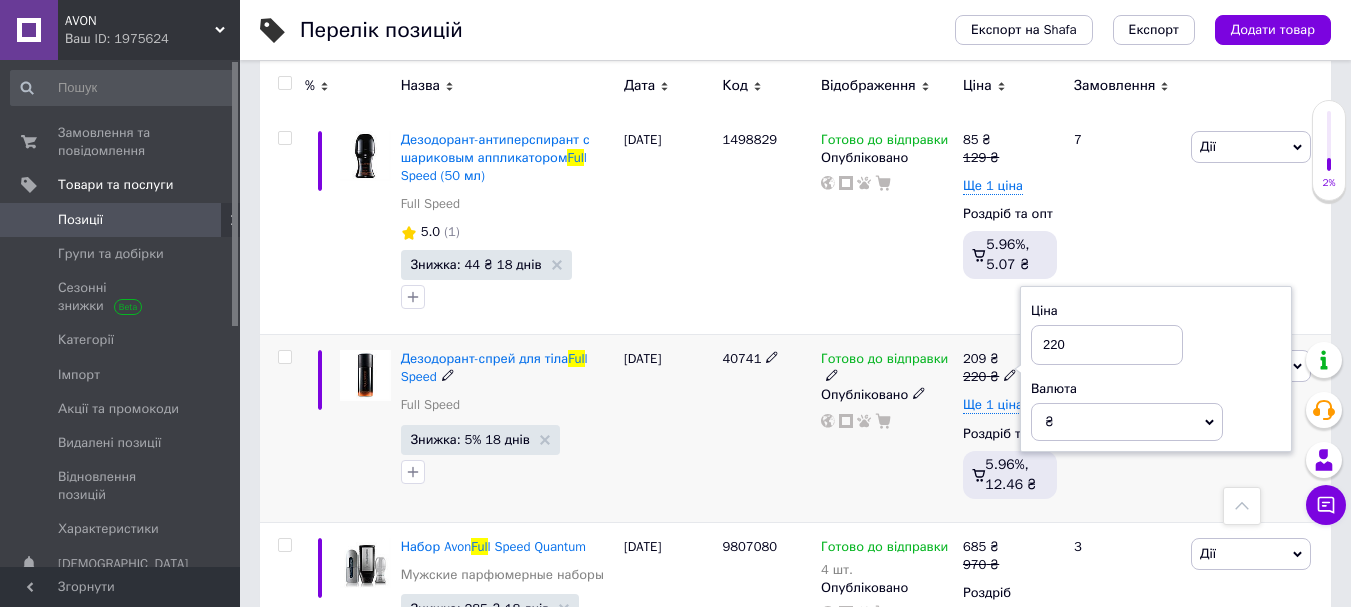 drag, startPoint x: 1067, startPoint y: 317, endPoint x: 1040, endPoint y: 328, distance: 29.15476 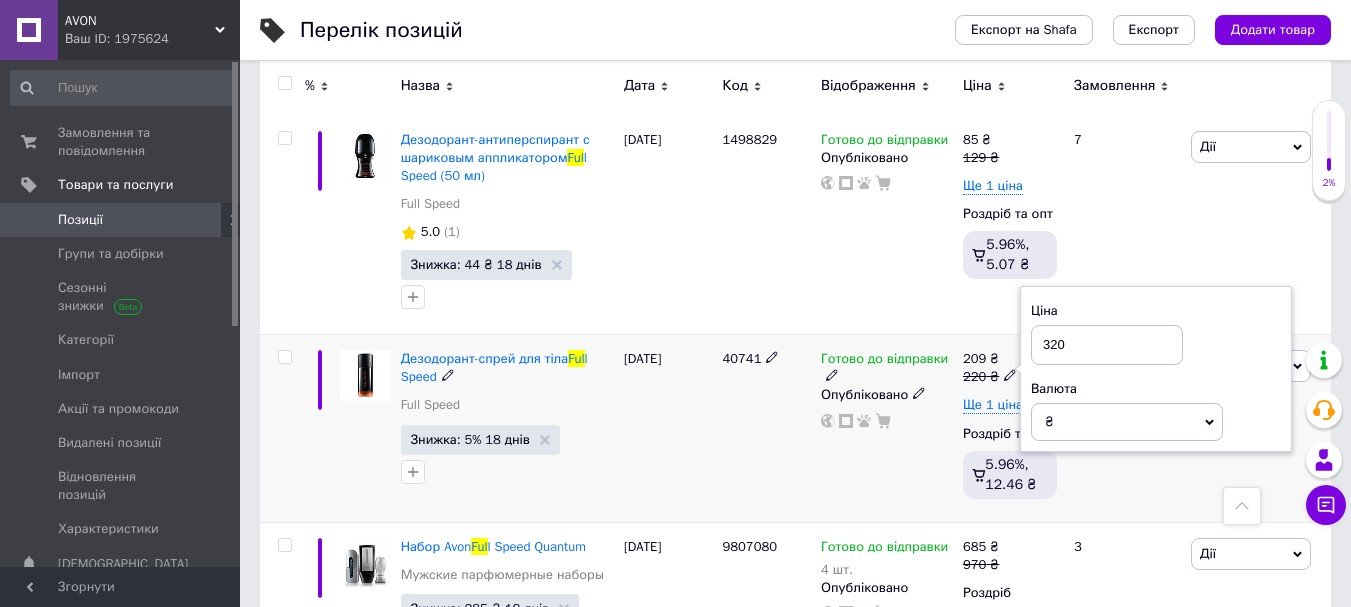 type on "320" 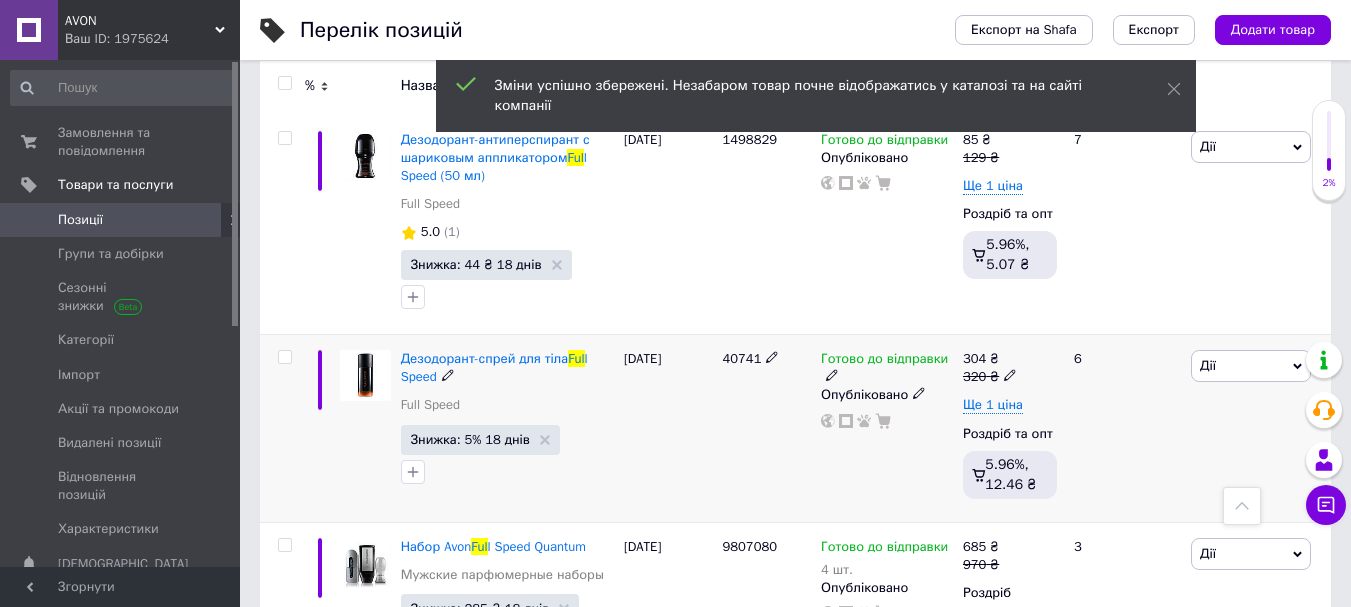 click on "Дії" at bounding box center [1251, 366] 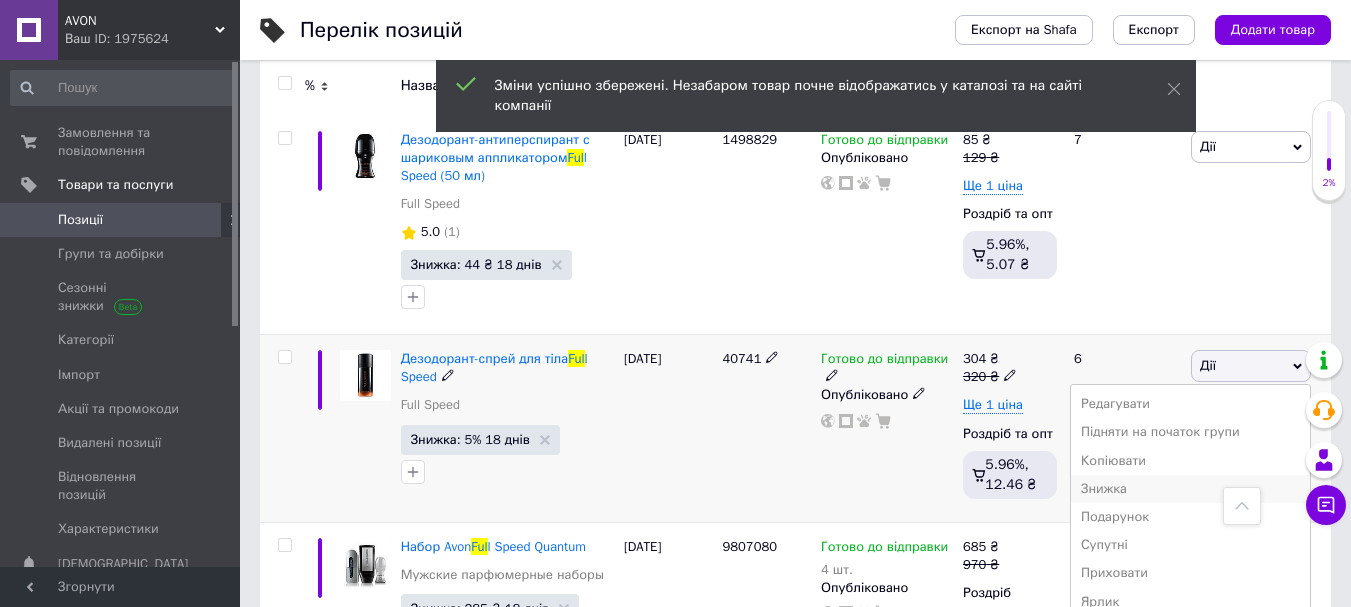 click on "Знижка" at bounding box center (1190, 489) 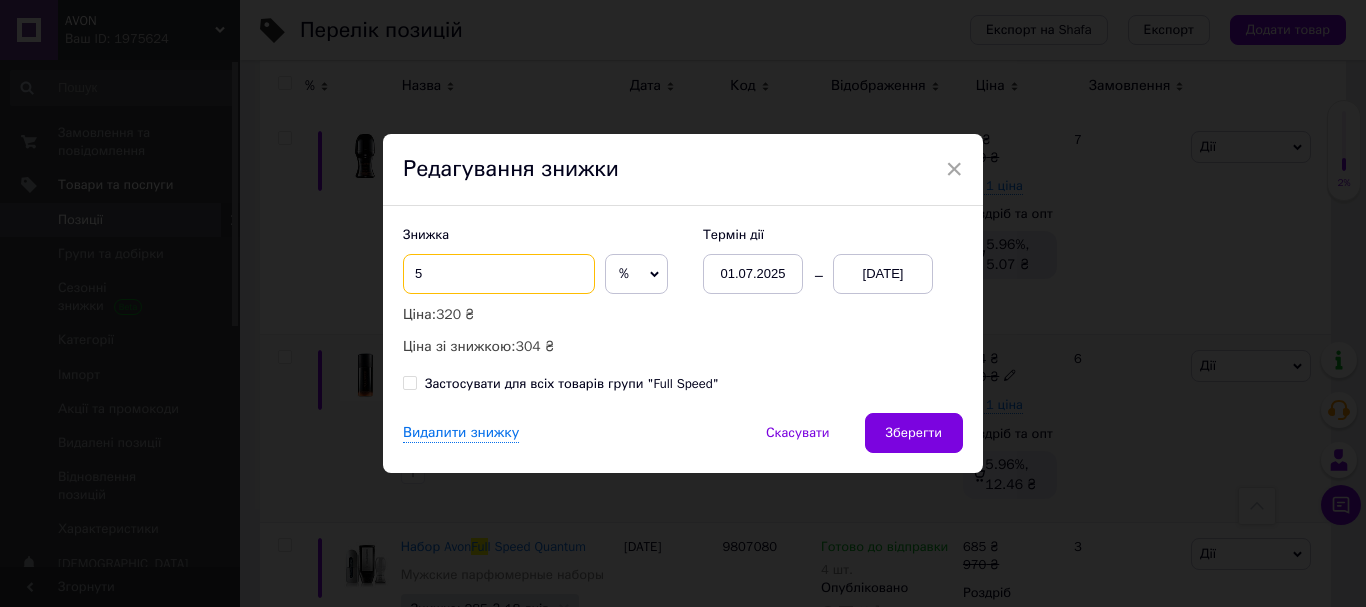 click on "5" at bounding box center (499, 274) 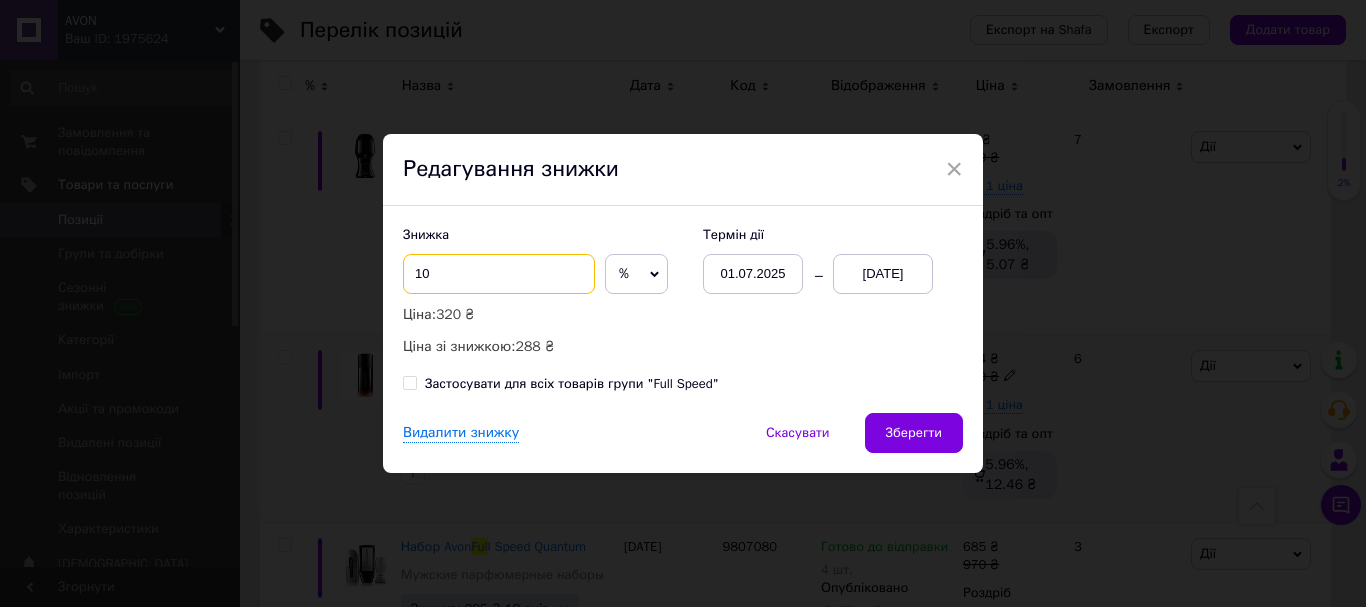 drag, startPoint x: 434, startPoint y: 275, endPoint x: 404, endPoint y: 275, distance: 30 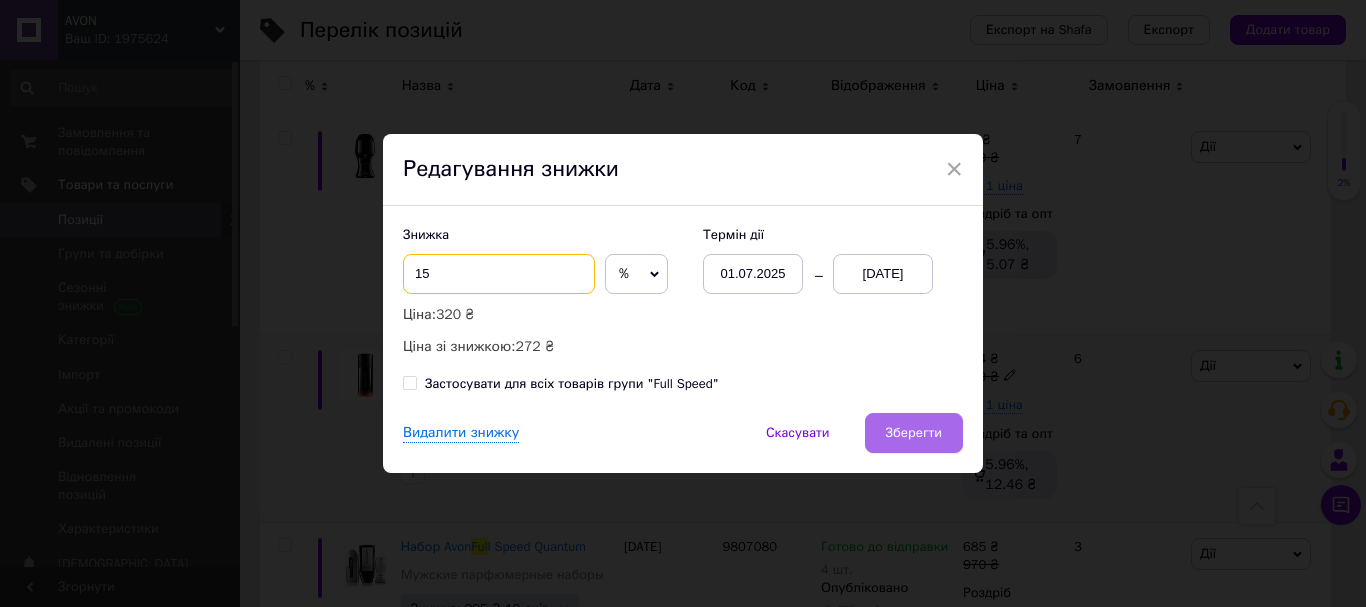 type on "15" 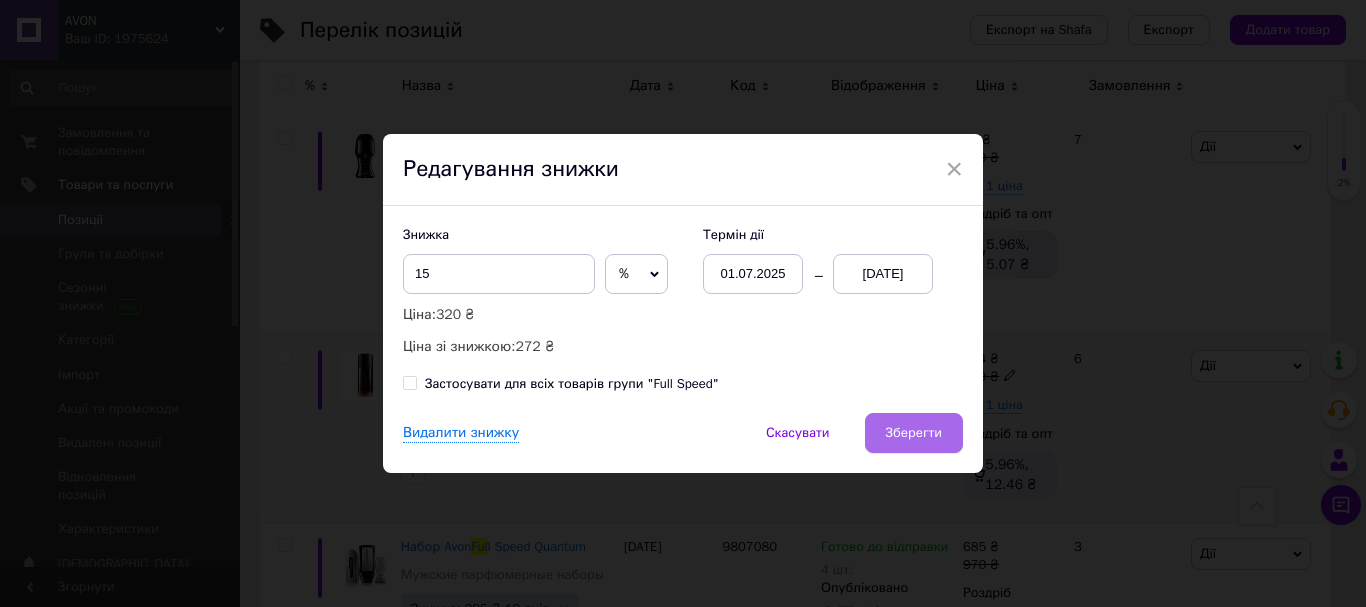 click on "Зберегти" at bounding box center (914, 433) 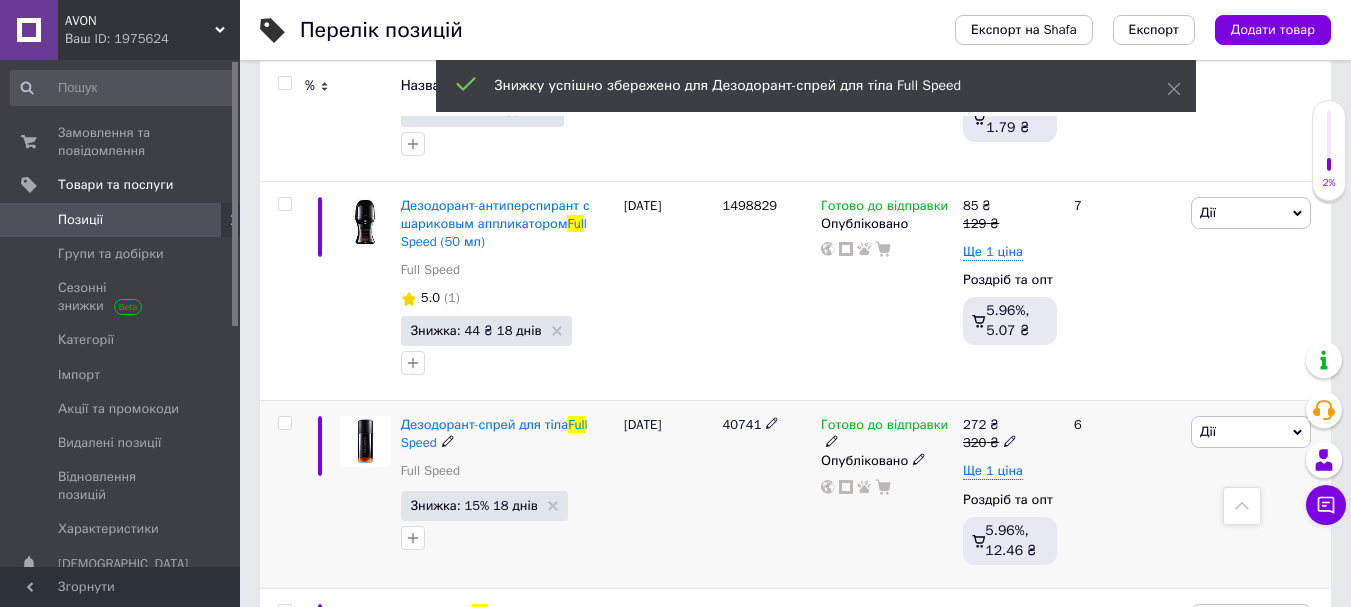 scroll, scrollTop: 2792, scrollLeft: 0, axis: vertical 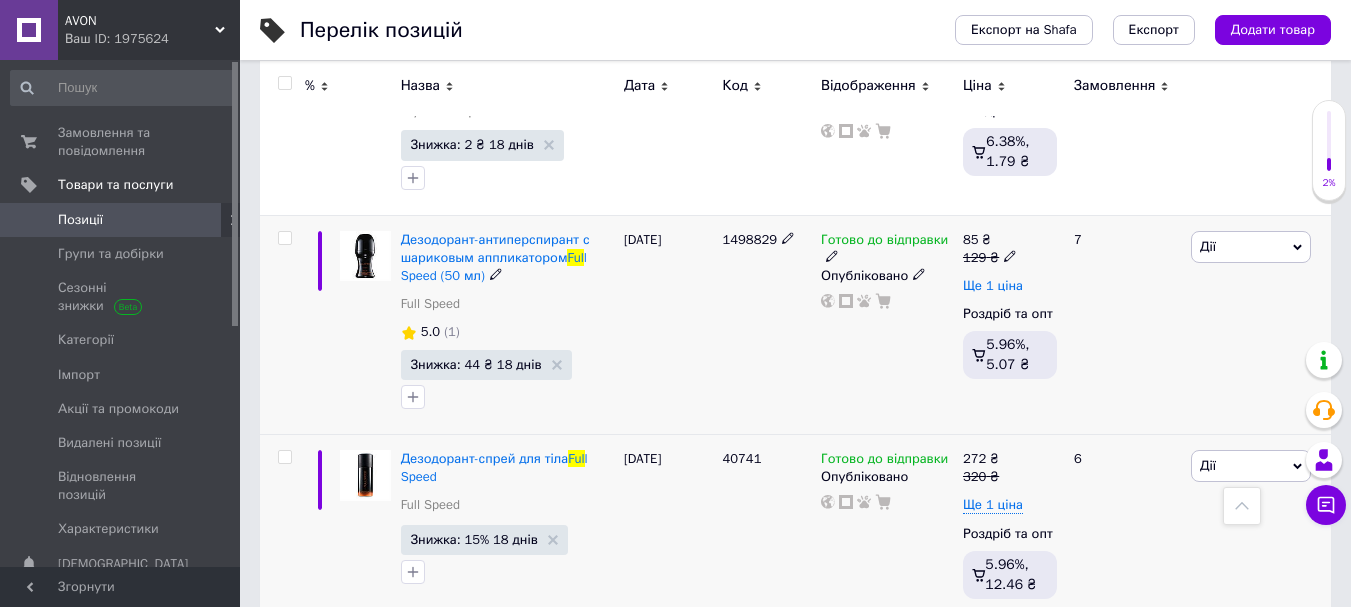 click on "Ще 1 ціна" at bounding box center (993, 286) 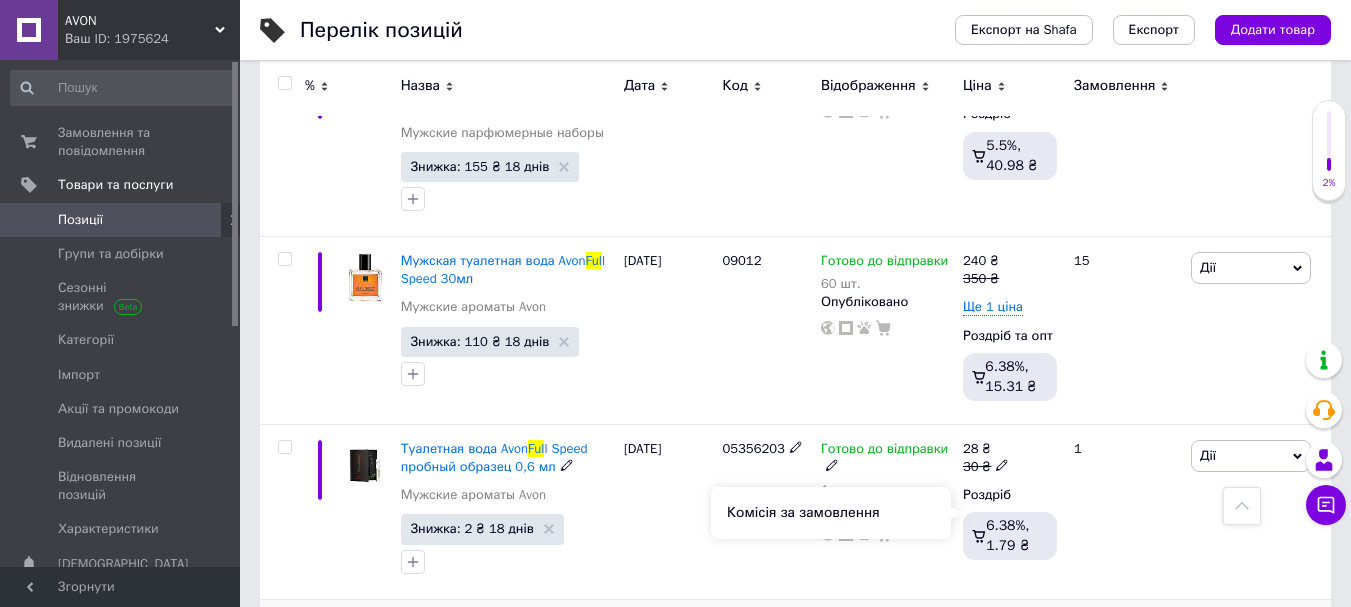 scroll, scrollTop: 2392, scrollLeft: 0, axis: vertical 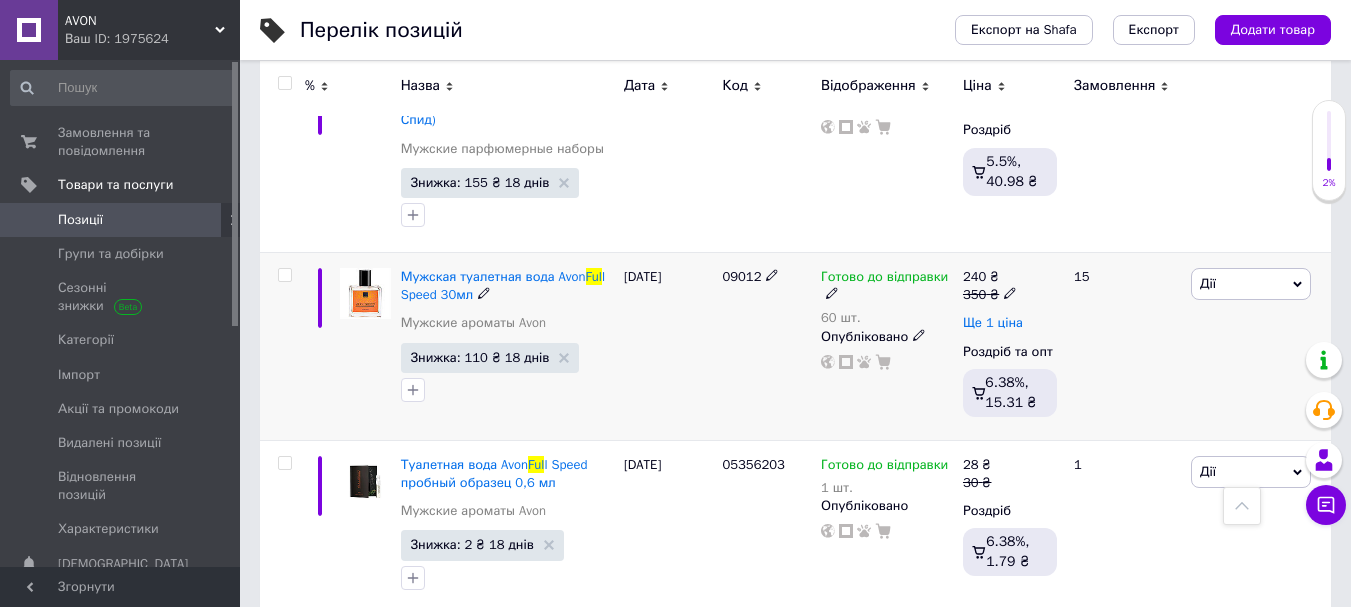 click on "Ще 1 ціна" at bounding box center [993, 323] 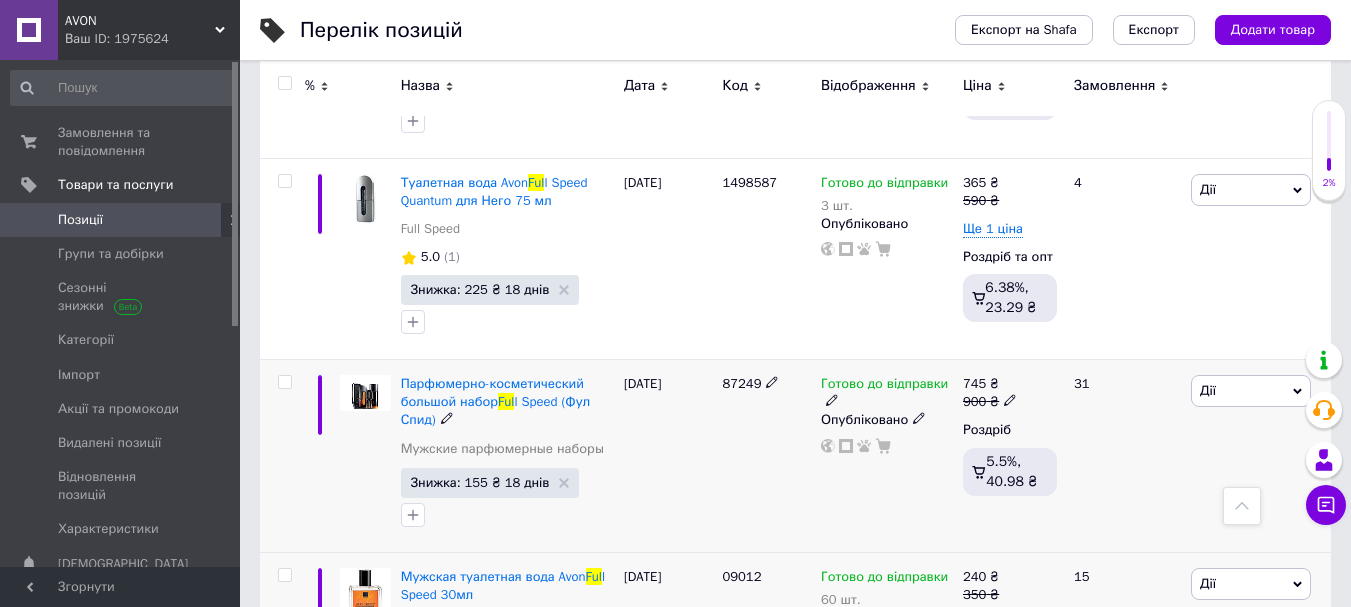 scroll, scrollTop: 1992, scrollLeft: 0, axis: vertical 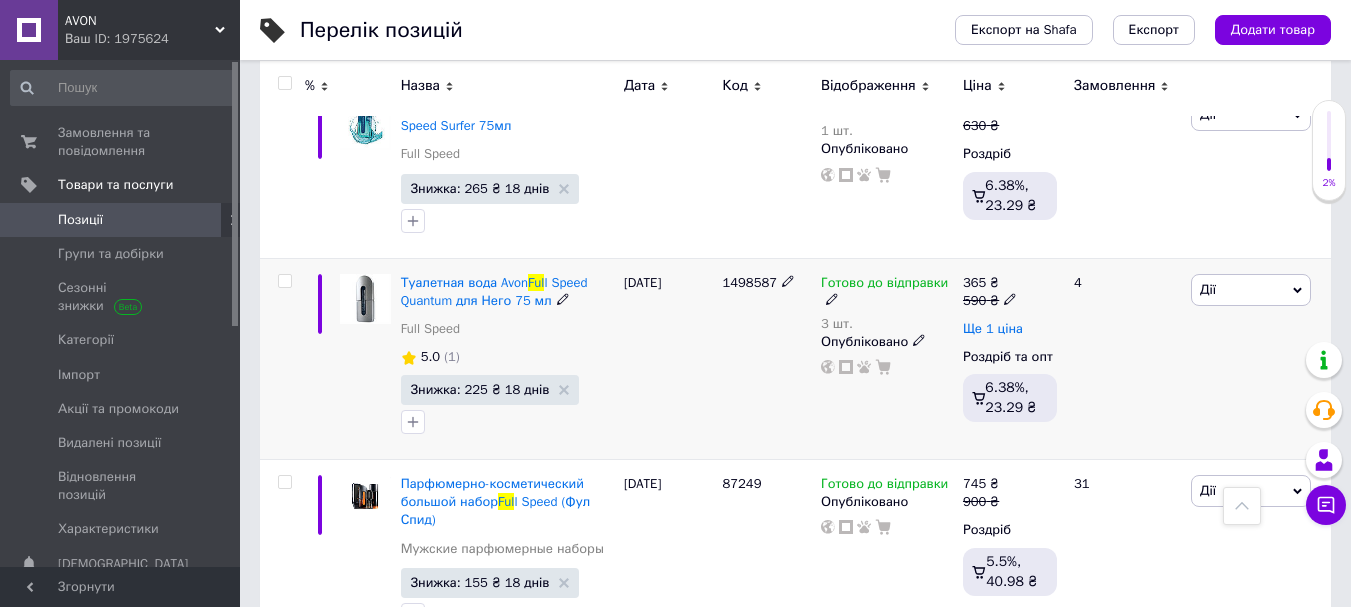 click on "Ще 1 ціна" at bounding box center [993, 329] 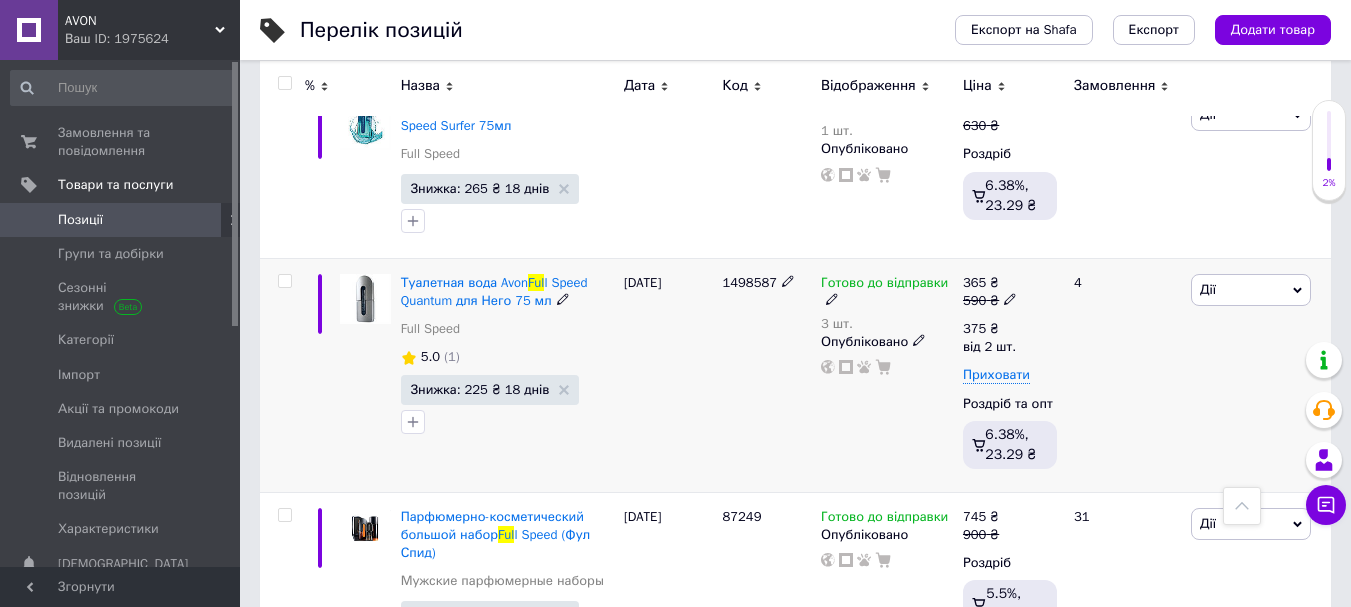 click 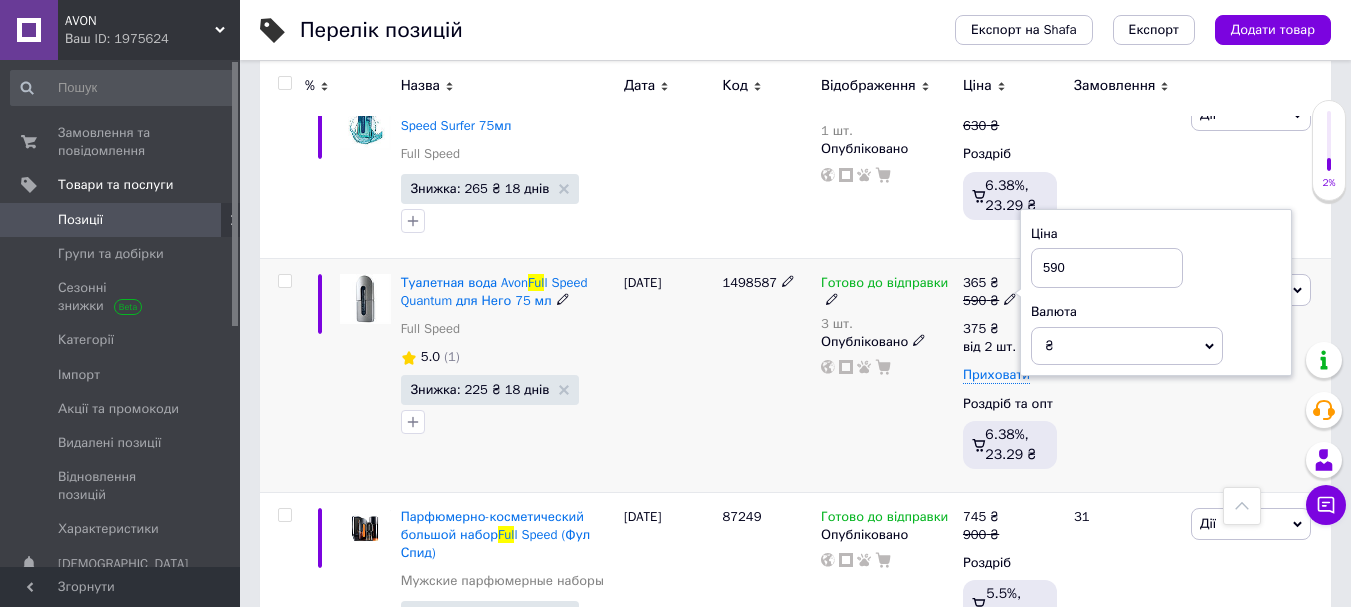 drag, startPoint x: 1069, startPoint y: 244, endPoint x: 1041, endPoint y: 254, distance: 29.732138 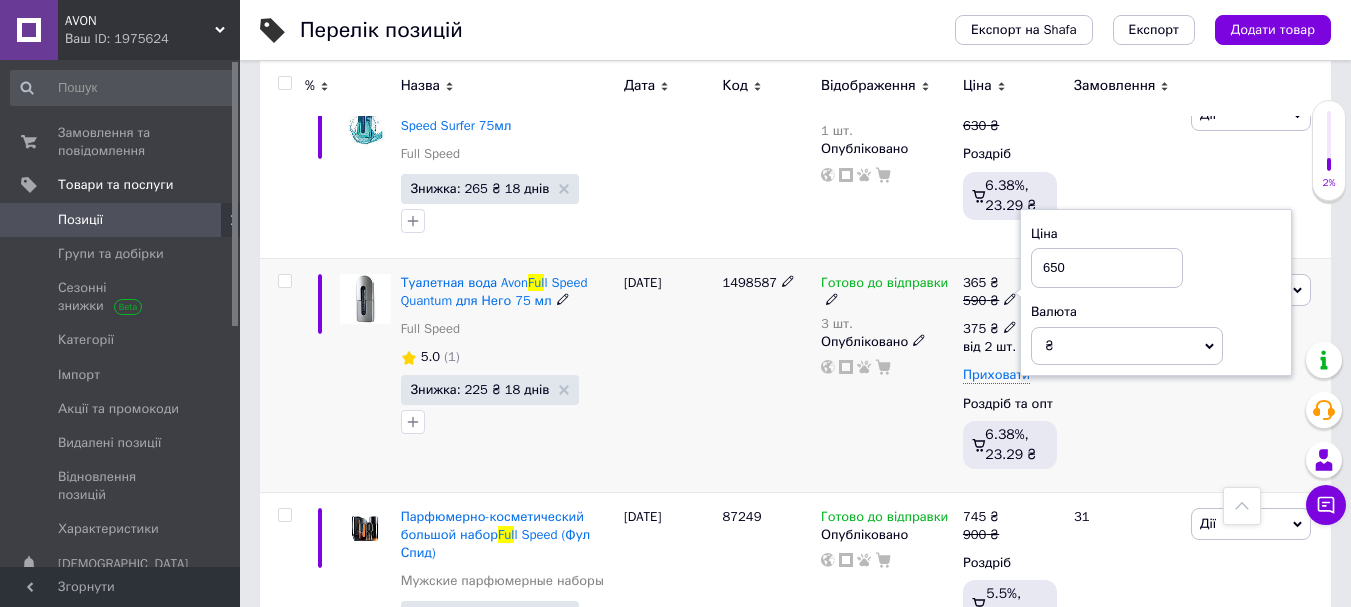 type on "650" 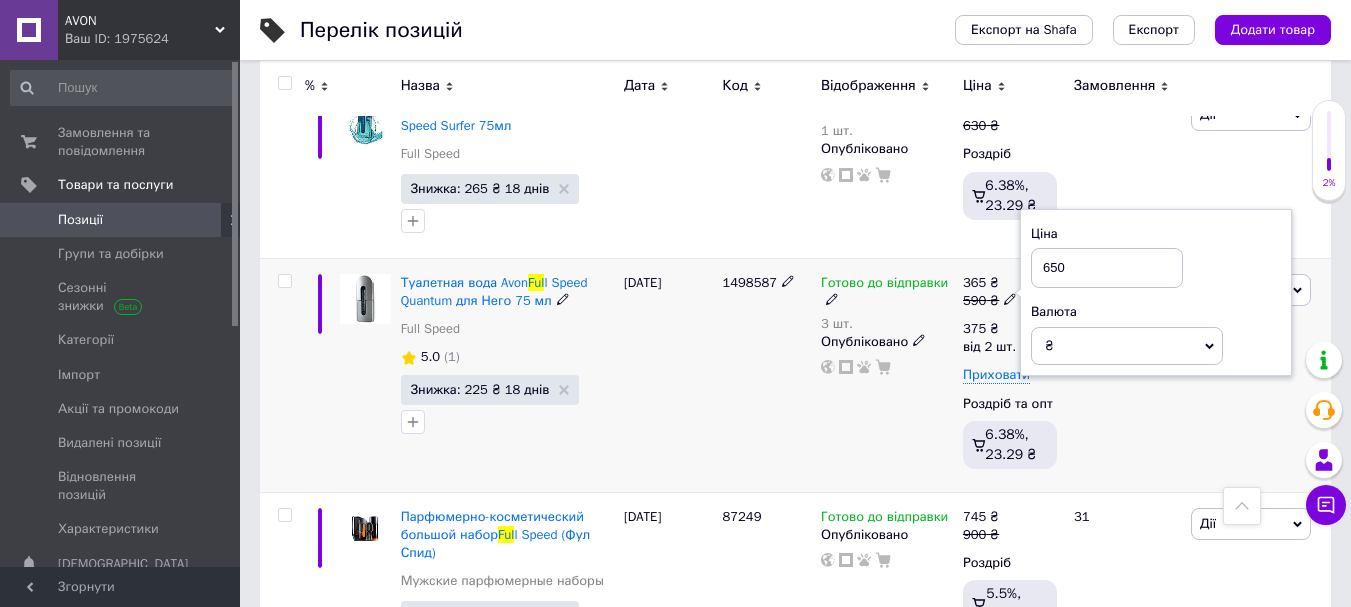 click on "3 шт." at bounding box center (887, 324) 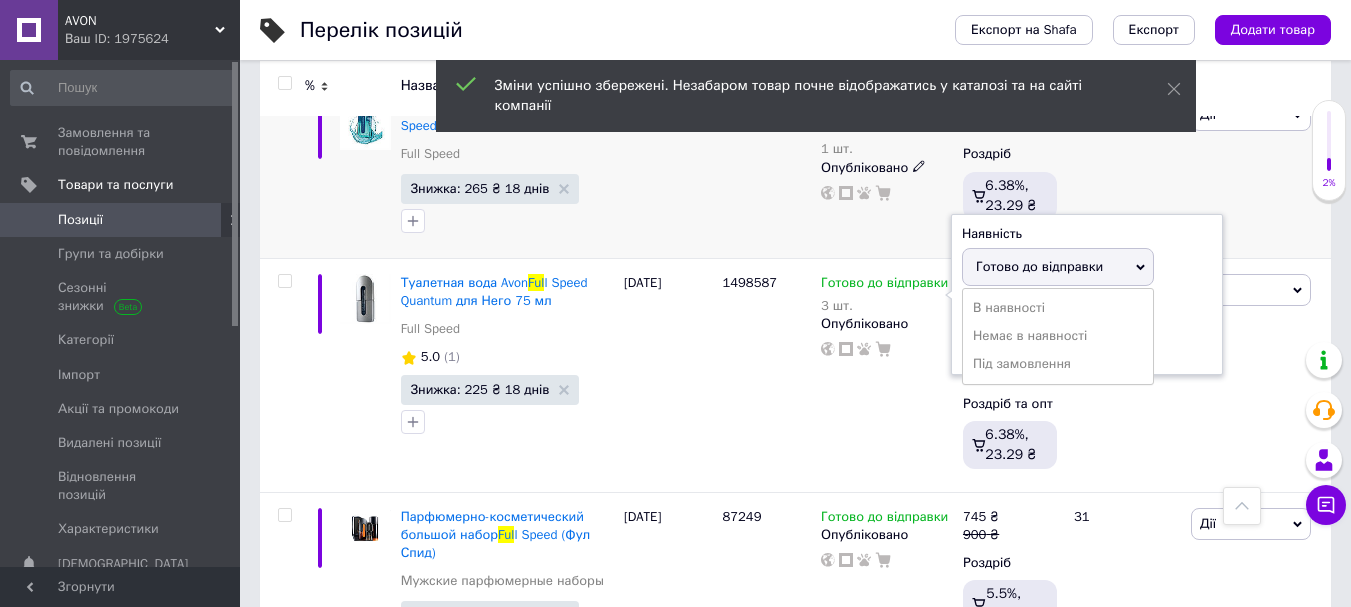 click on "1498598" at bounding box center [766, 170] 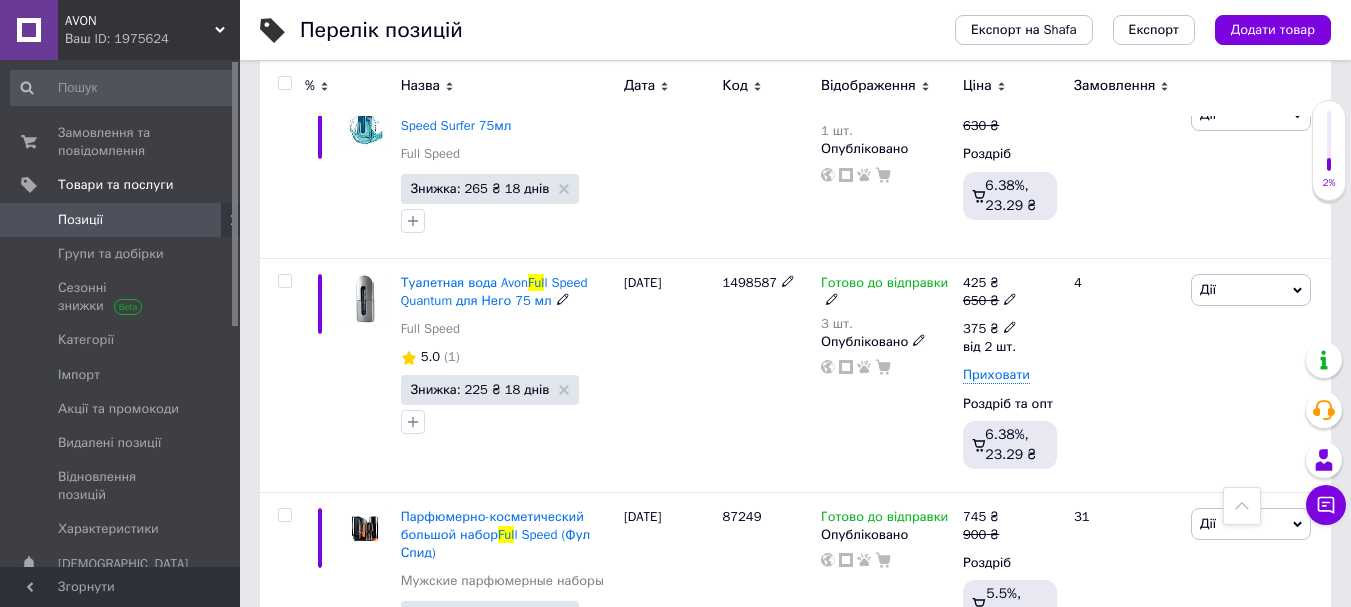 click 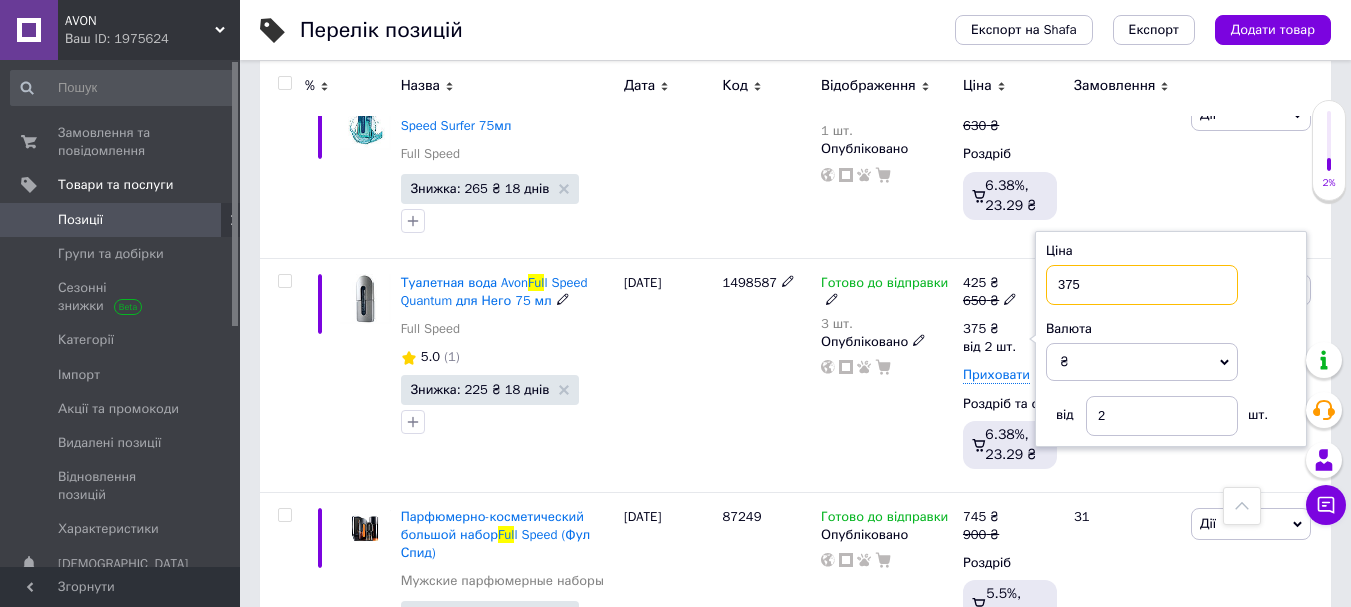 drag, startPoint x: 1088, startPoint y: 255, endPoint x: 1053, endPoint y: 265, distance: 36.40055 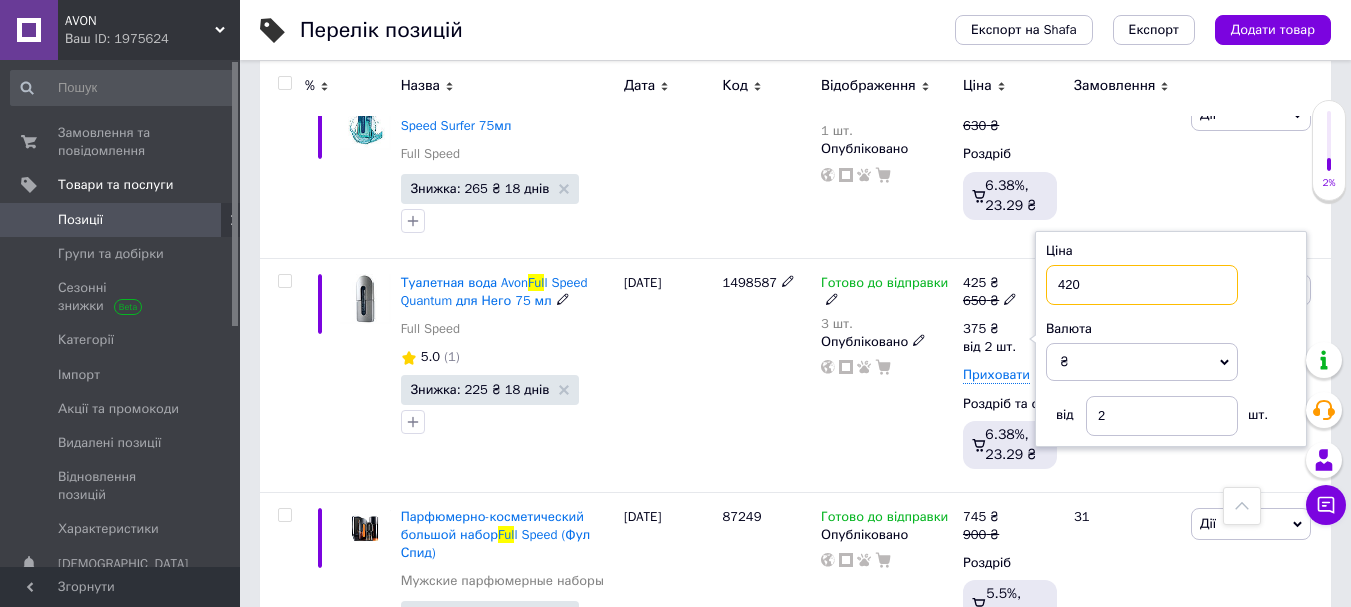 type on "420" 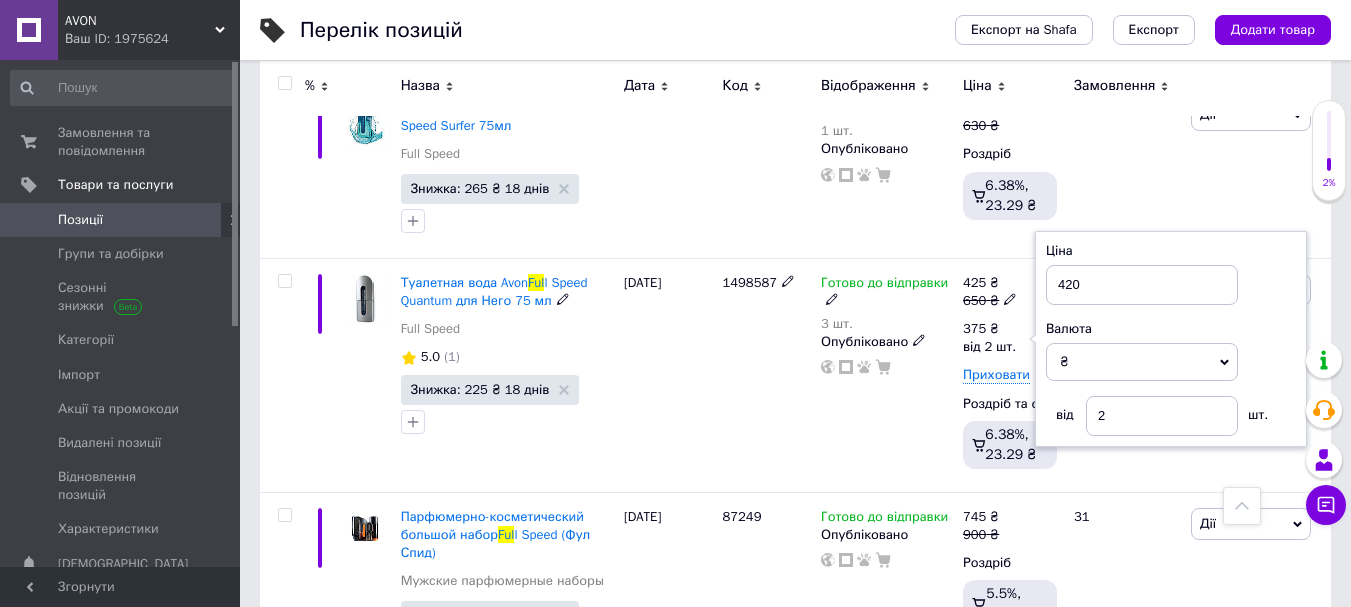 click on "Готово до відправки 3 шт. Опубліковано" at bounding box center [887, 375] 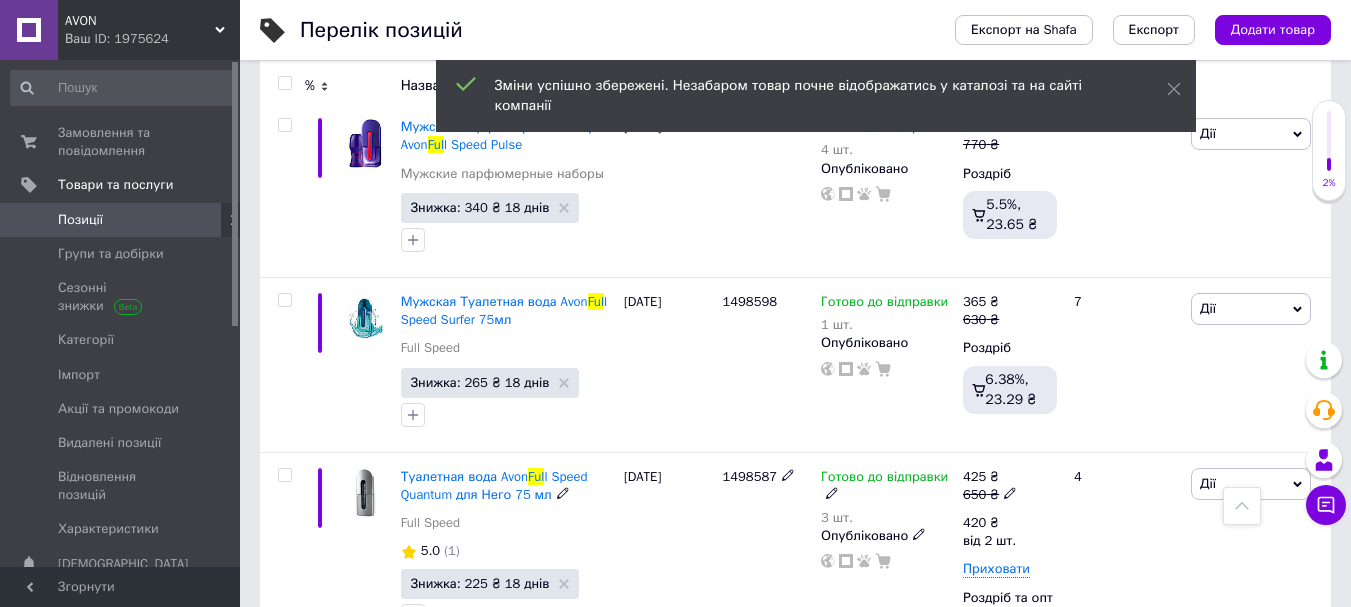 scroll, scrollTop: 1792, scrollLeft: 0, axis: vertical 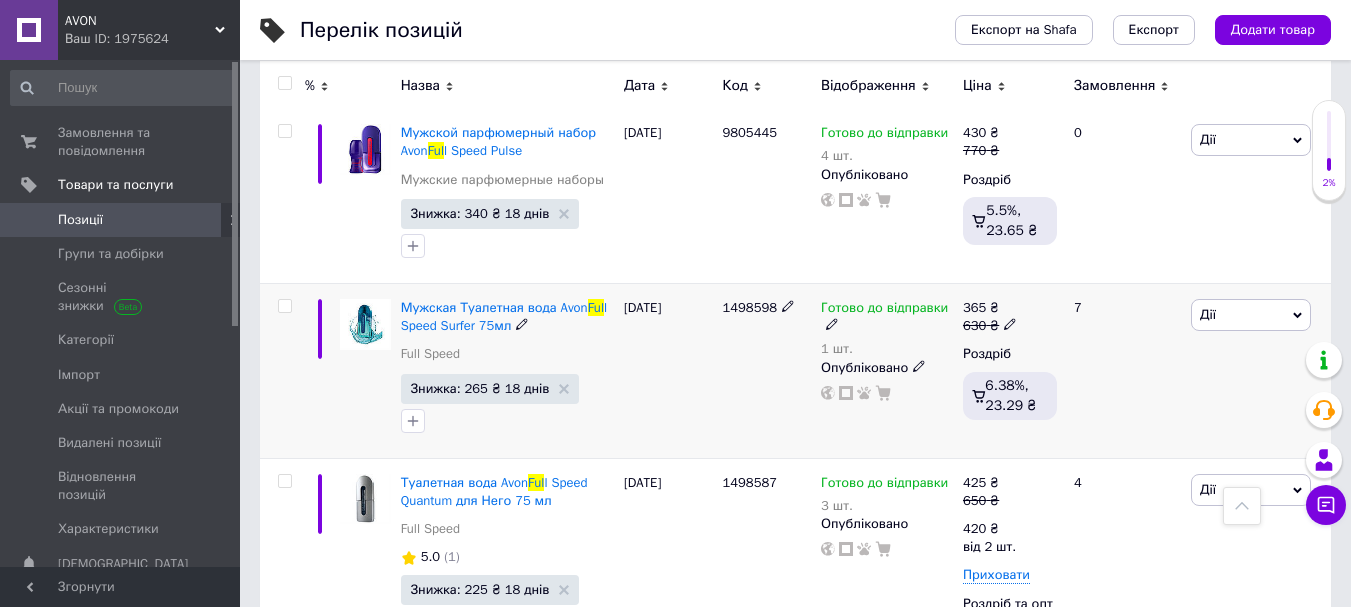 click 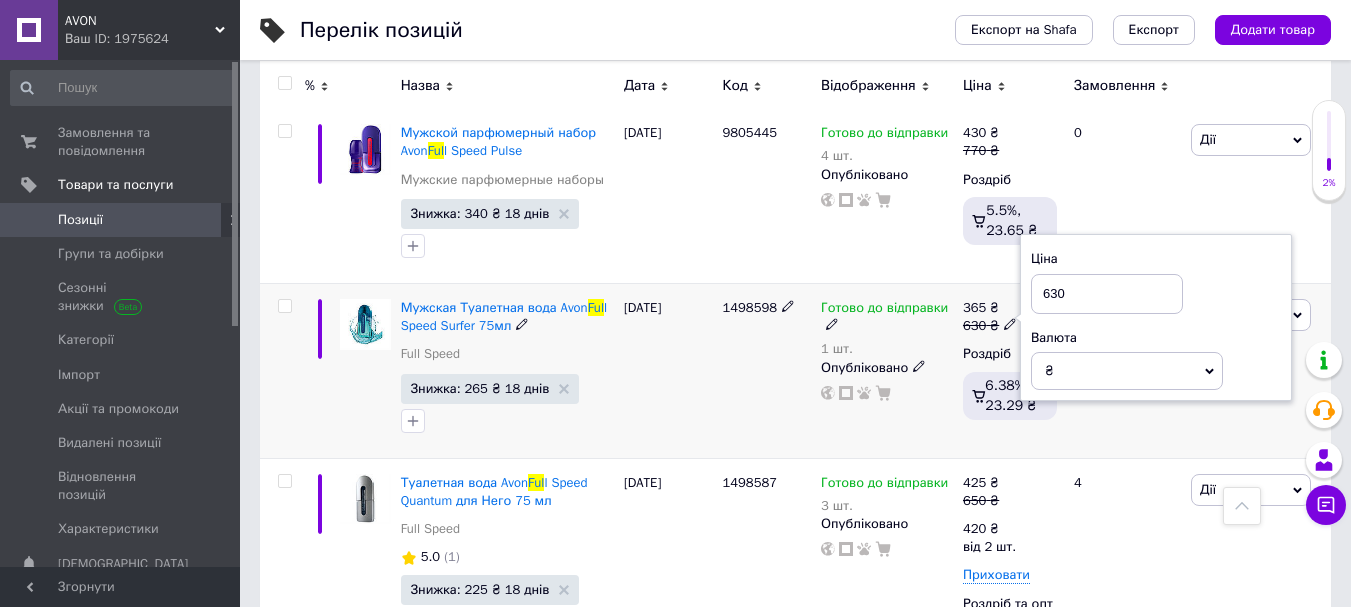 drag, startPoint x: 1067, startPoint y: 268, endPoint x: 1051, endPoint y: 273, distance: 16.763054 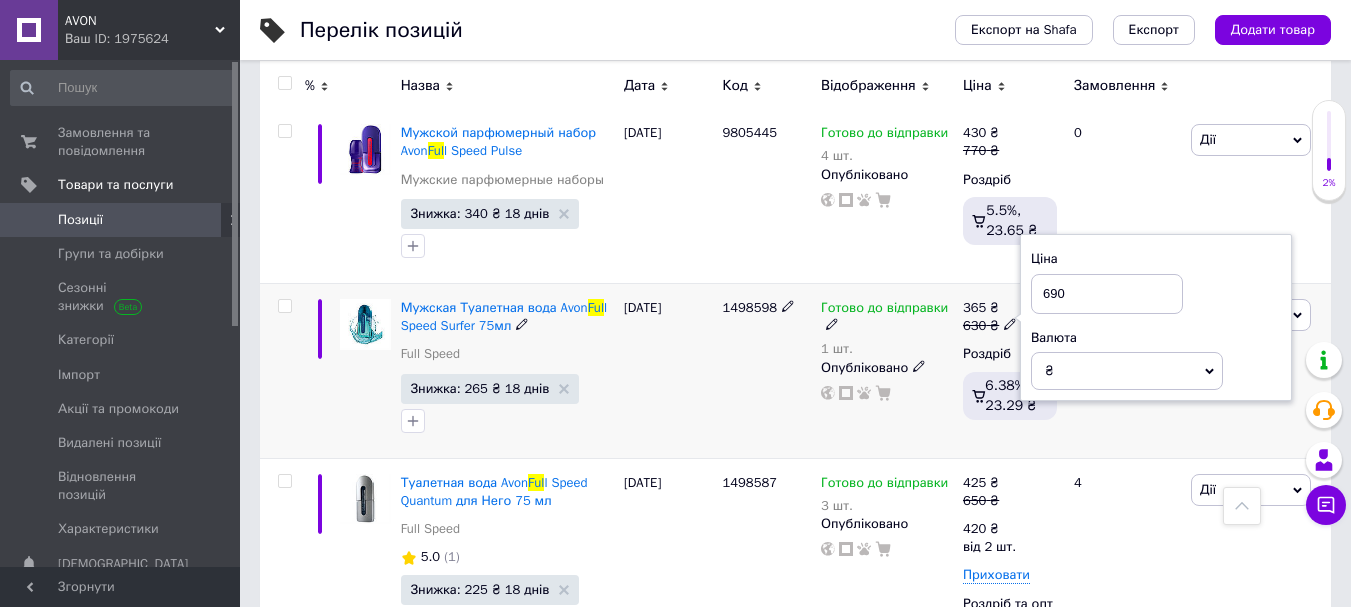 type on "690" 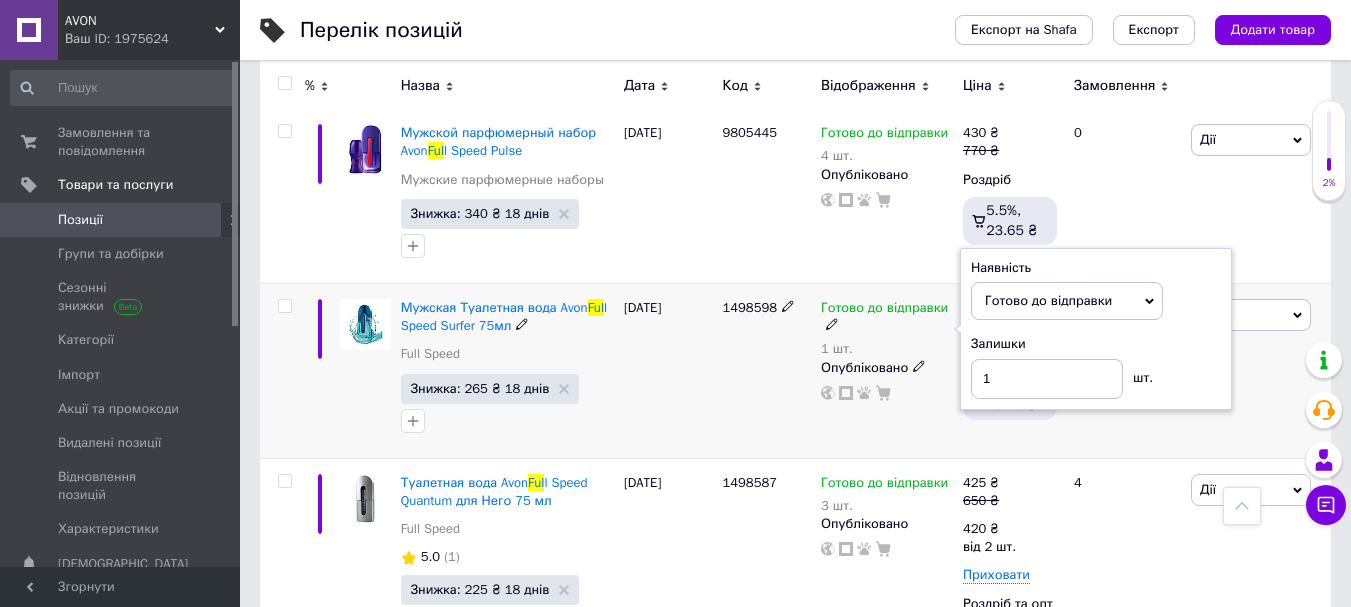 click on "Готово до відправки" at bounding box center (887, 317) 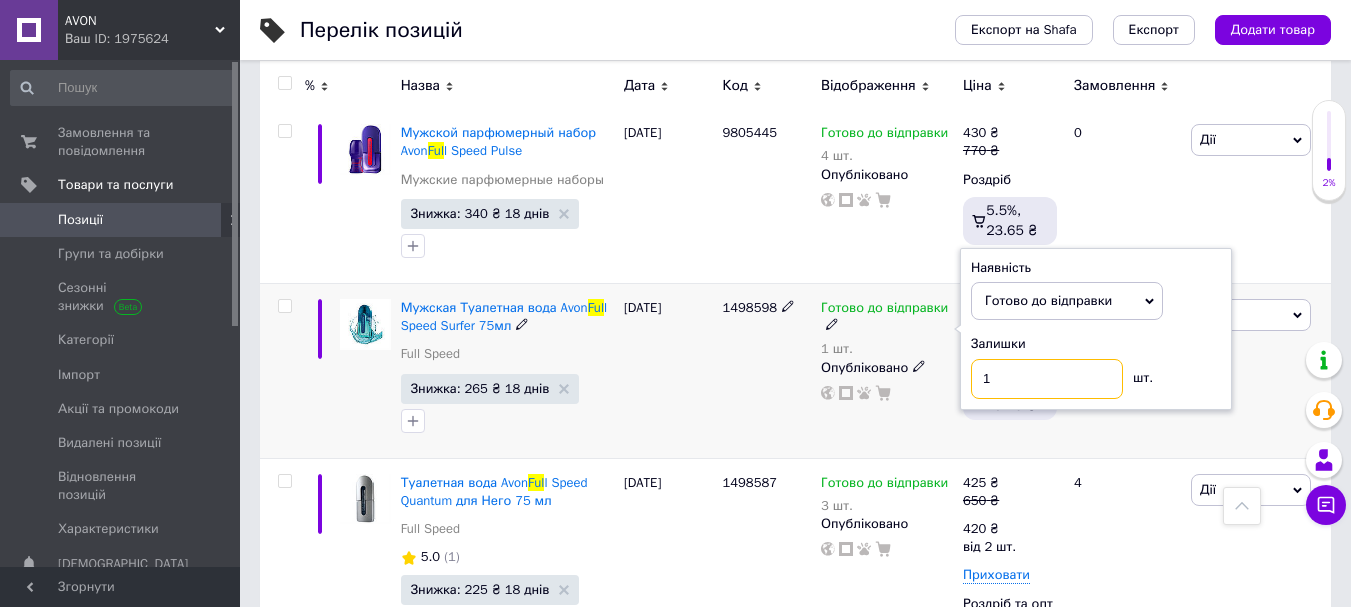 drag, startPoint x: 998, startPoint y: 355, endPoint x: 983, endPoint y: 359, distance: 15.524175 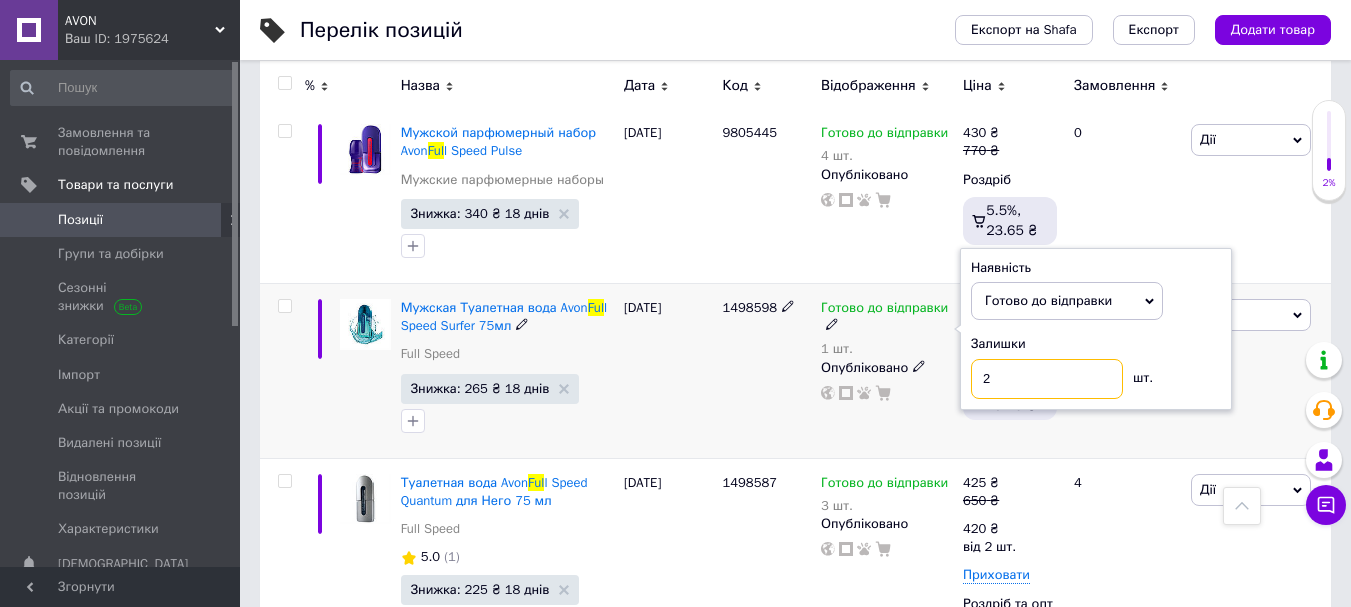 type on "2" 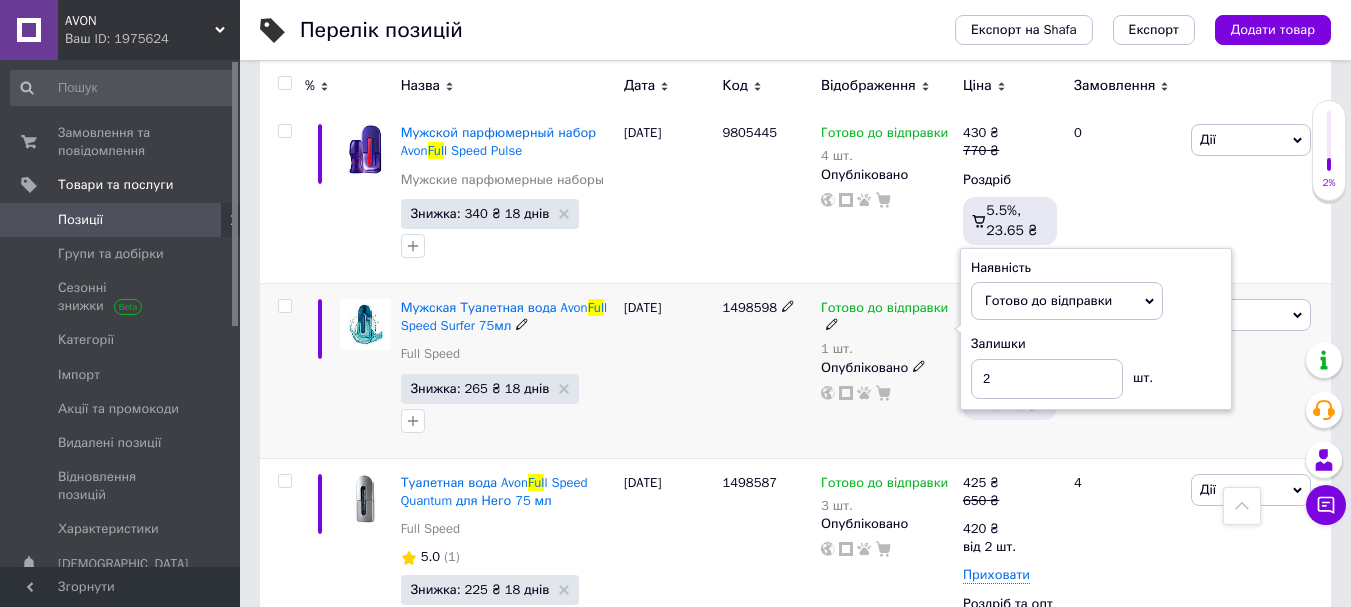 click on "Готово до відправки 1 шт. Наявність [PERSON_NAME] до відправки В наявності Немає в наявності Під замовлення Залишки 2 шт. Опубліковано" at bounding box center [887, 370] 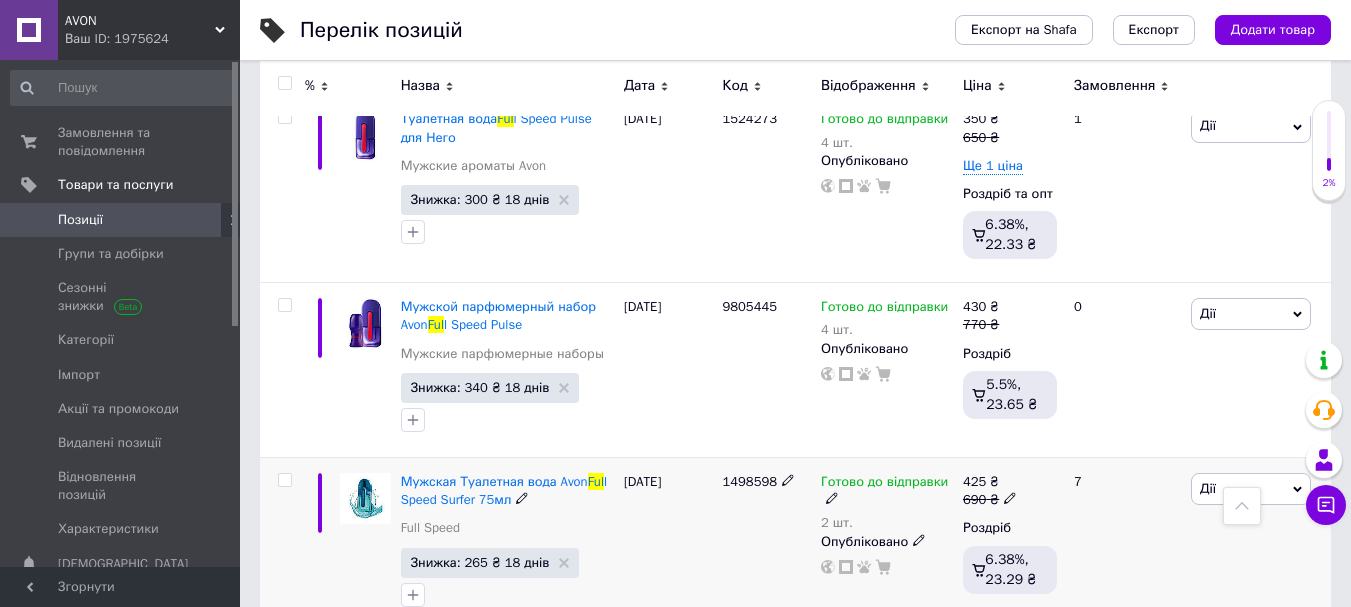 scroll, scrollTop: 1592, scrollLeft: 0, axis: vertical 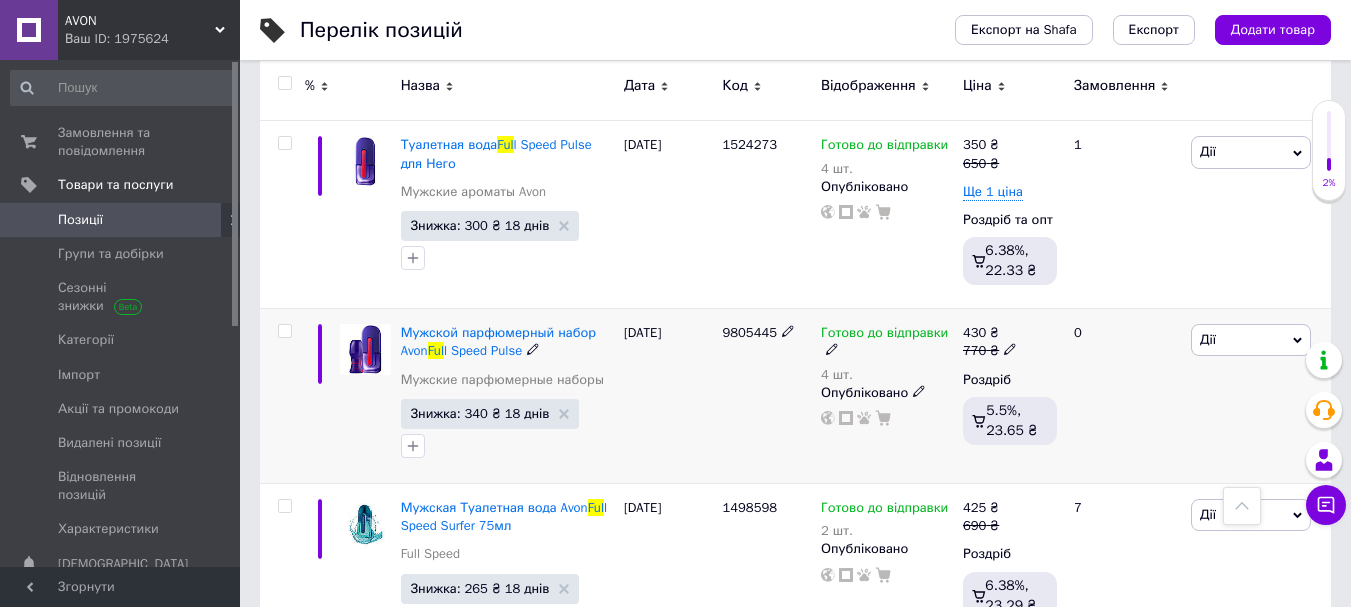 click 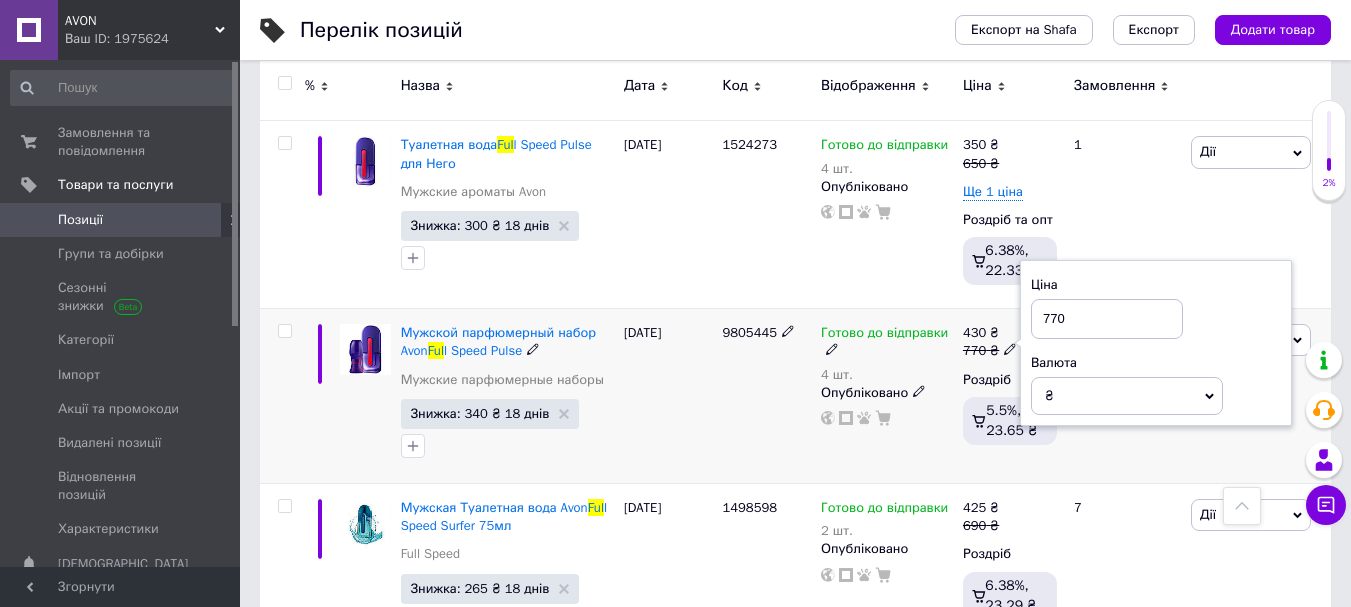 drag, startPoint x: 1068, startPoint y: 296, endPoint x: 1051, endPoint y: 296, distance: 17 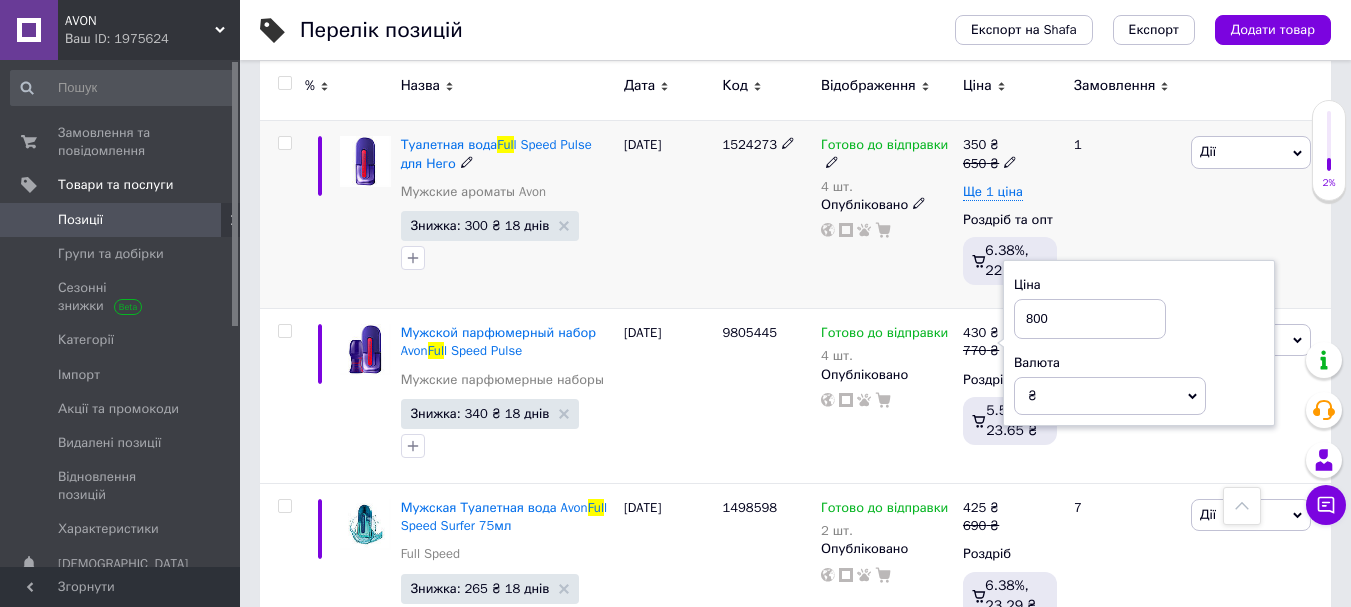 type on "800" 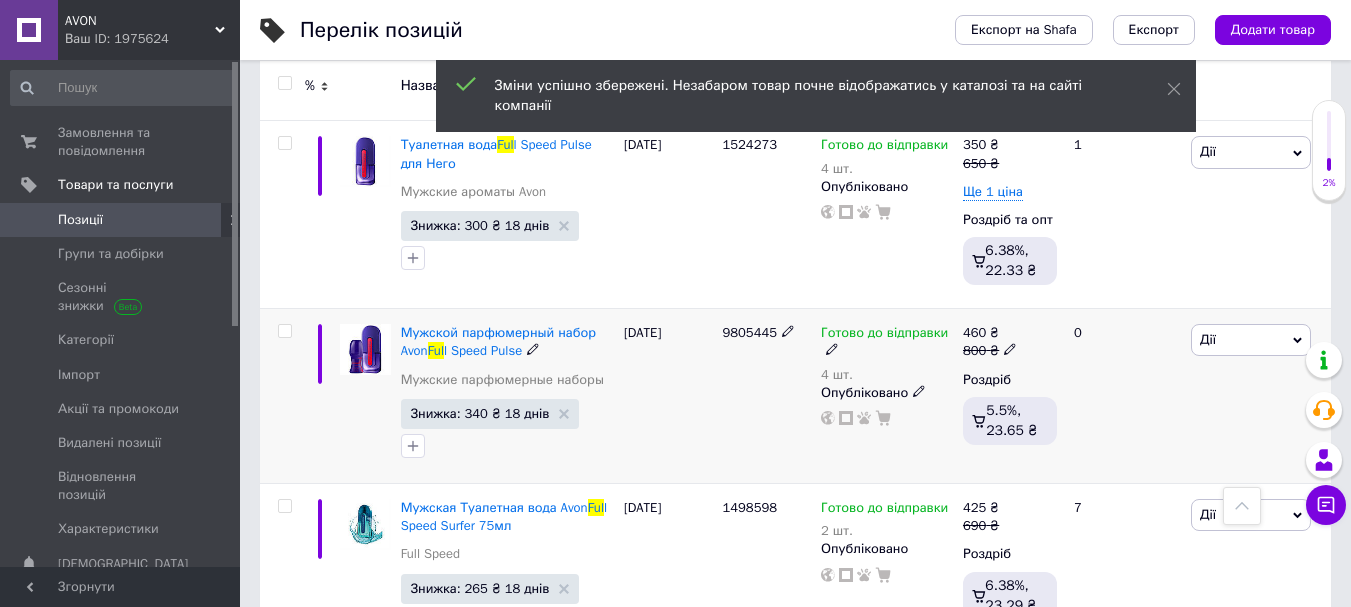 scroll, scrollTop: 1492, scrollLeft: 0, axis: vertical 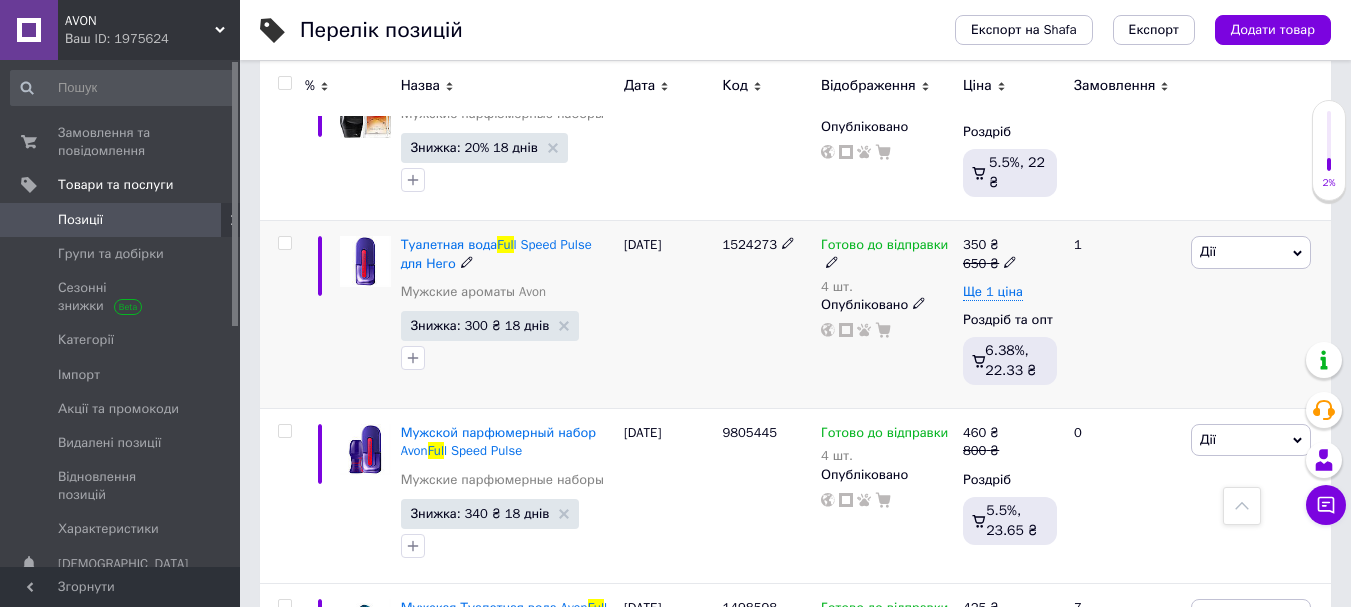 click 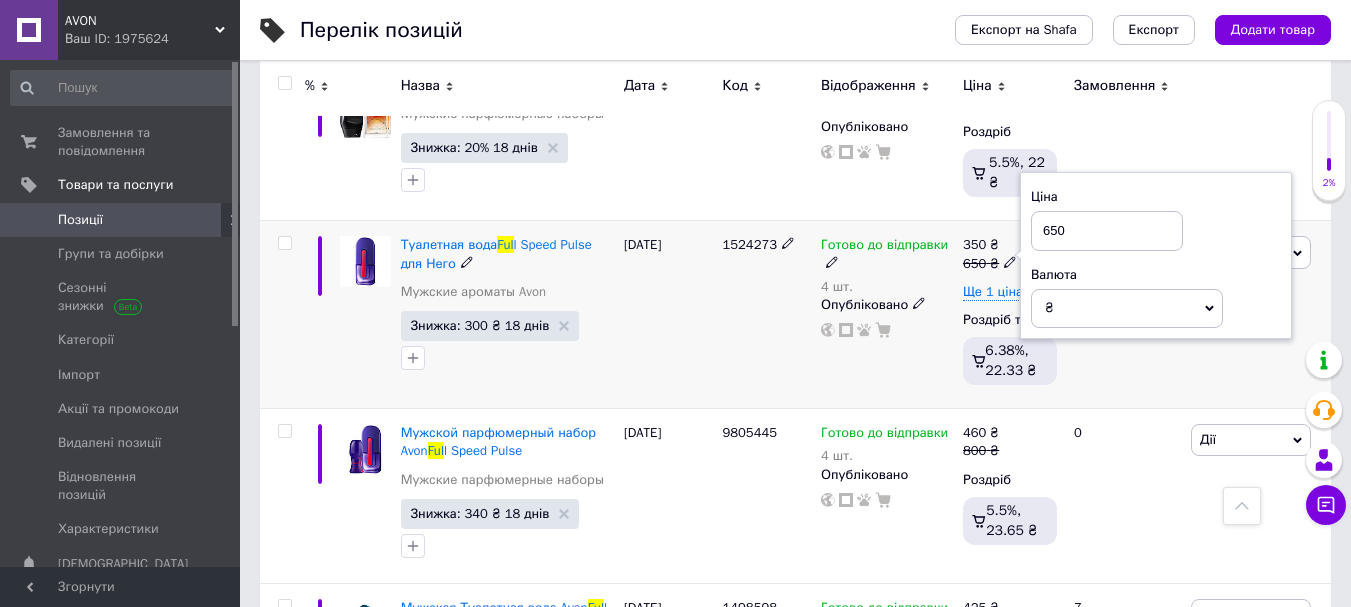 drag, startPoint x: 1077, startPoint y: 211, endPoint x: 1049, endPoint y: 214, distance: 28.160255 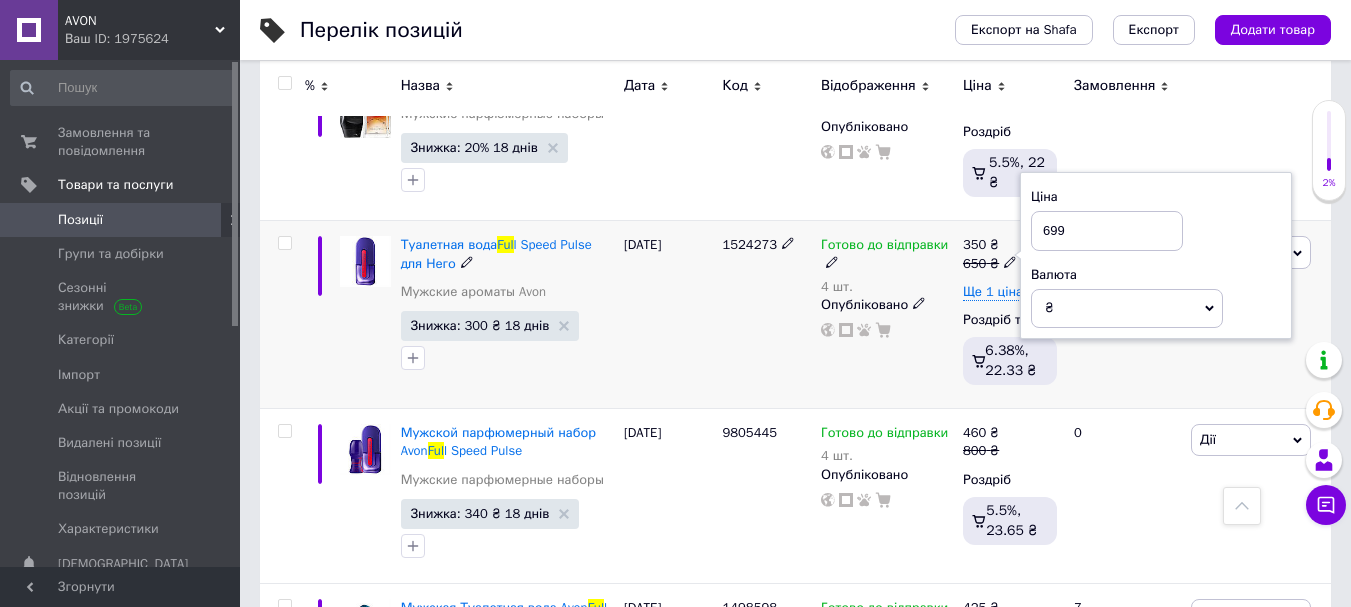 type on "699" 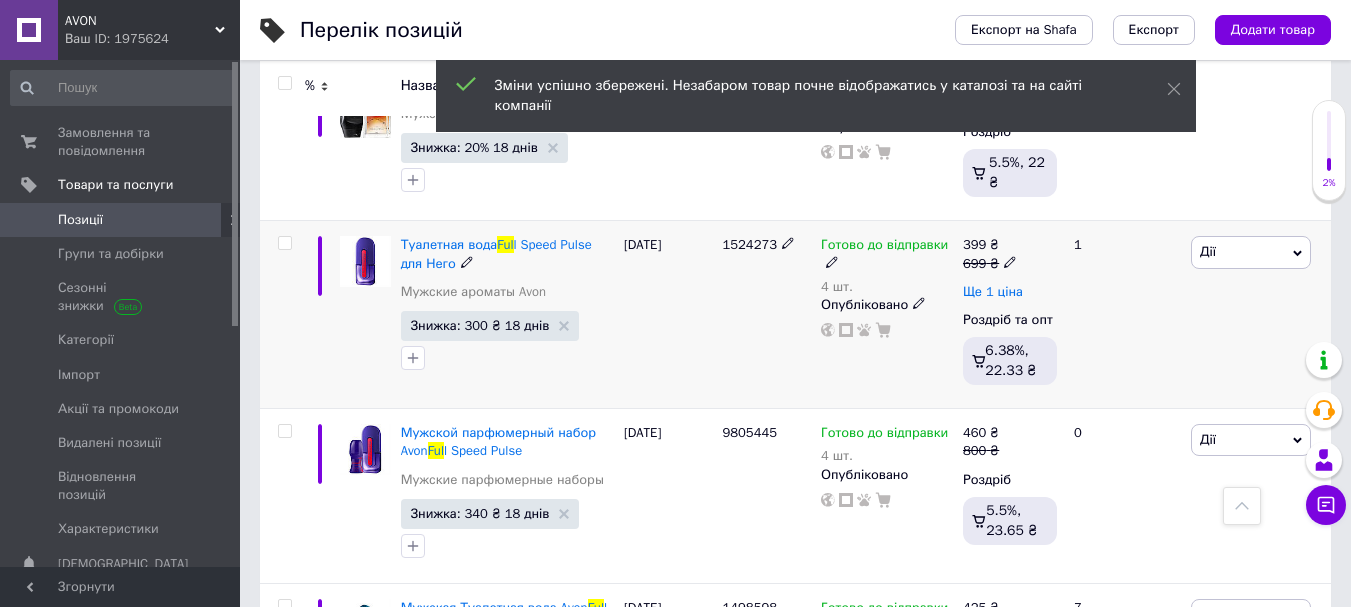 click on "Ще 1 ціна" at bounding box center (993, 292) 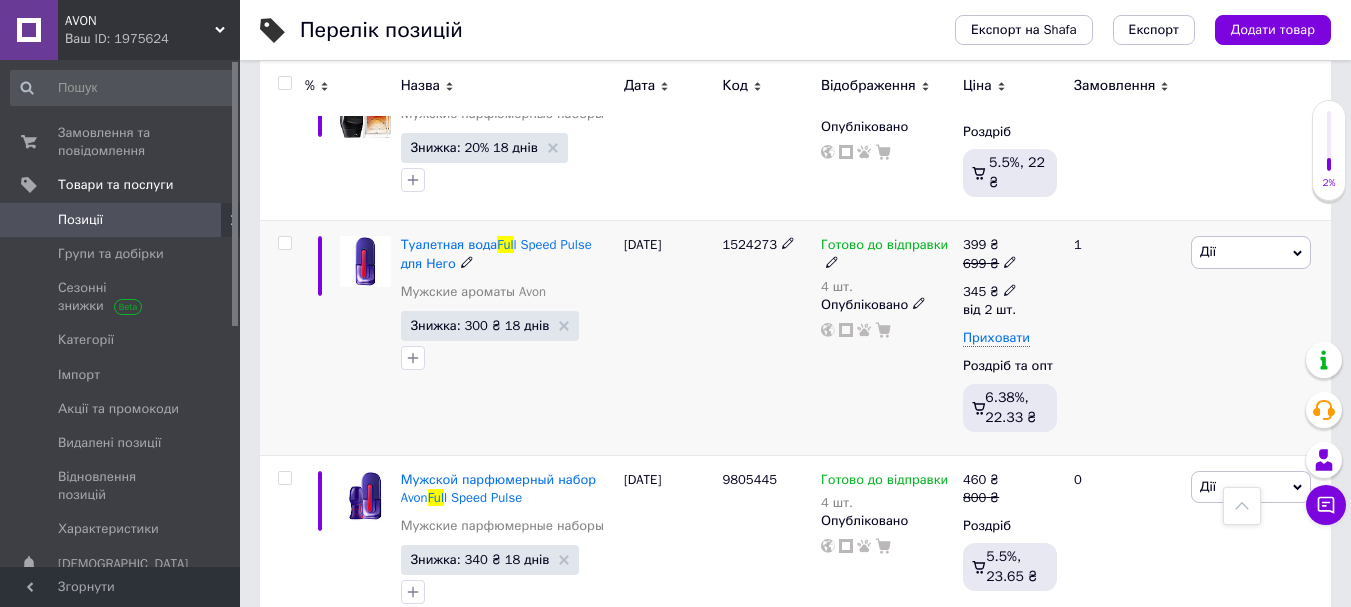 click 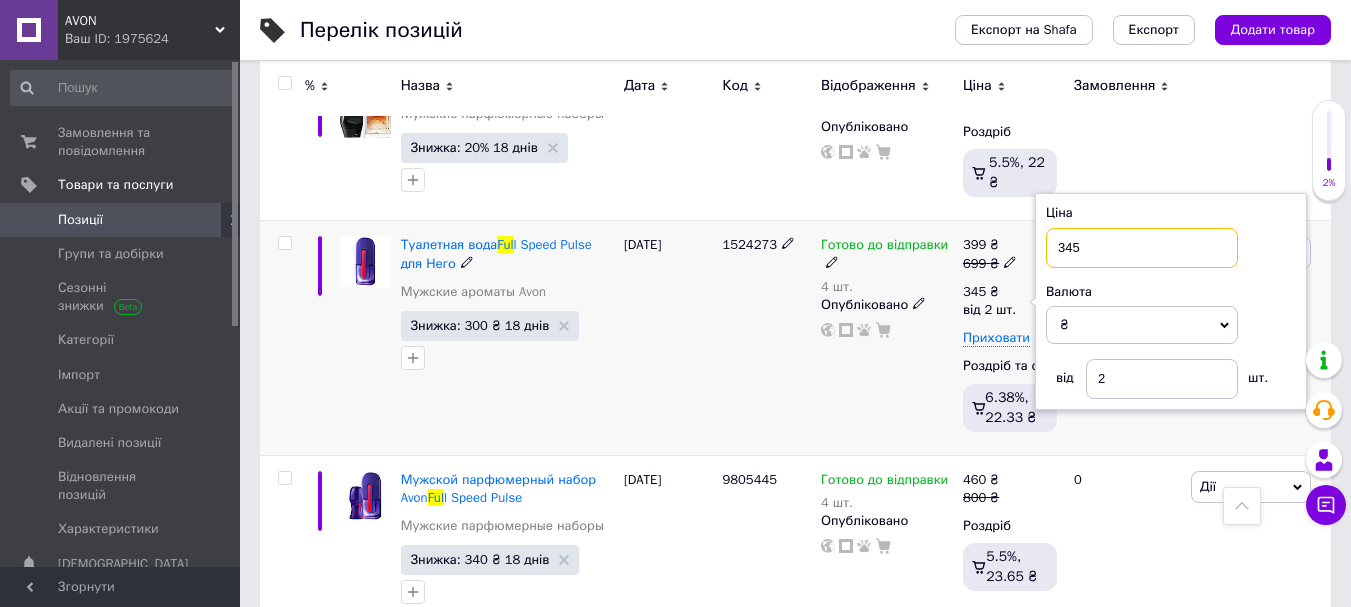 drag, startPoint x: 1083, startPoint y: 222, endPoint x: 1067, endPoint y: 227, distance: 16.763054 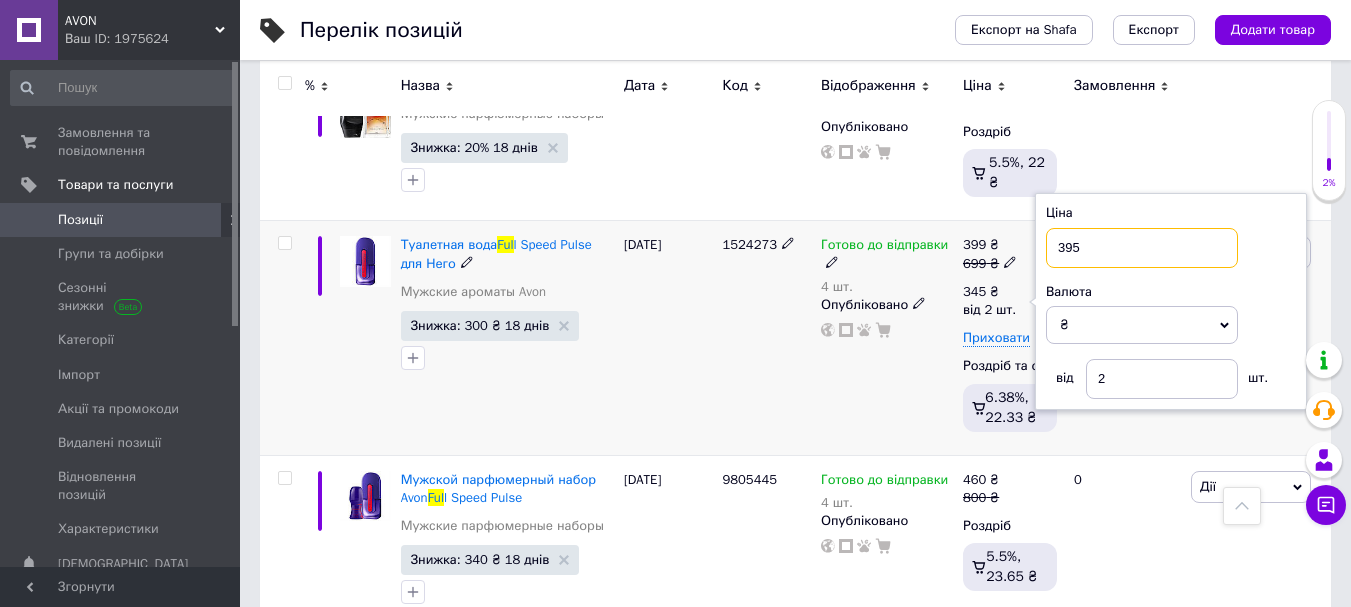 type on "395" 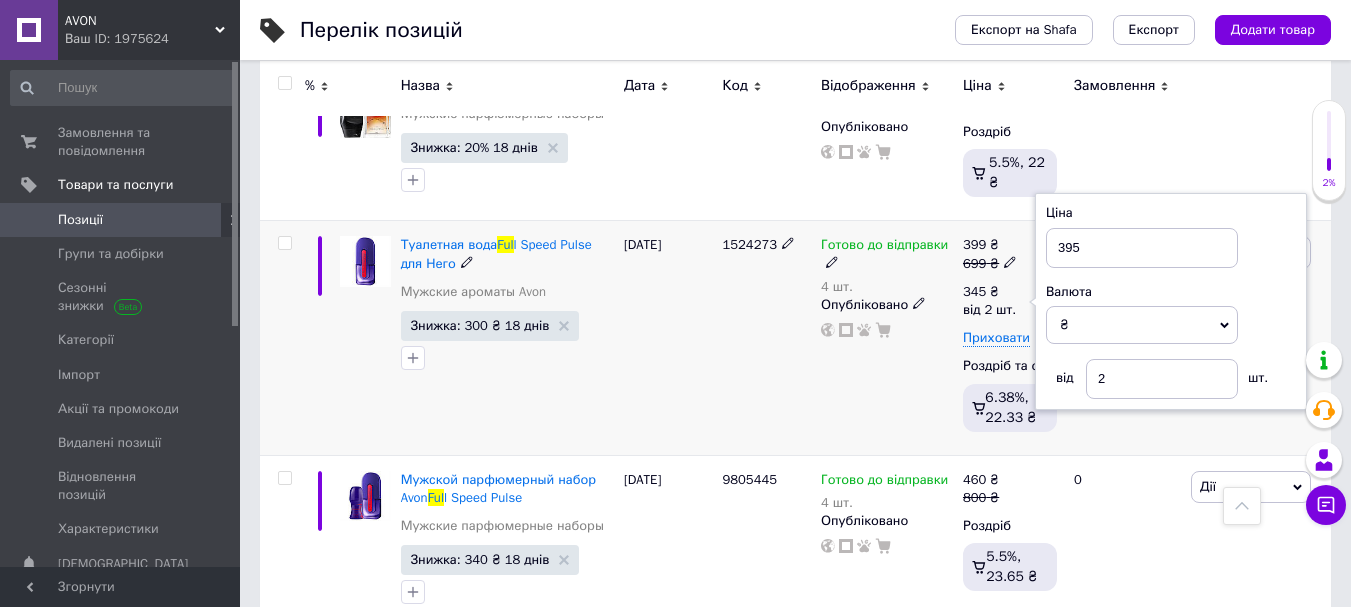 click on "Готово до відправки 4 шт. Опубліковано" at bounding box center [887, 338] 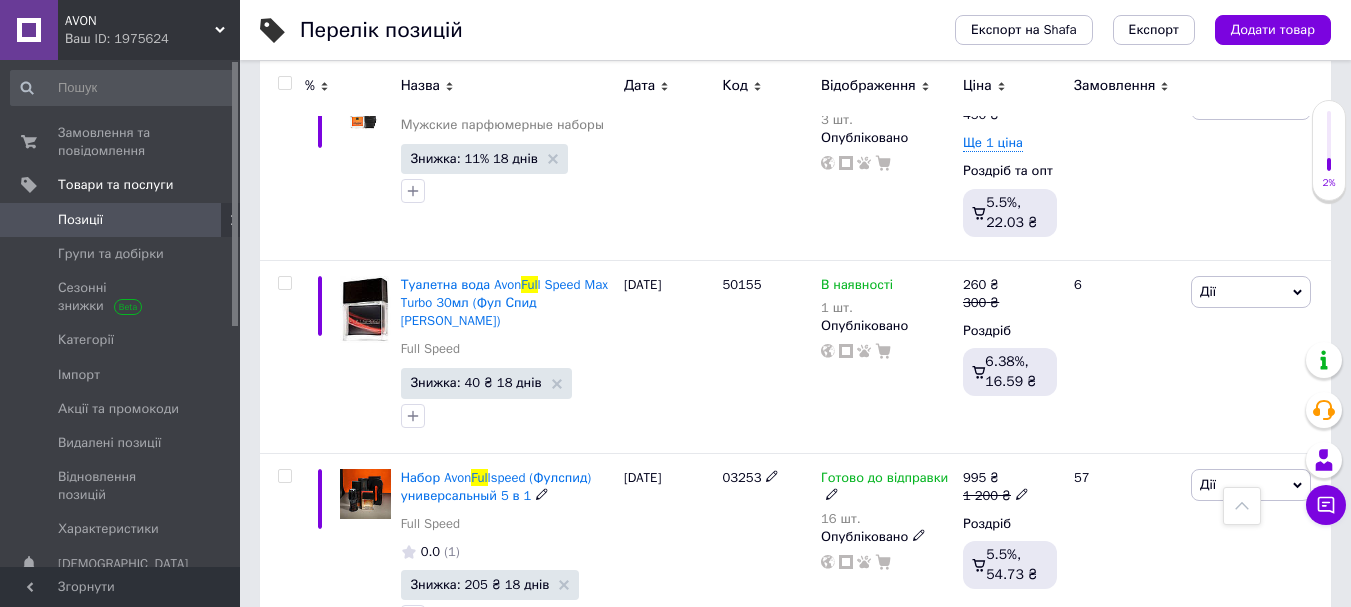 scroll, scrollTop: 892, scrollLeft: 0, axis: vertical 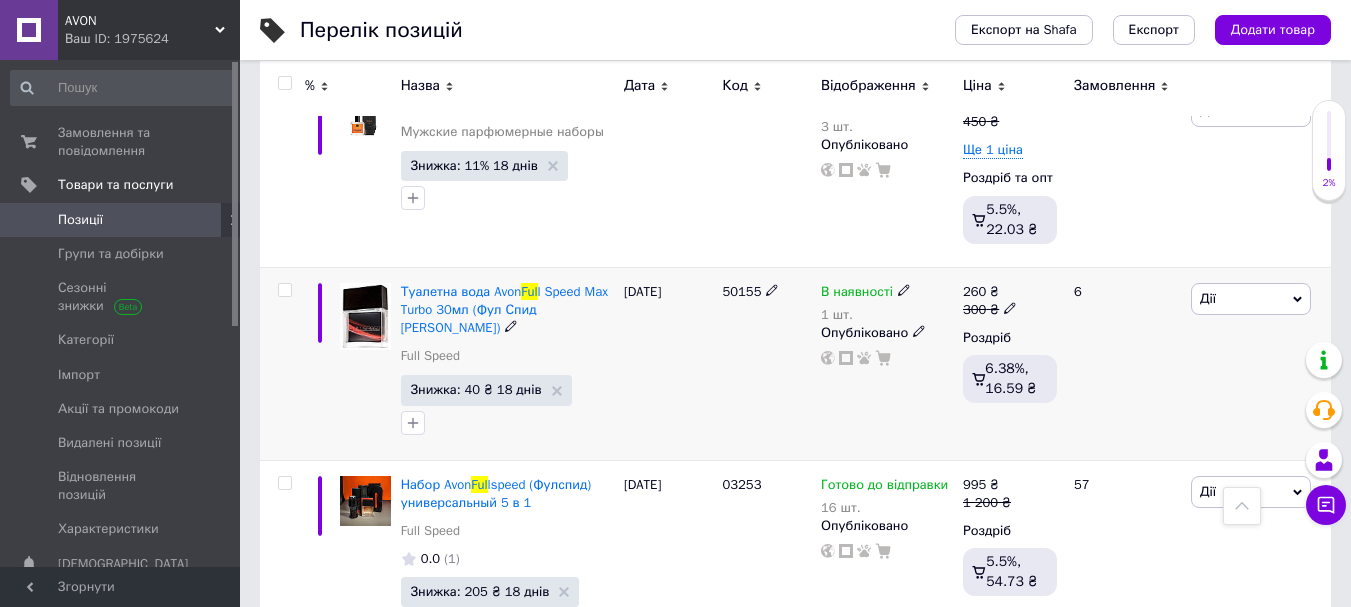click 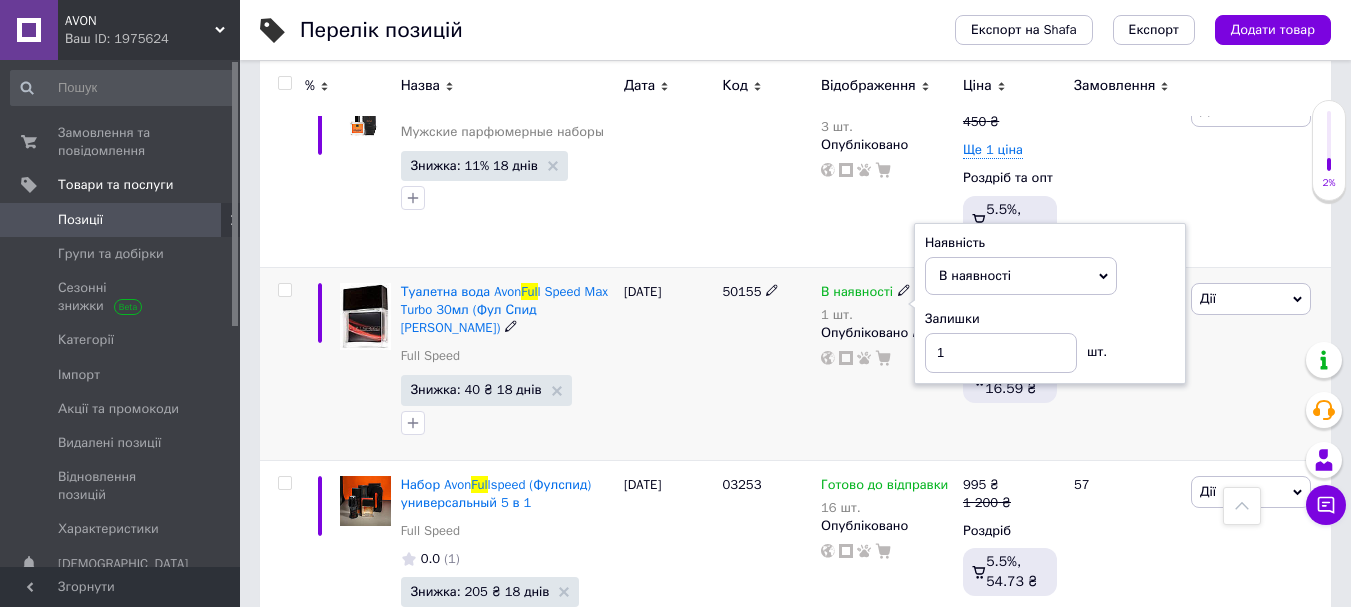 click on "Залишки 1 шт." at bounding box center [1050, 341] 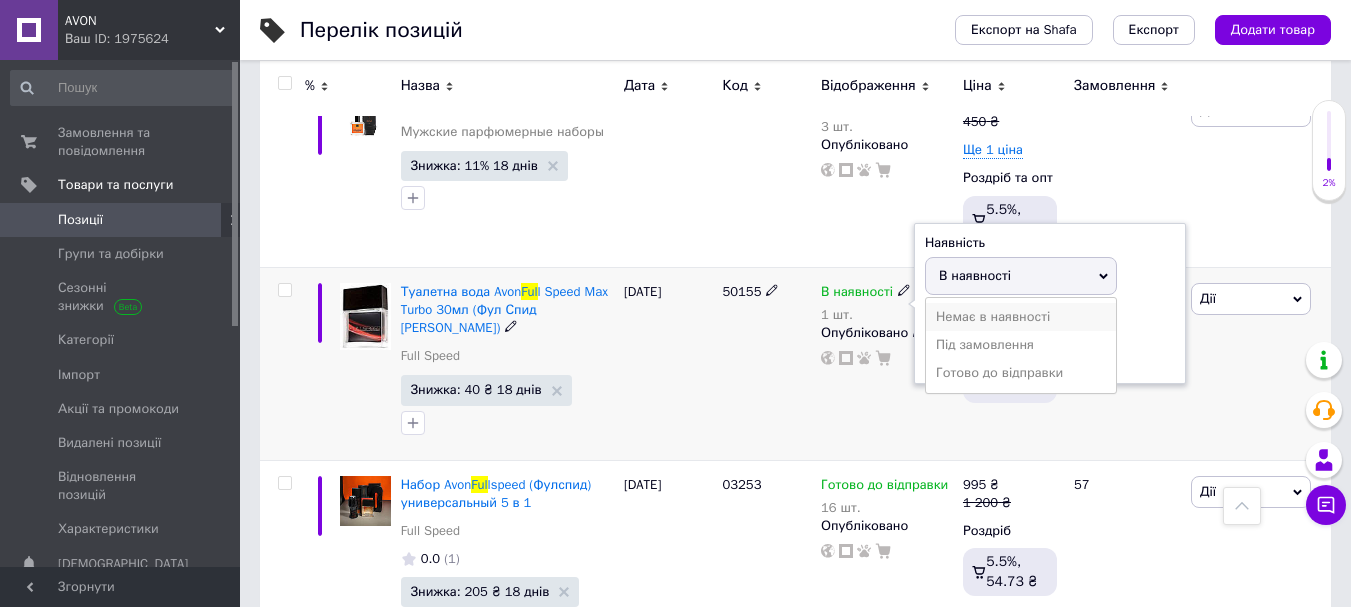 click on "Немає в наявності" at bounding box center [1021, 317] 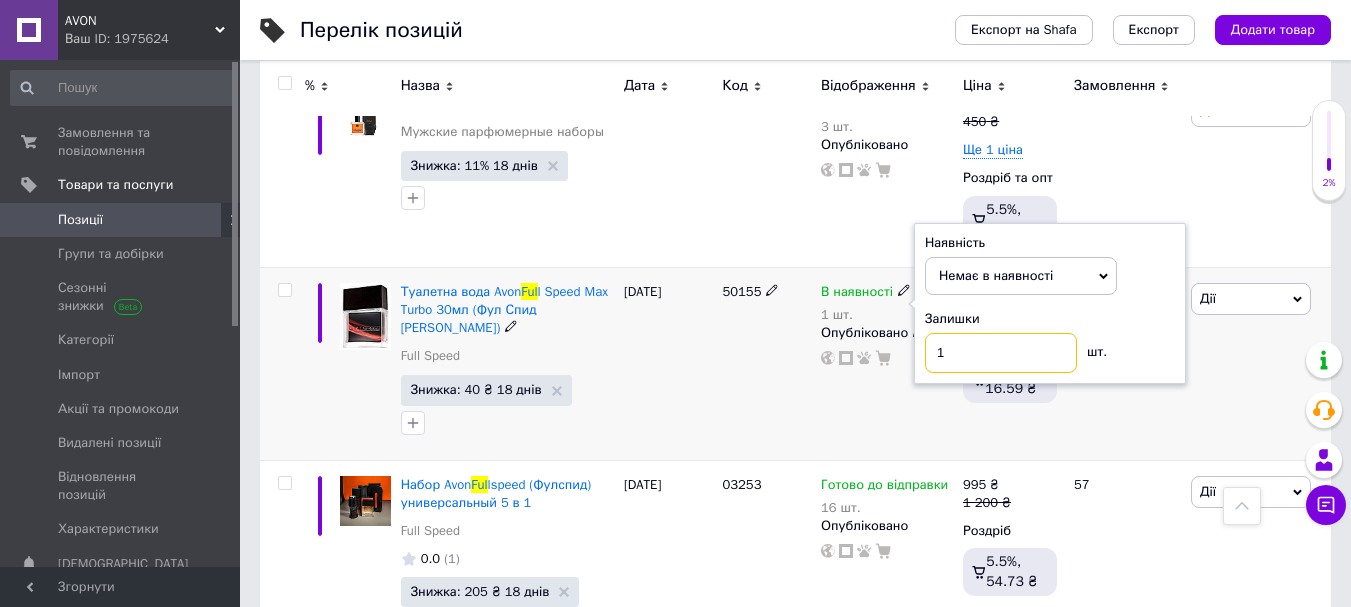 drag, startPoint x: 953, startPoint y: 340, endPoint x: 931, endPoint y: 352, distance: 25.059929 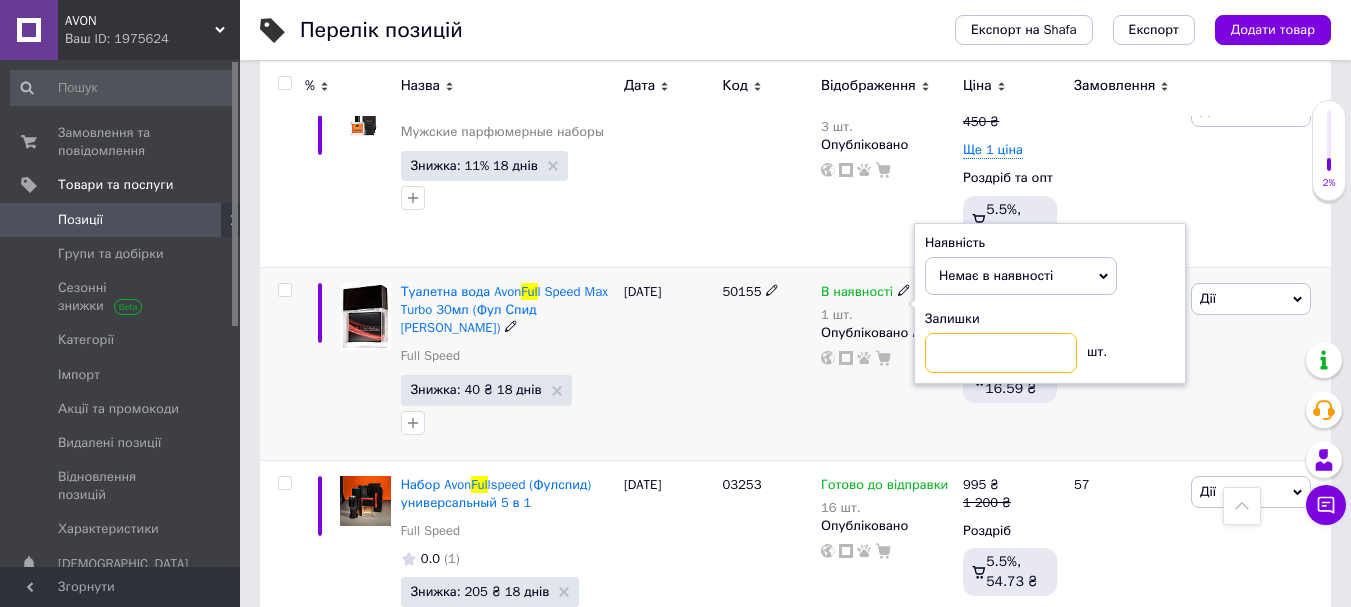 type 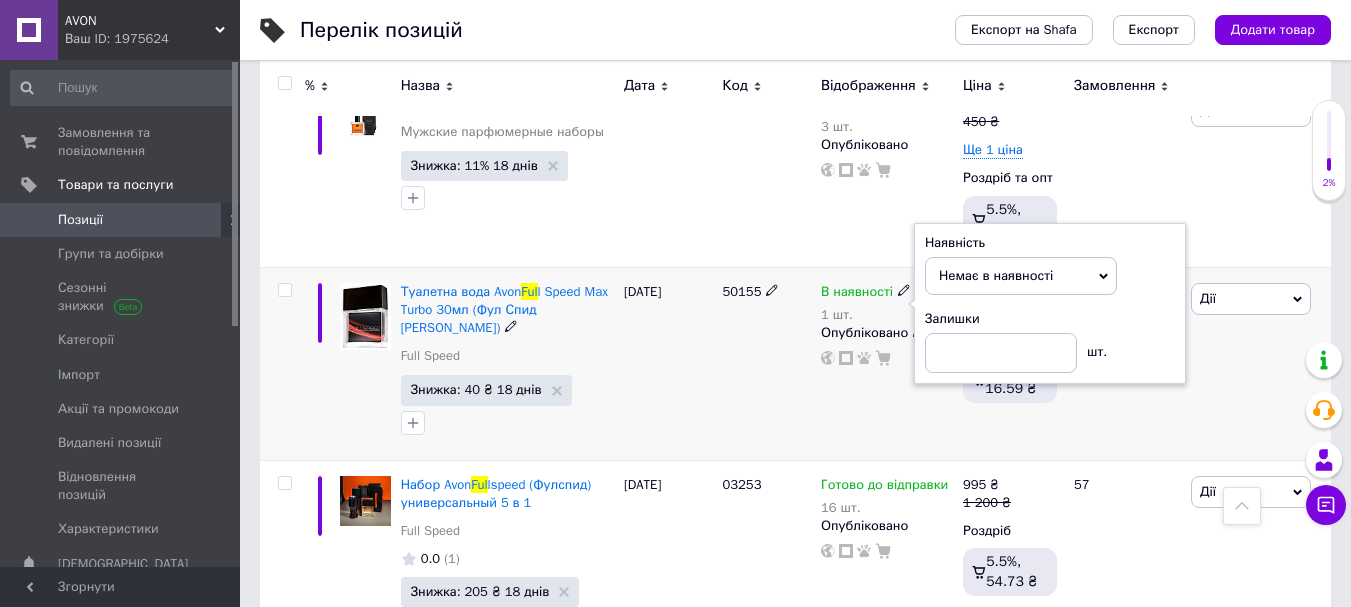 click on "В наявності 1 шт. Наявність Немає в наявності В наявності Під замовлення Готово до відправки Залишки шт. Опубліковано" at bounding box center (887, 363) 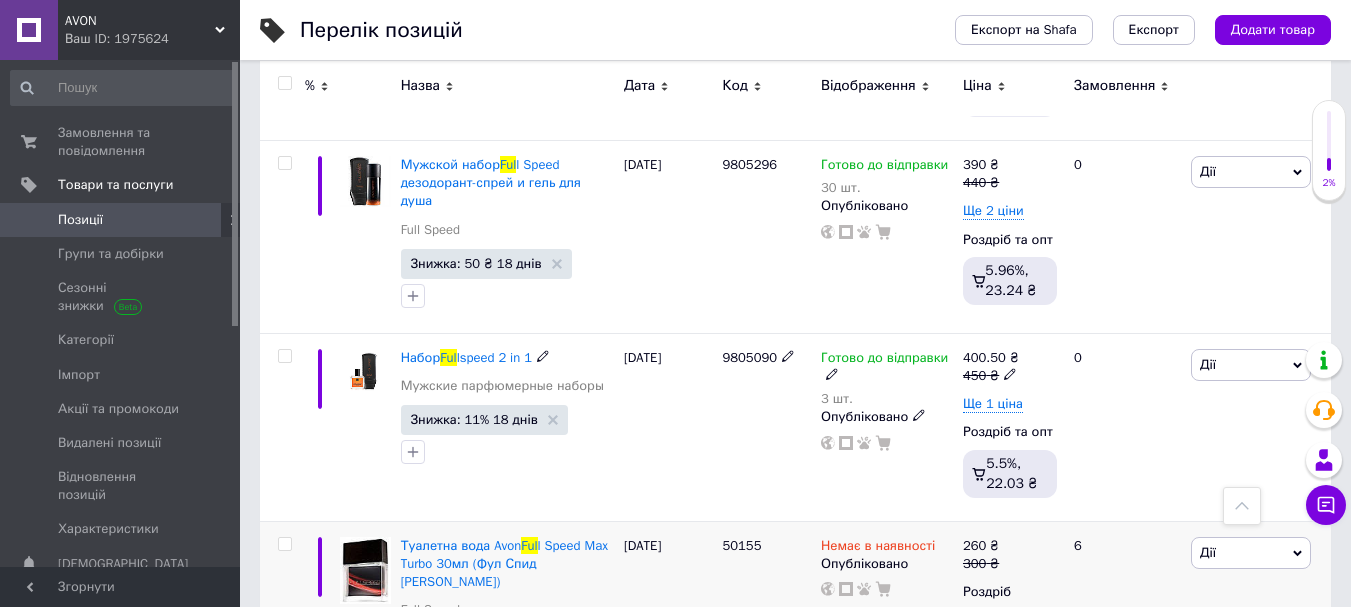 scroll, scrollTop: 592, scrollLeft: 0, axis: vertical 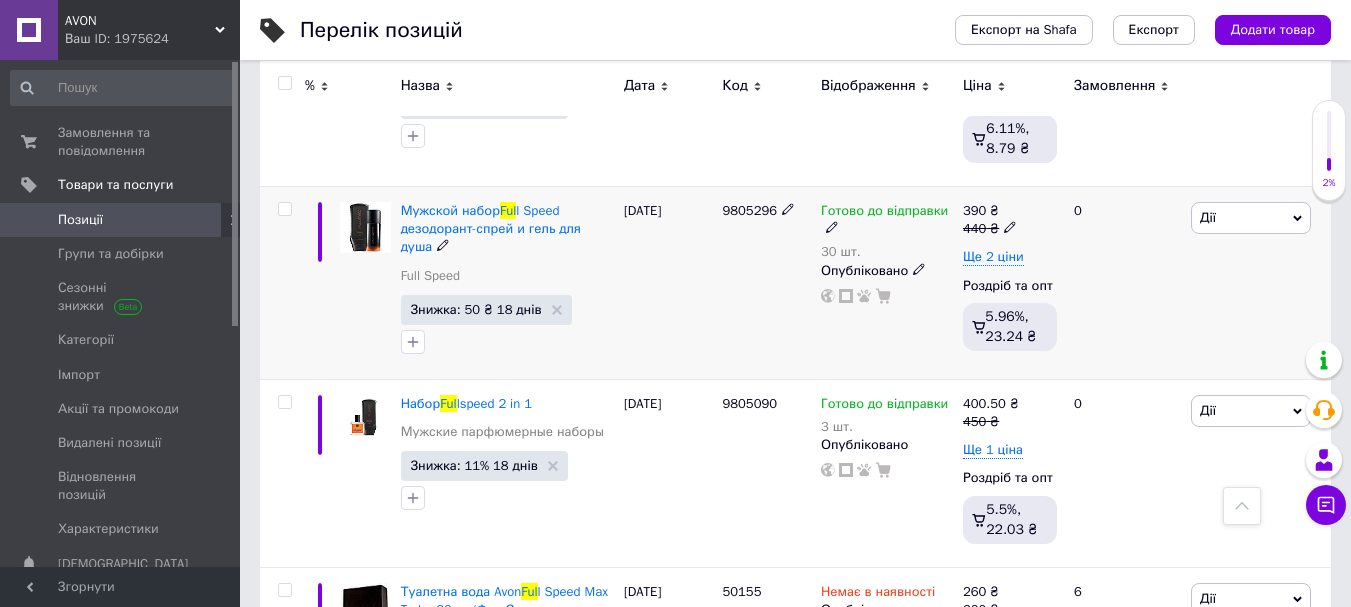 click 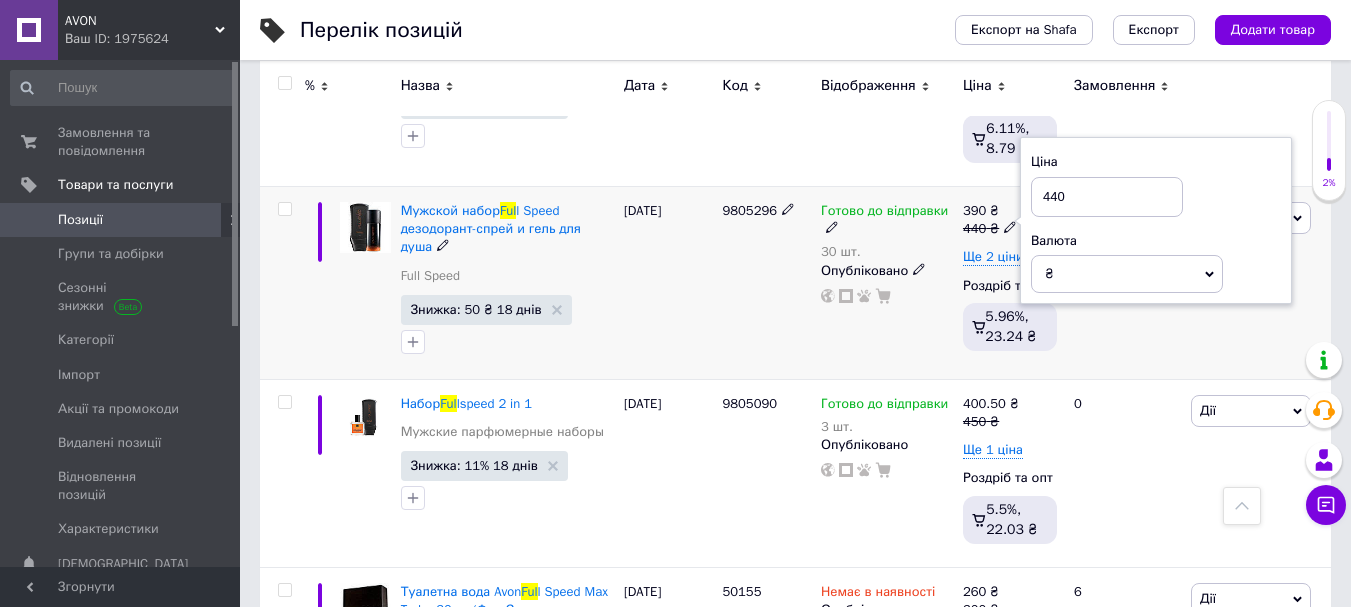 drag, startPoint x: 1067, startPoint y: 198, endPoint x: 1052, endPoint y: 200, distance: 15.132746 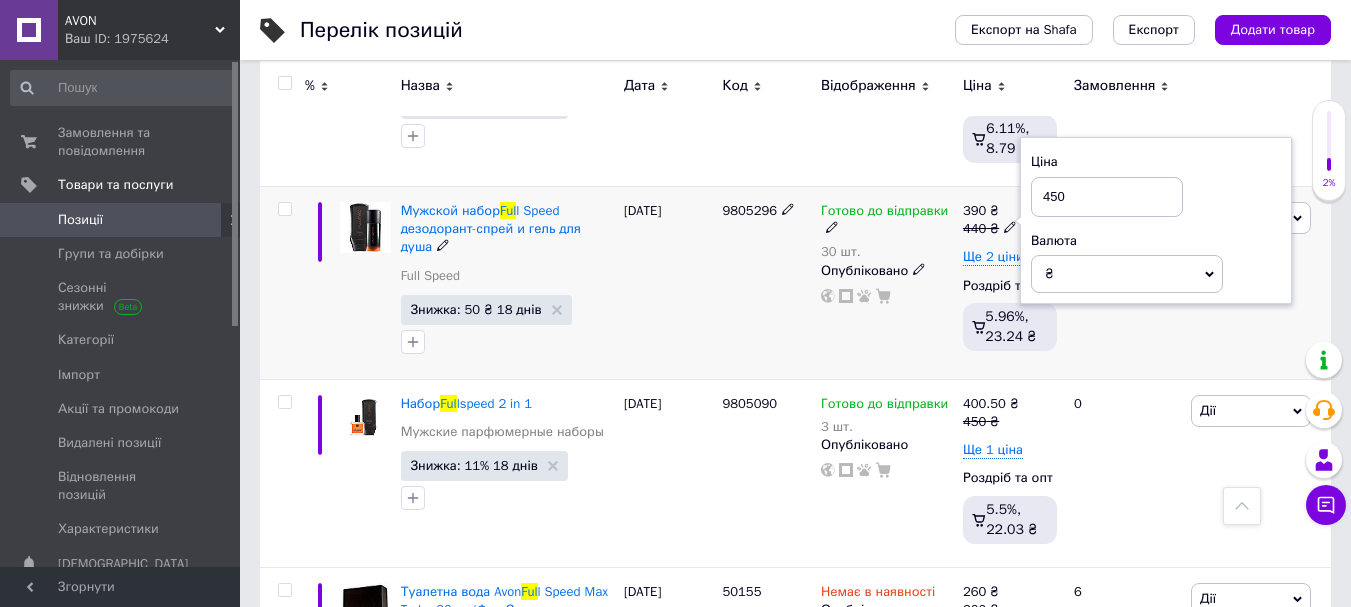 type on "450" 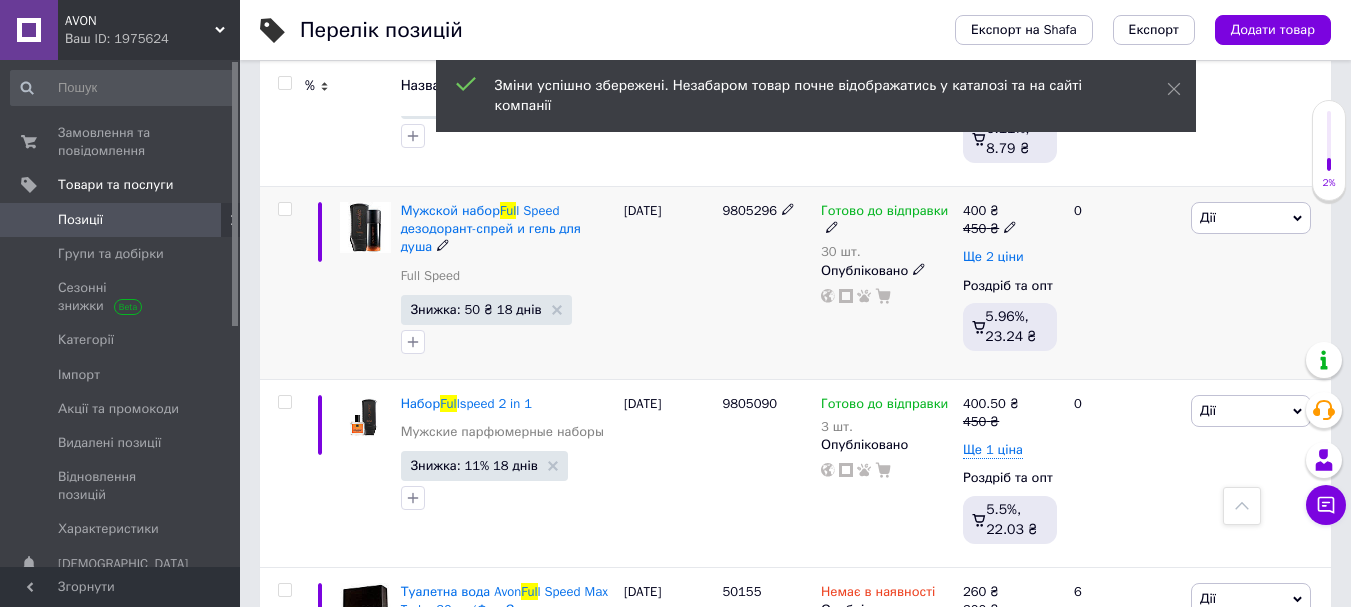click on "Ще 2 ціни" at bounding box center (993, 257) 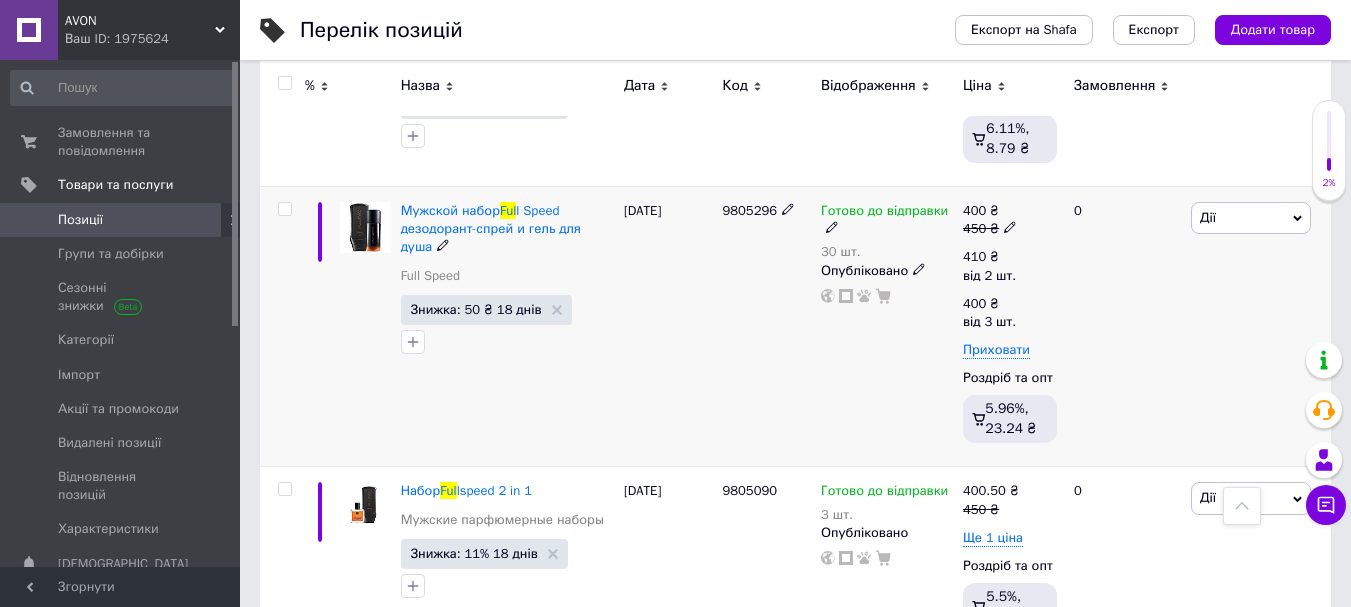 click 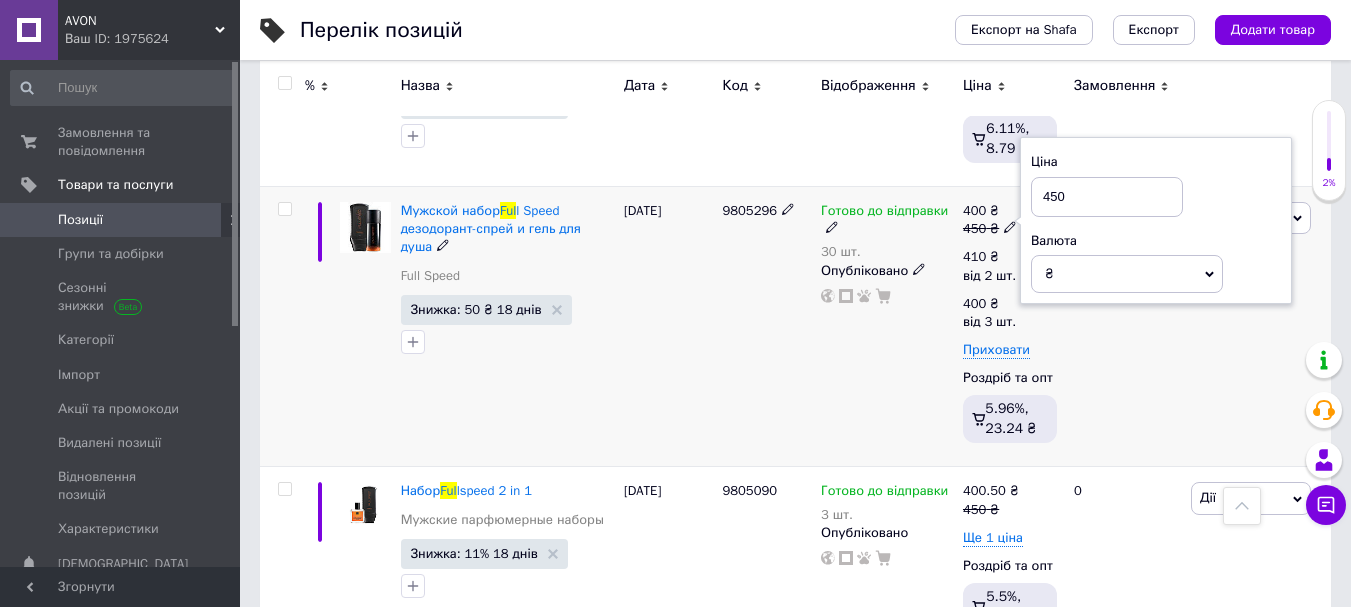 drag, startPoint x: 1066, startPoint y: 201, endPoint x: 1051, endPoint y: 203, distance: 15.132746 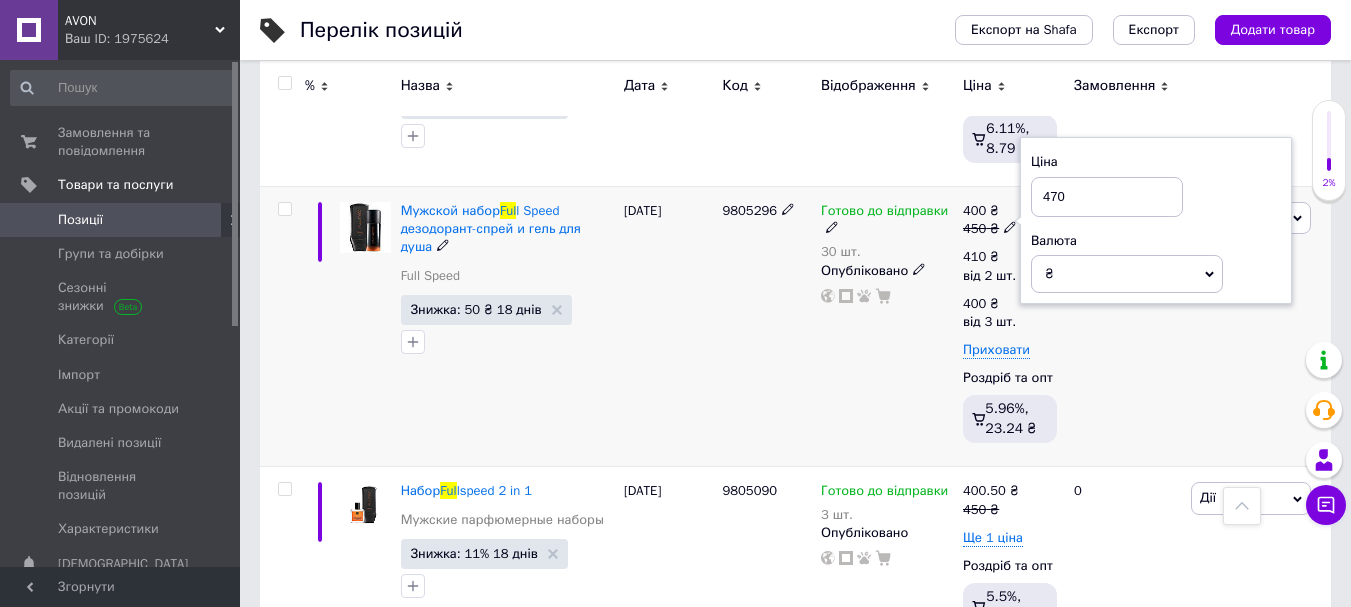 type on "470" 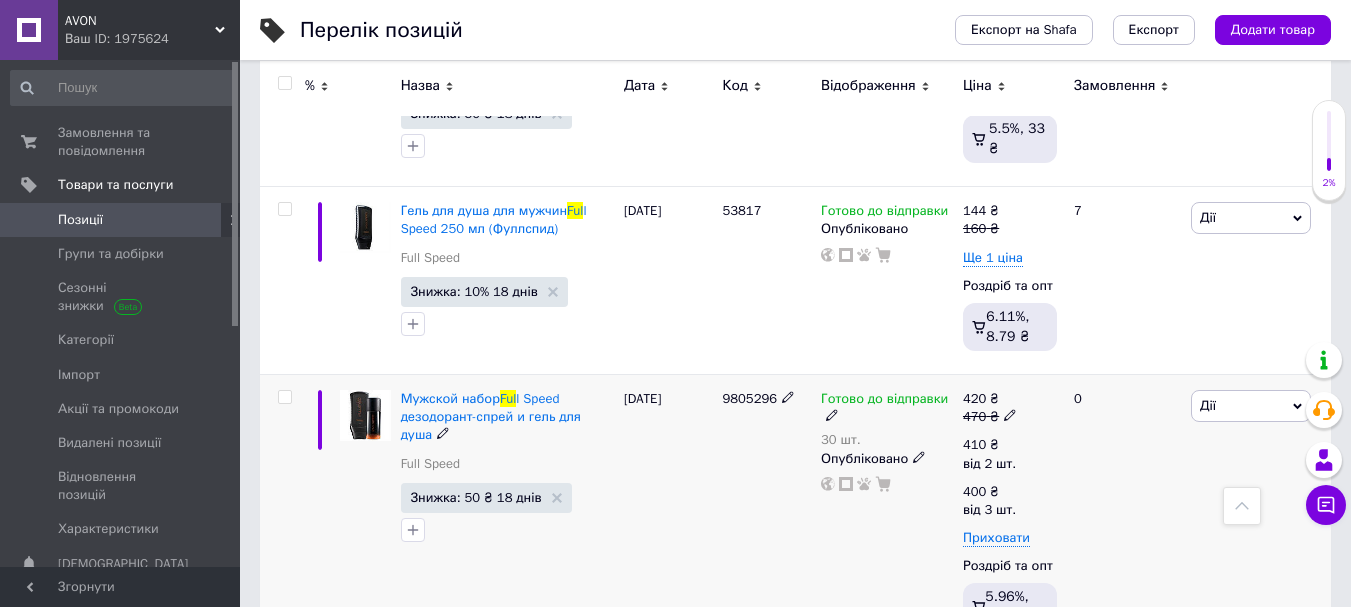 scroll, scrollTop: 392, scrollLeft: 0, axis: vertical 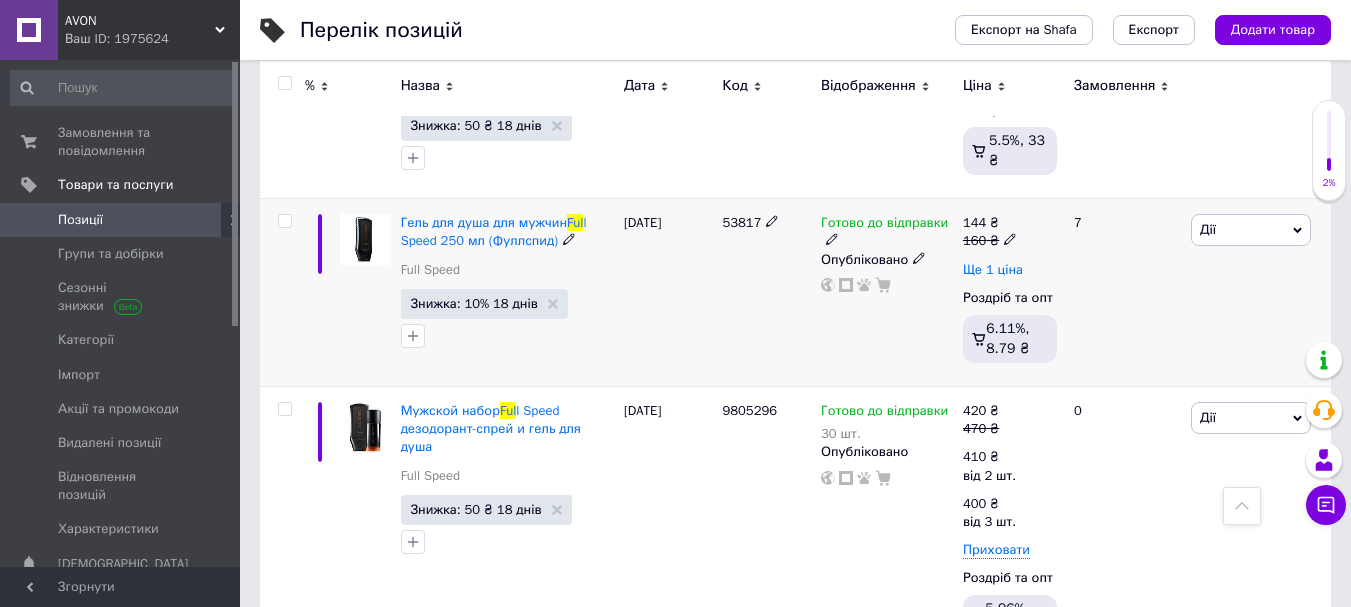 click on "Ще 1 ціна" at bounding box center (993, 270) 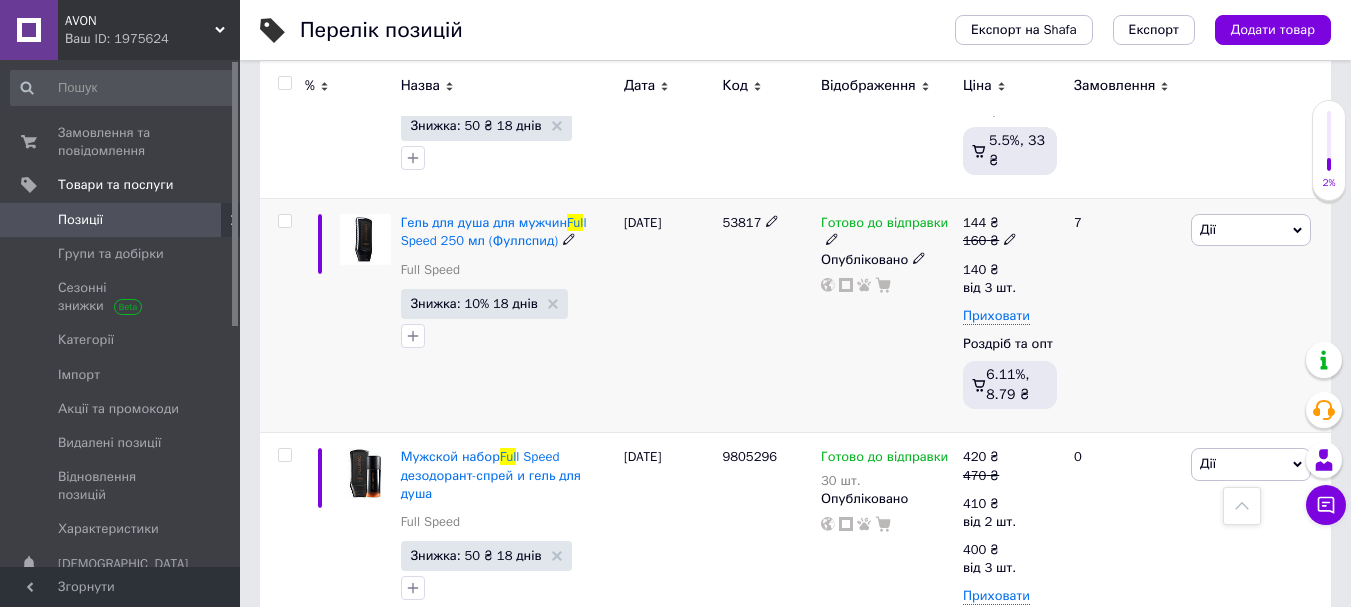 click 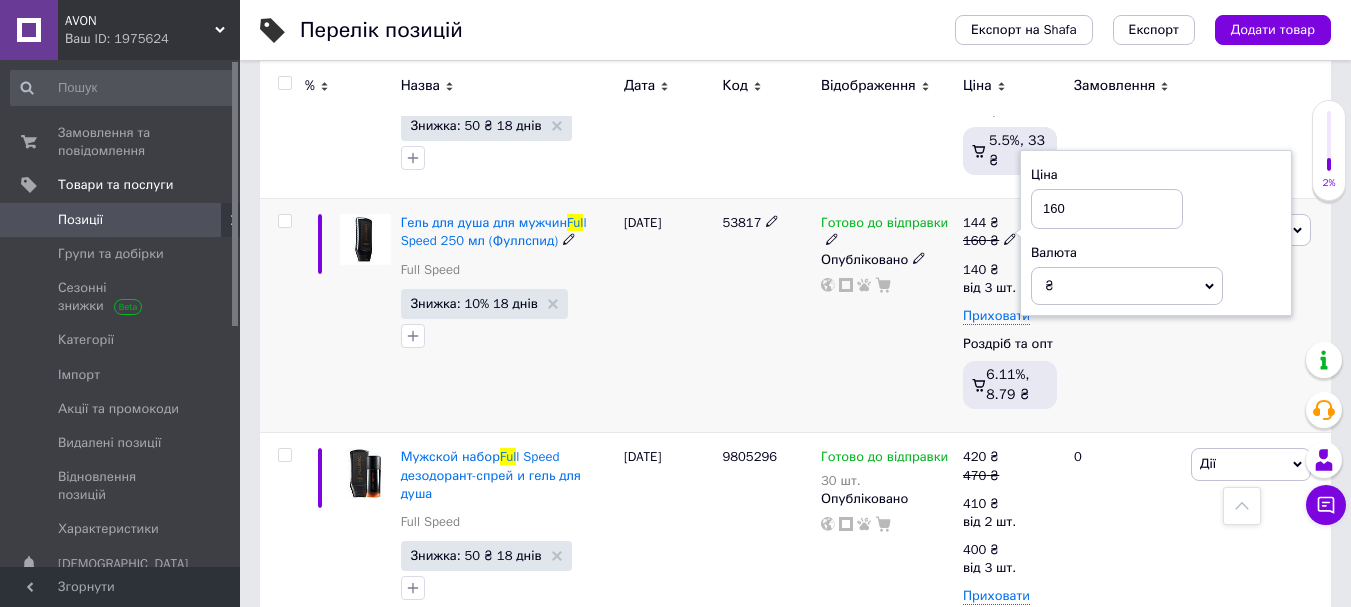 drag, startPoint x: 1069, startPoint y: 209, endPoint x: 1044, endPoint y: 214, distance: 25.495098 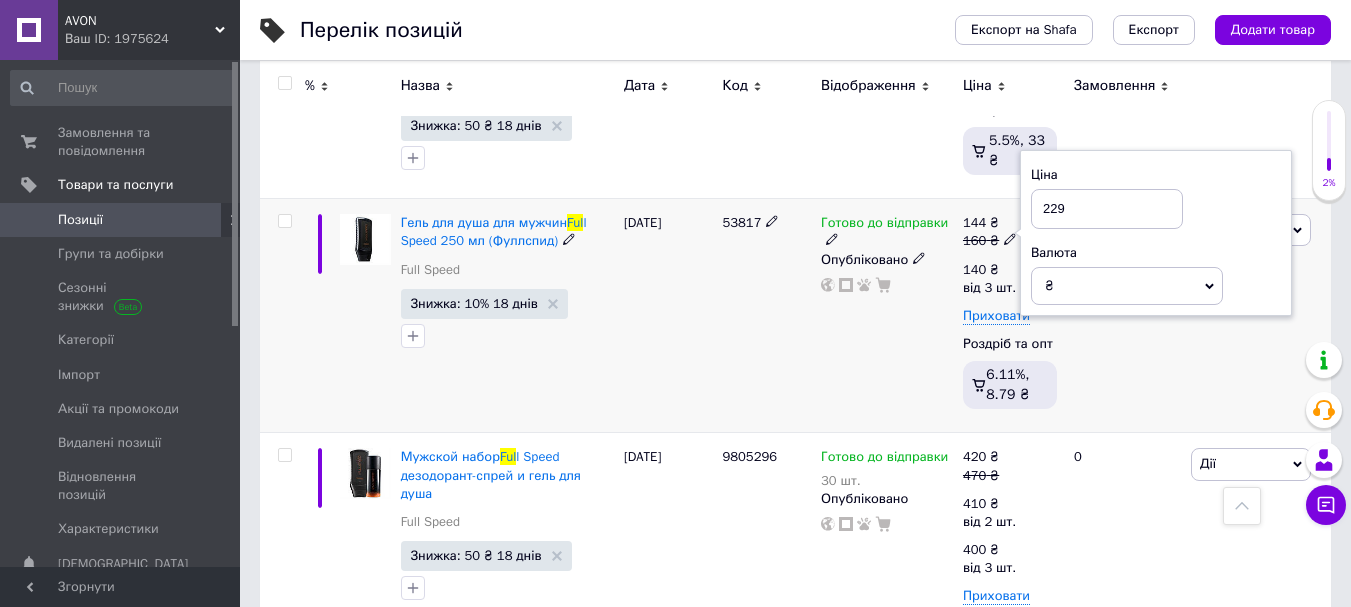 type on "229" 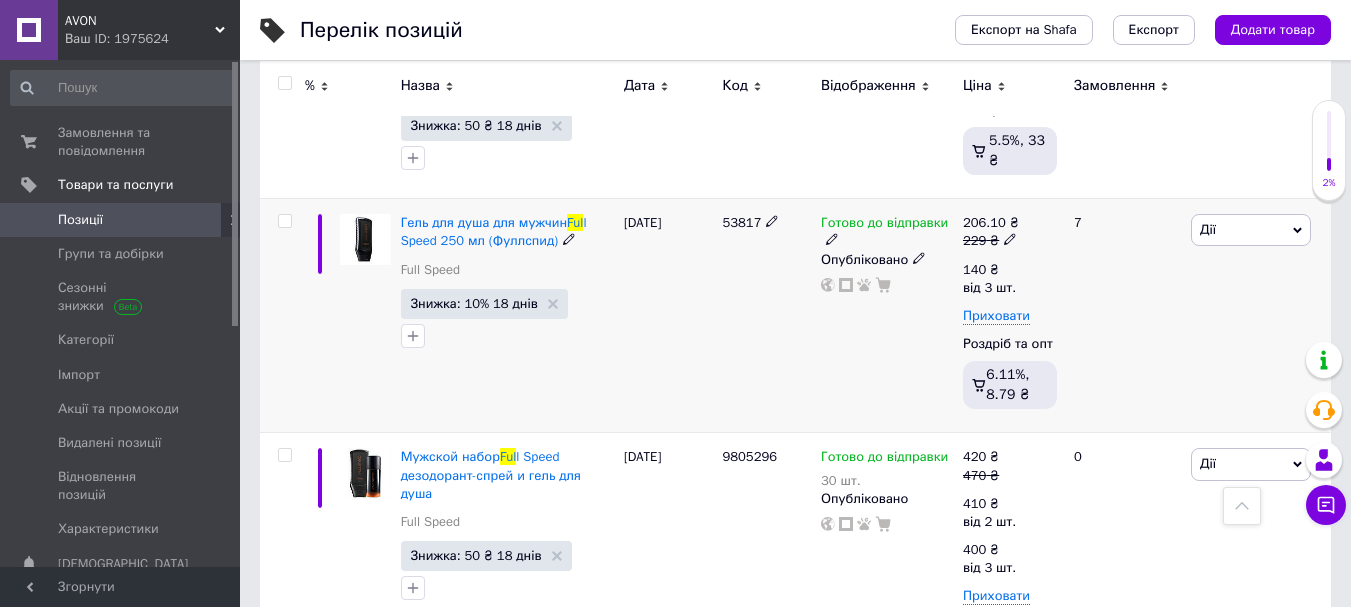click on "Дії" at bounding box center (1208, 229) 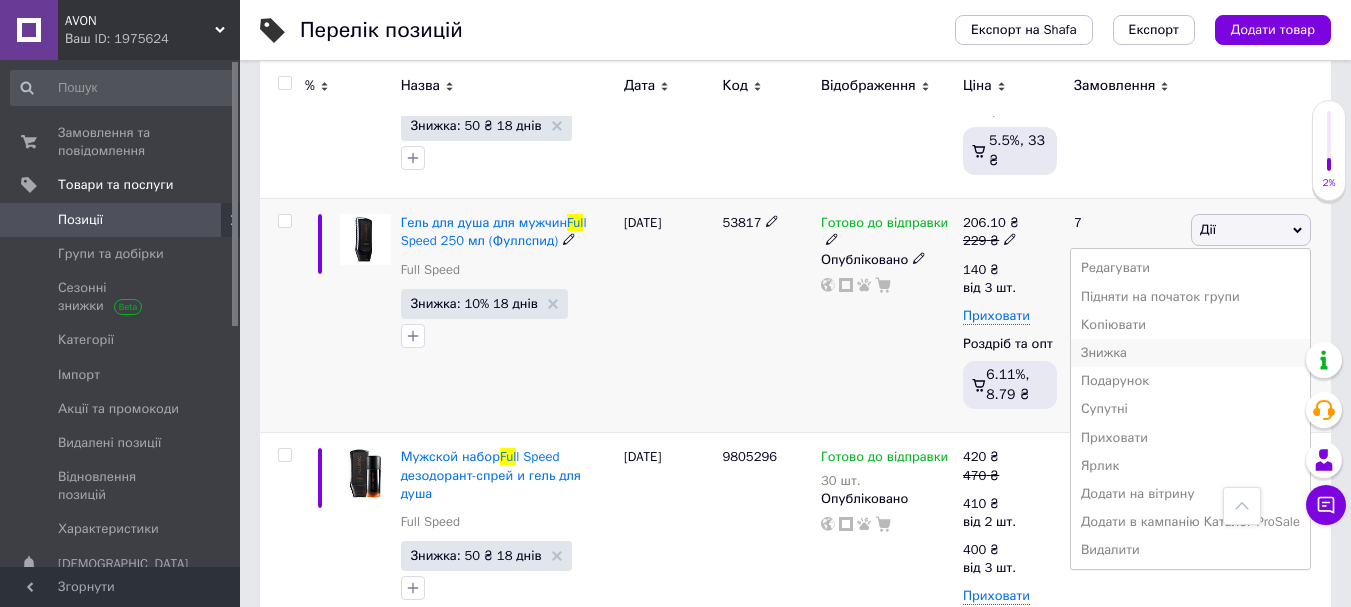 click on "Знижка" at bounding box center (1190, 353) 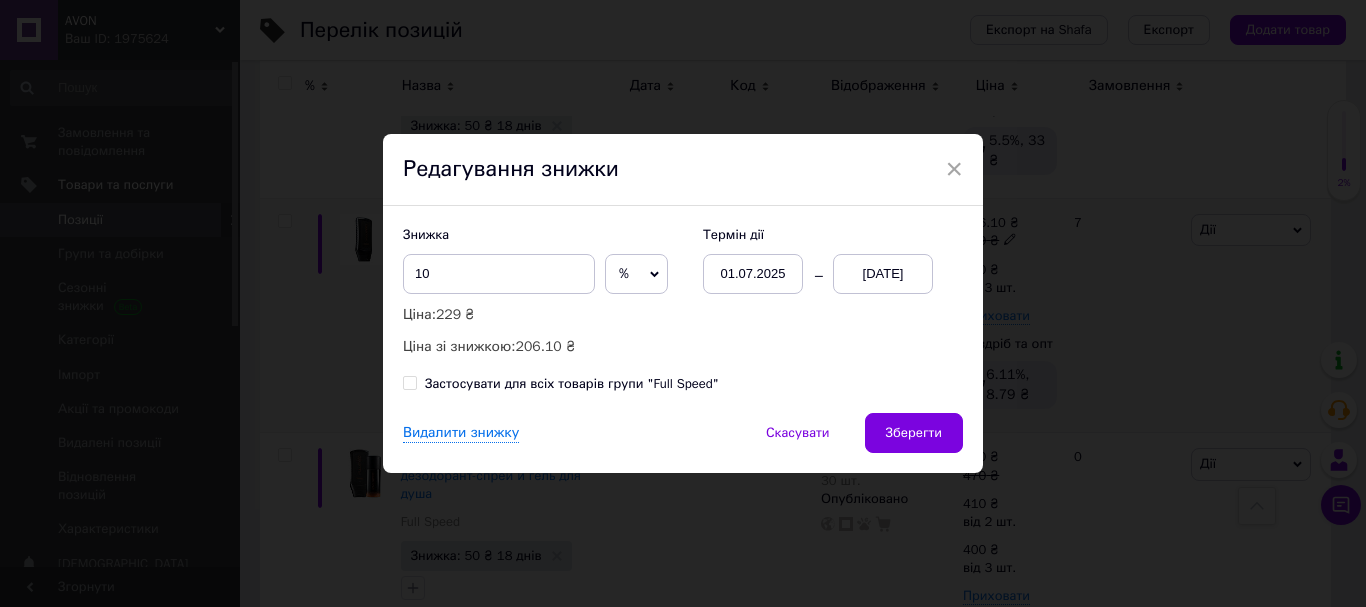 click on "%" at bounding box center [636, 274] 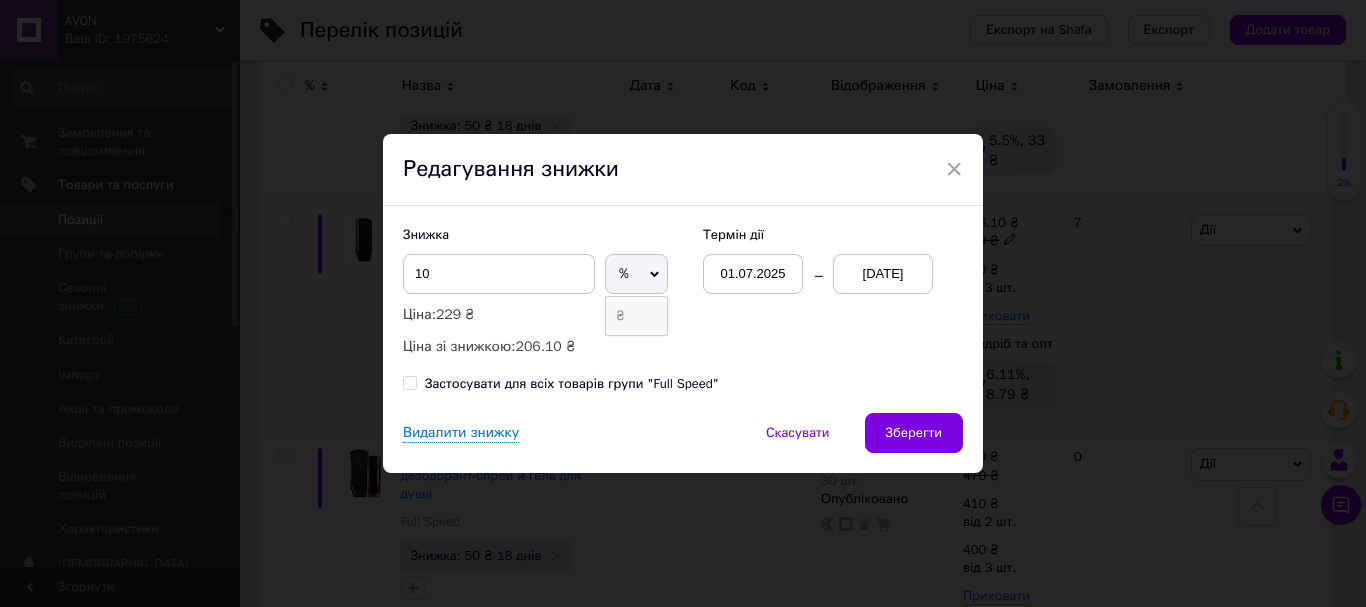 click on "₴" at bounding box center (636, 316) 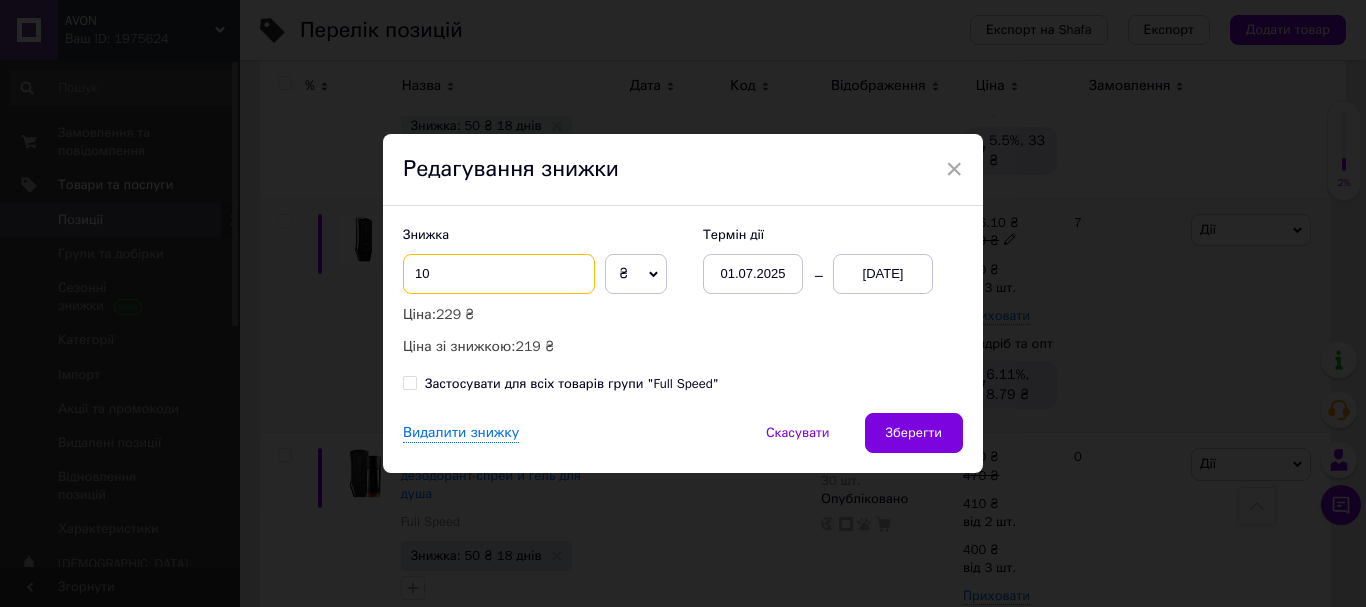drag, startPoint x: 427, startPoint y: 270, endPoint x: 413, endPoint y: 276, distance: 15.231546 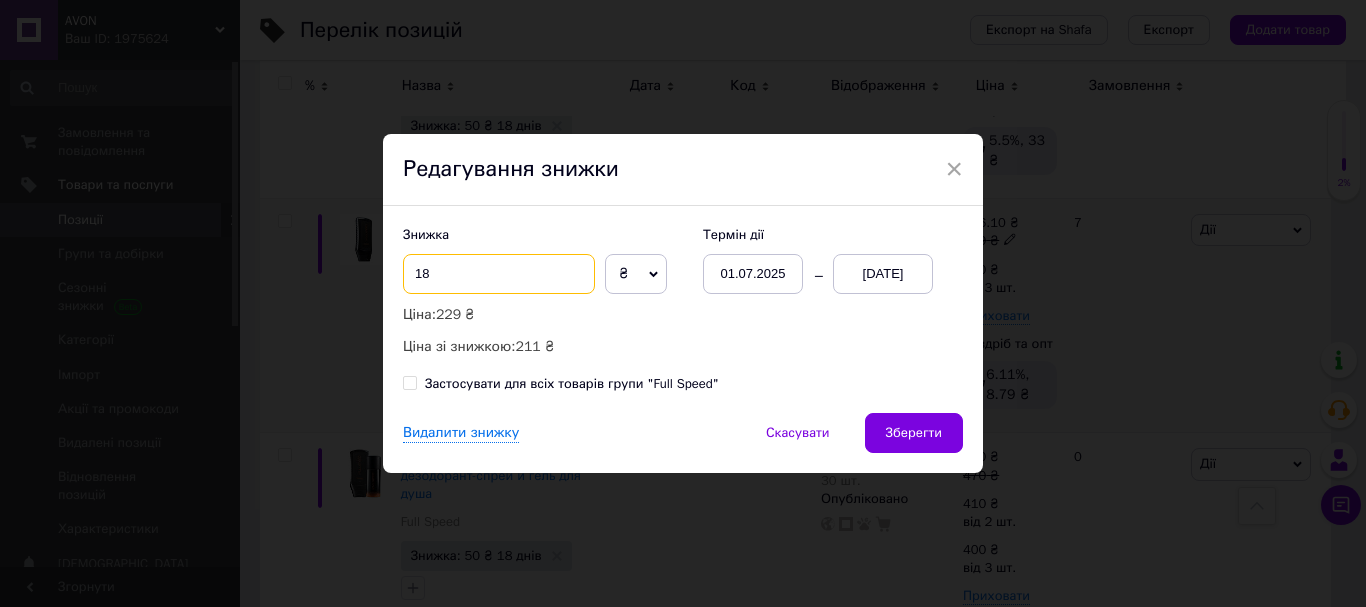type on "1" 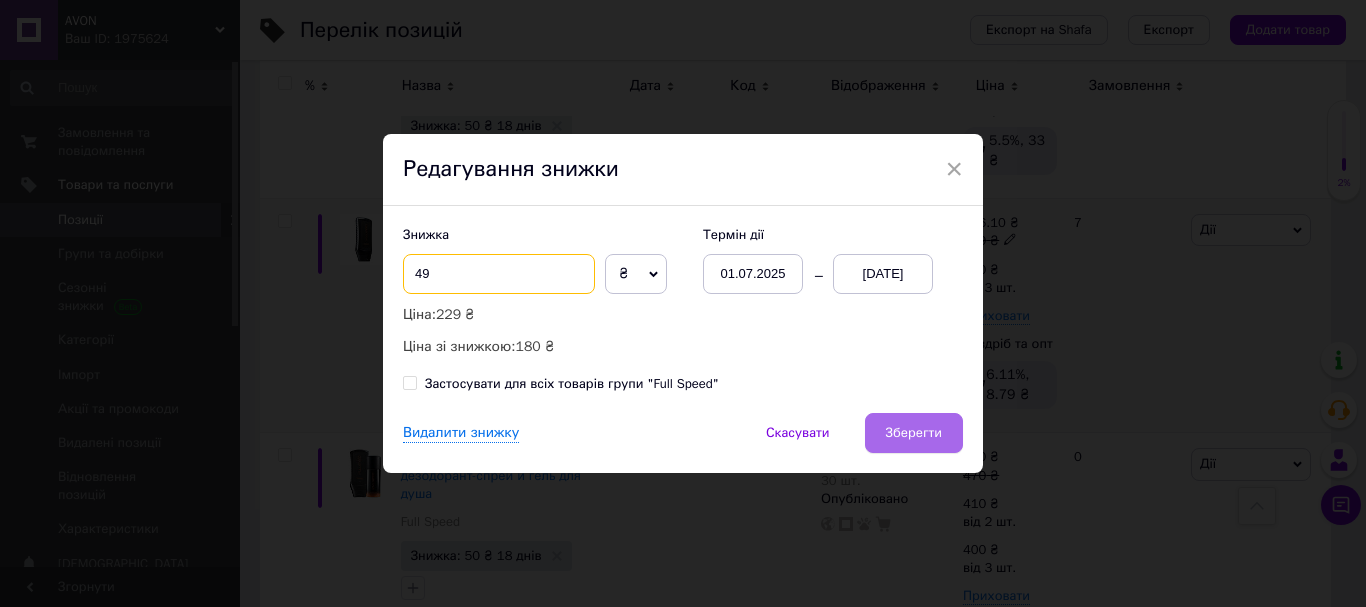 type on "49" 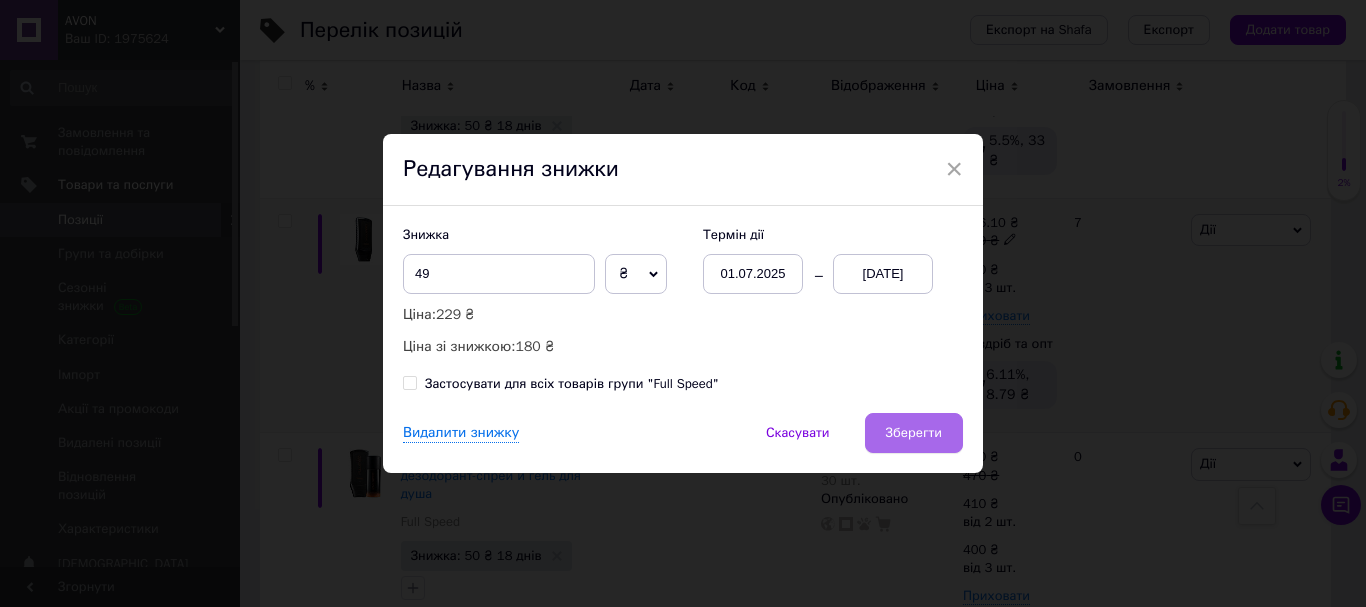 click on "Зберегти" at bounding box center (914, 433) 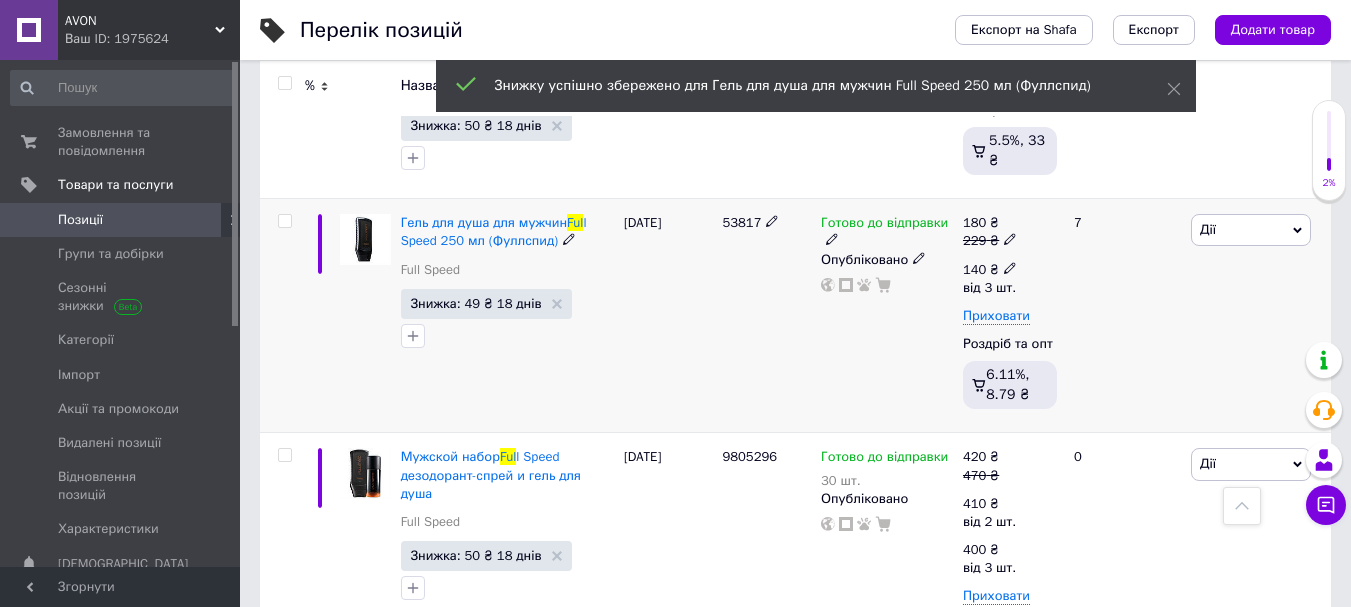 click 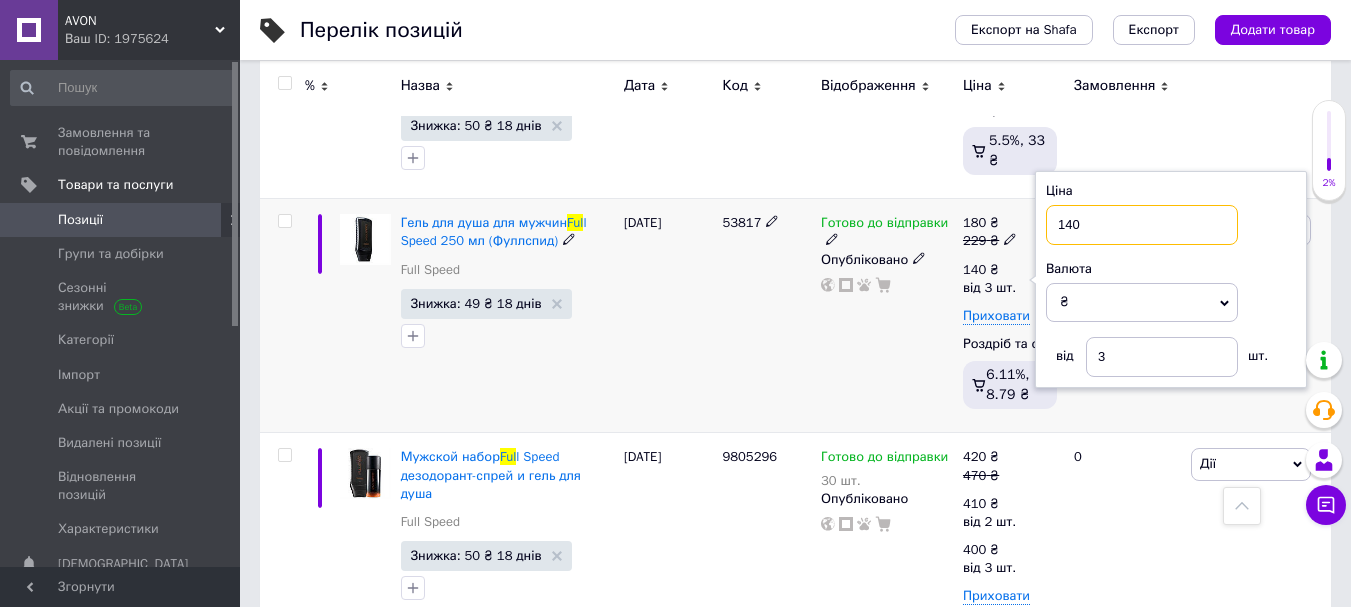 drag, startPoint x: 1081, startPoint y: 222, endPoint x: 1067, endPoint y: 228, distance: 15.231546 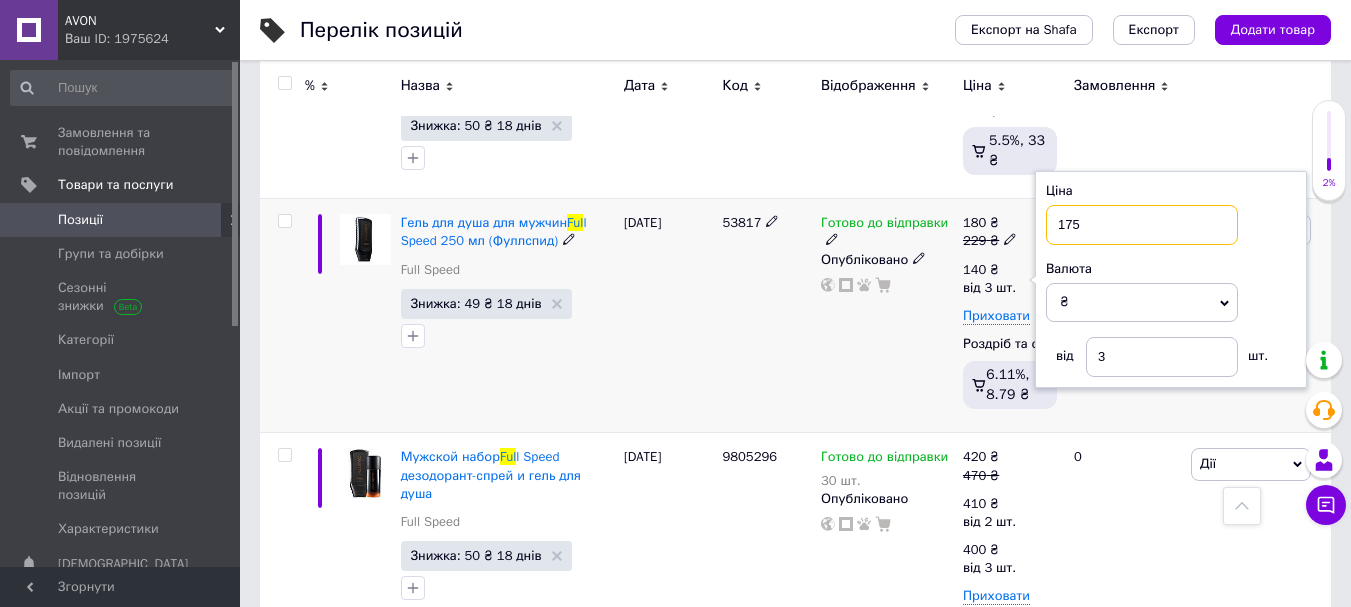 type on "175" 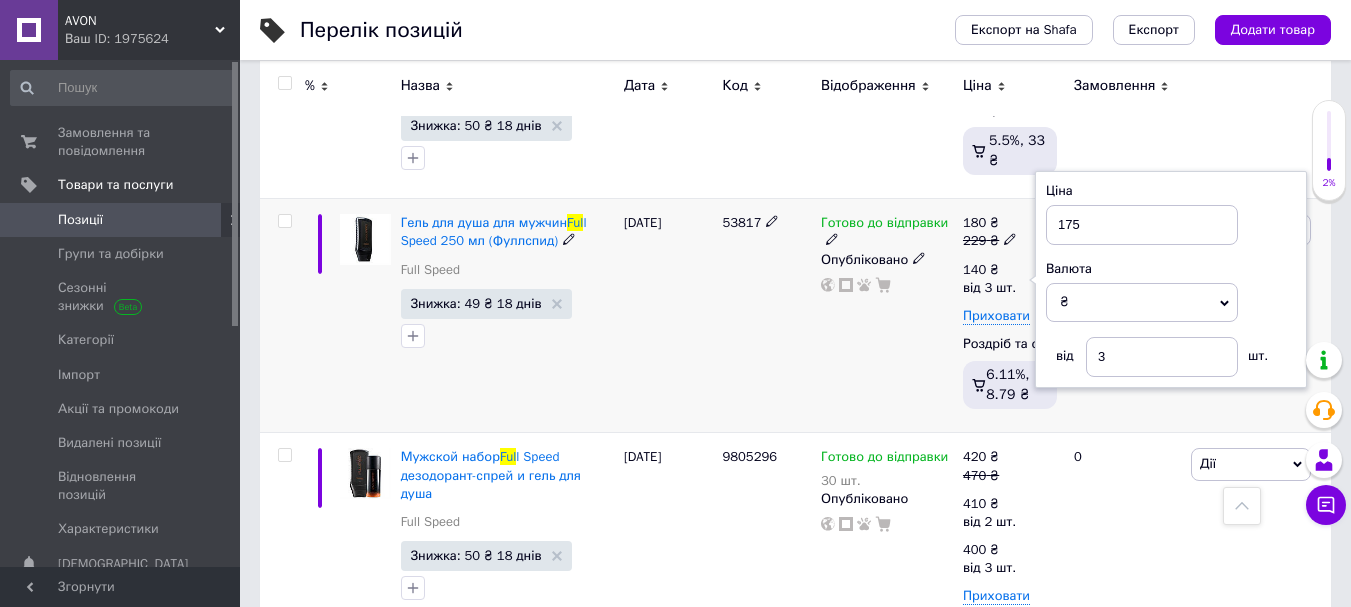 click on "Готово до відправки Опубліковано" at bounding box center (887, 316) 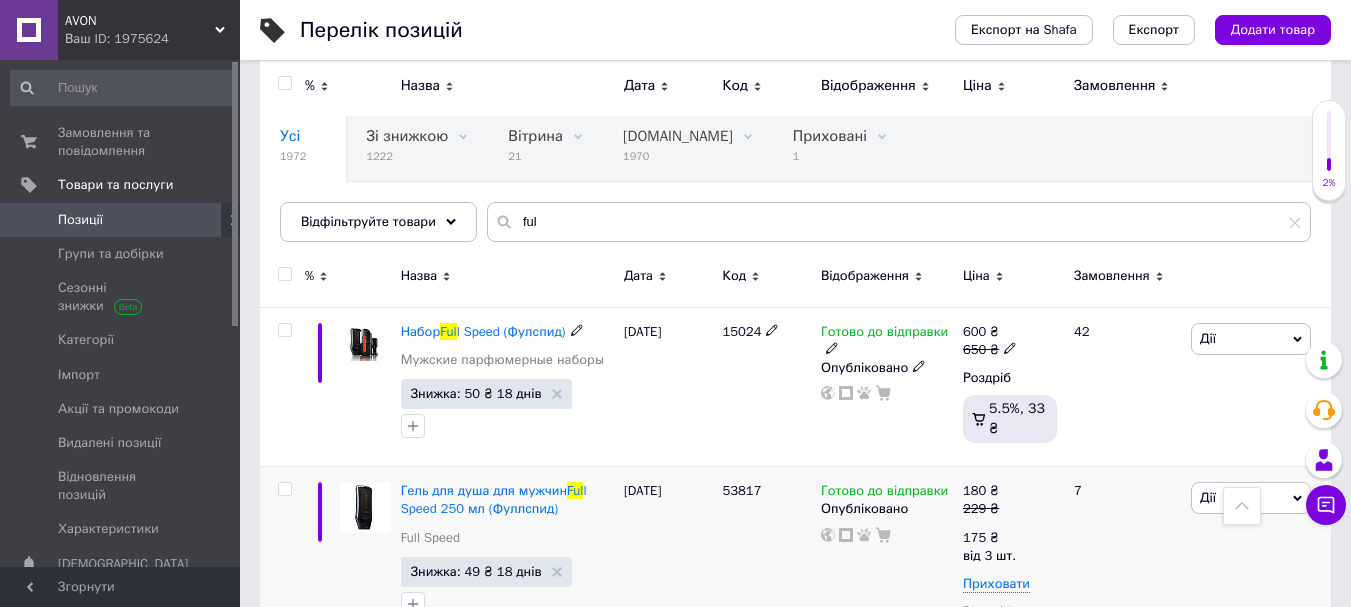 scroll, scrollTop: 92, scrollLeft: 0, axis: vertical 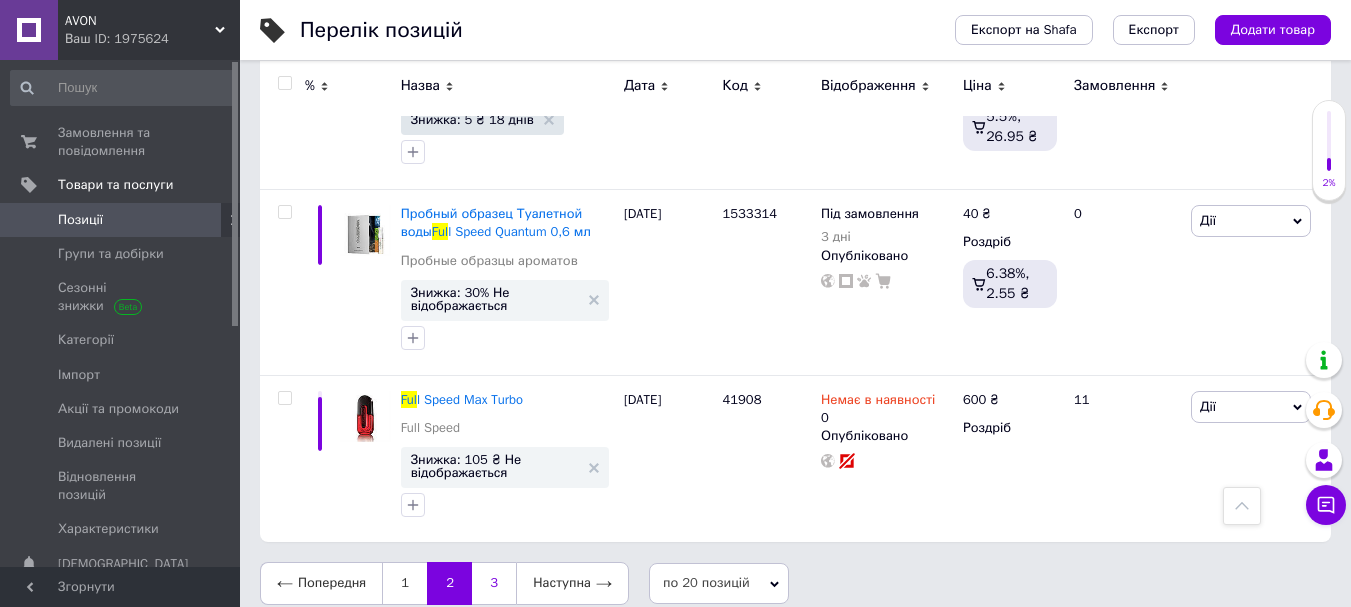 click on "3" at bounding box center (494, 583) 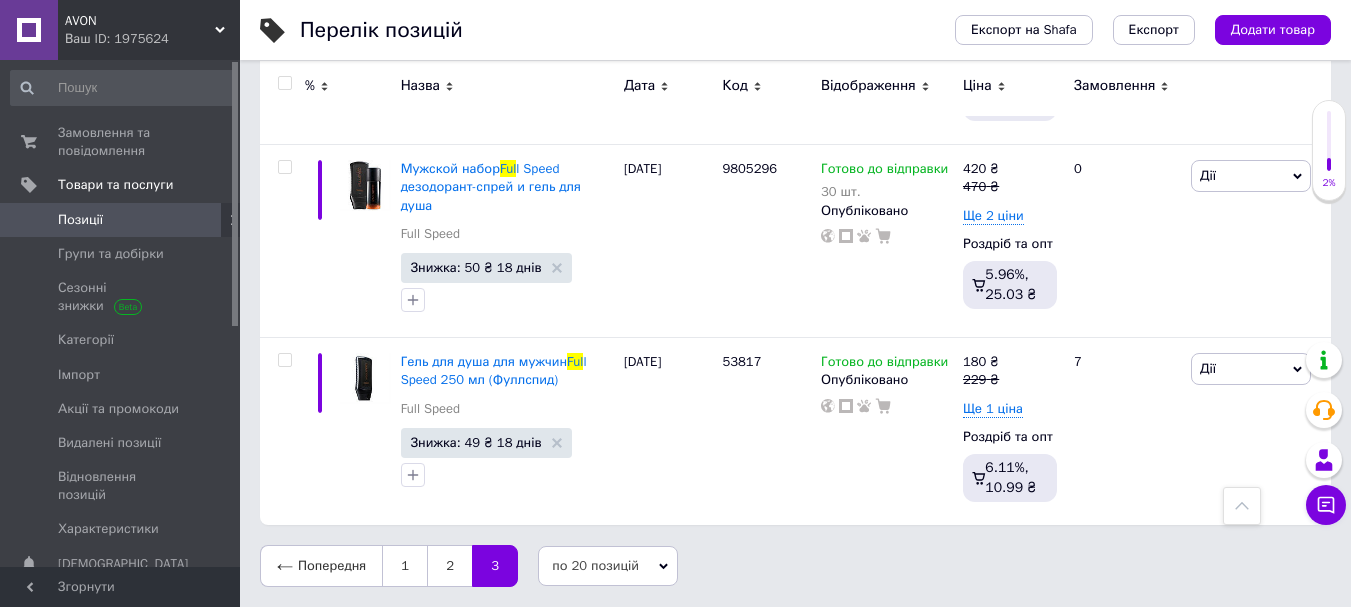 scroll, scrollTop: 2323, scrollLeft: 0, axis: vertical 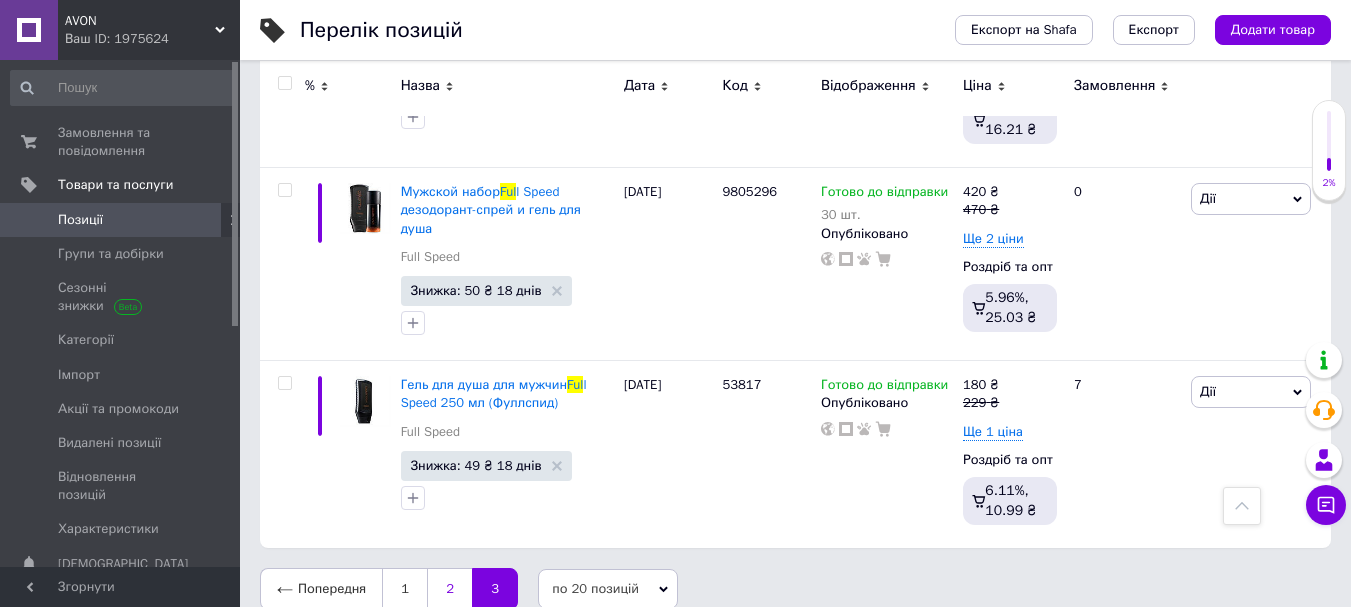 click on "2" at bounding box center (449, 589) 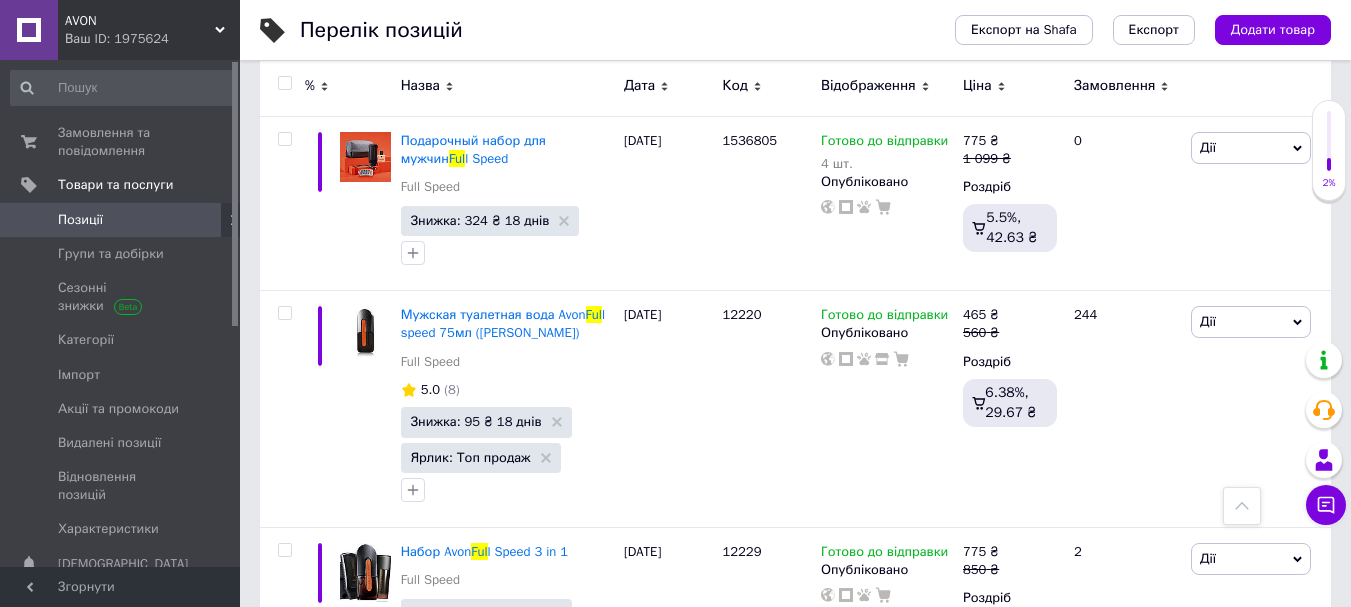 scroll, scrollTop: 2905, scrollLeft: 0, axis: vertical 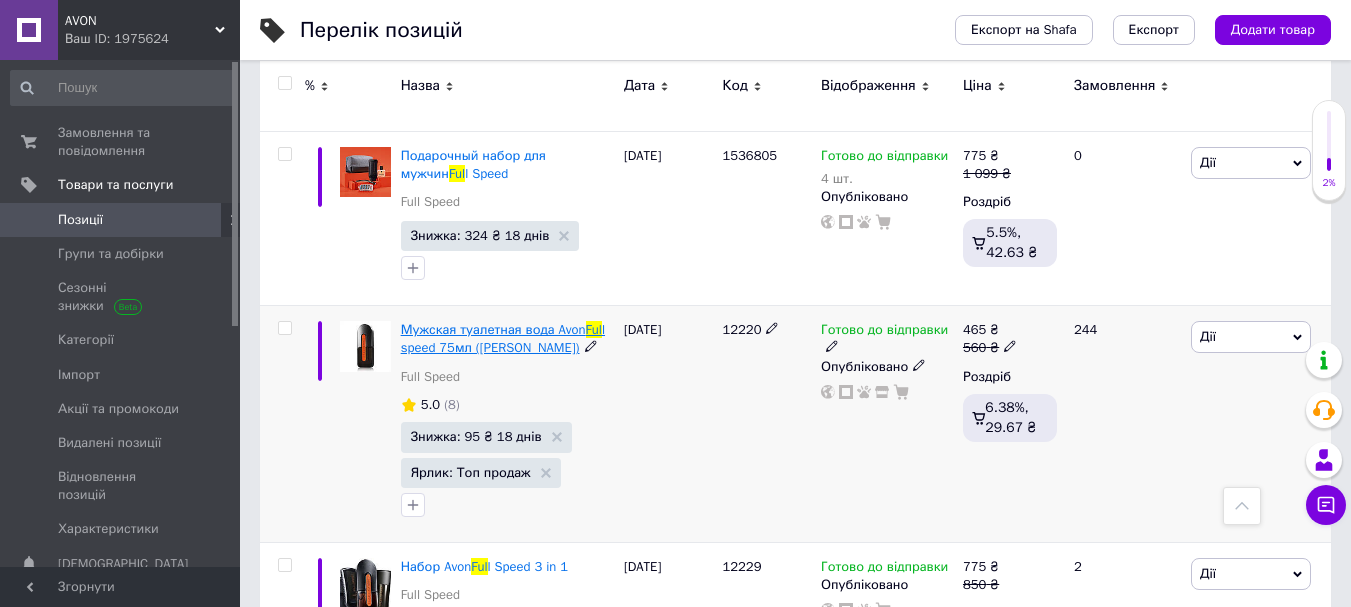 click on "Мужская туалетная вода Avon" at bounding box center [493, 329] 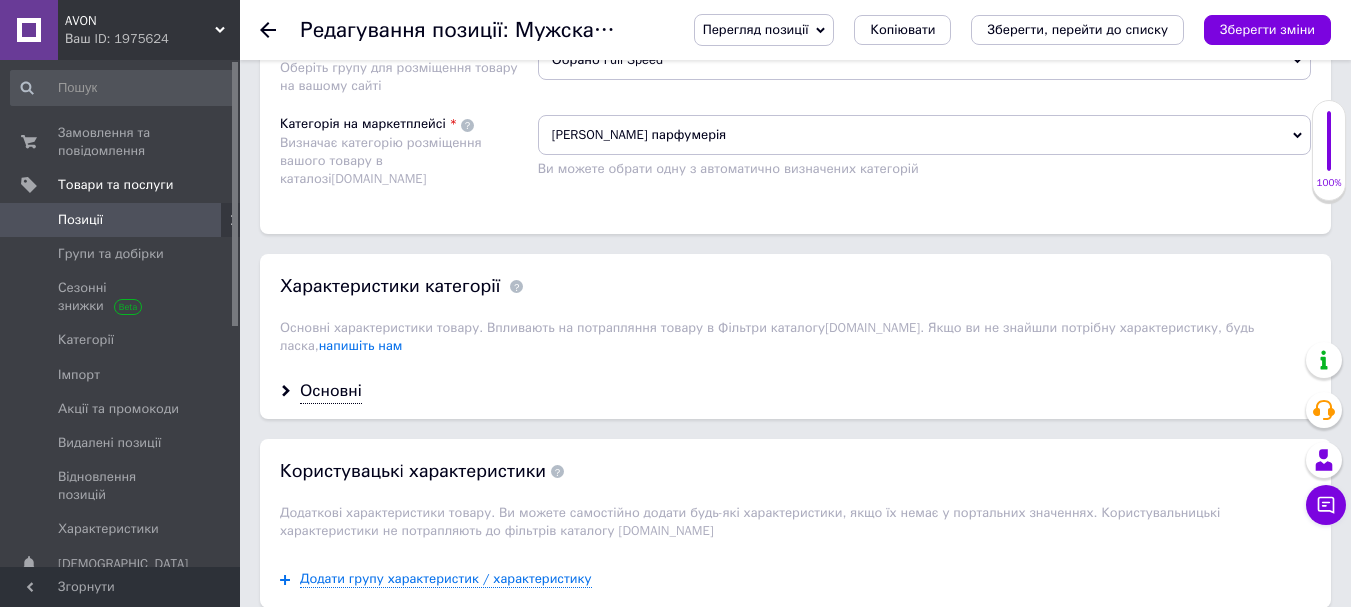 scroll, scrollTop: 1600, scrollLeft: 0, axis: vertical 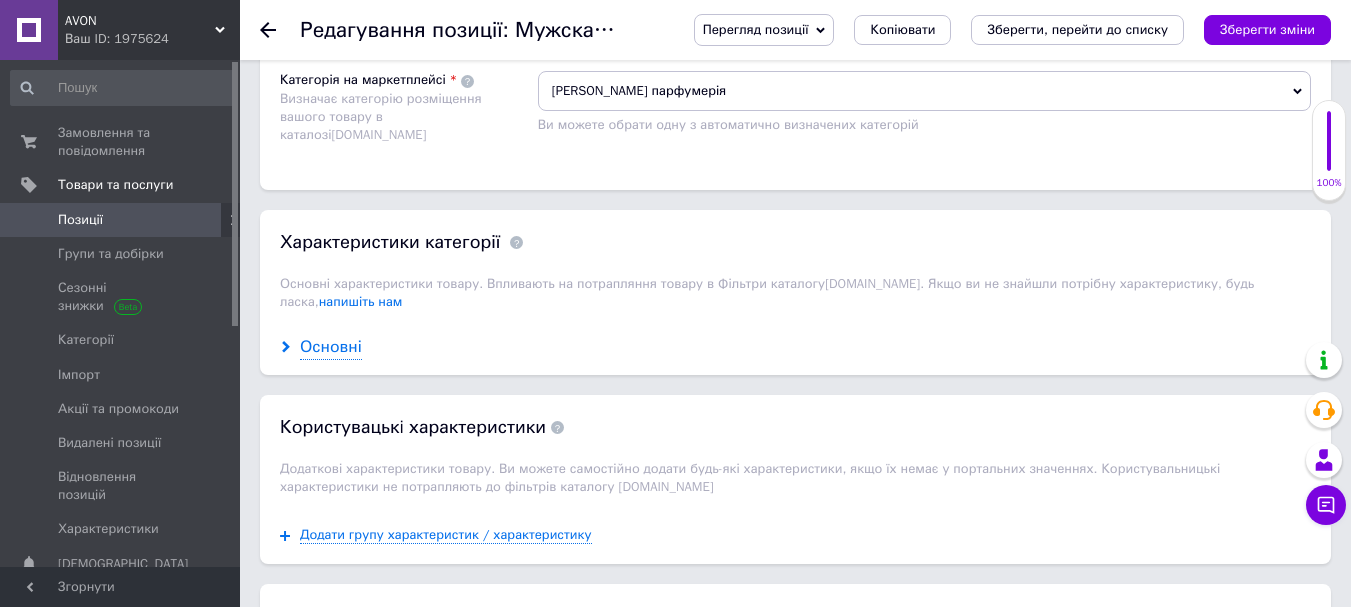 click on "Основні" at bounding box center [331, 347] 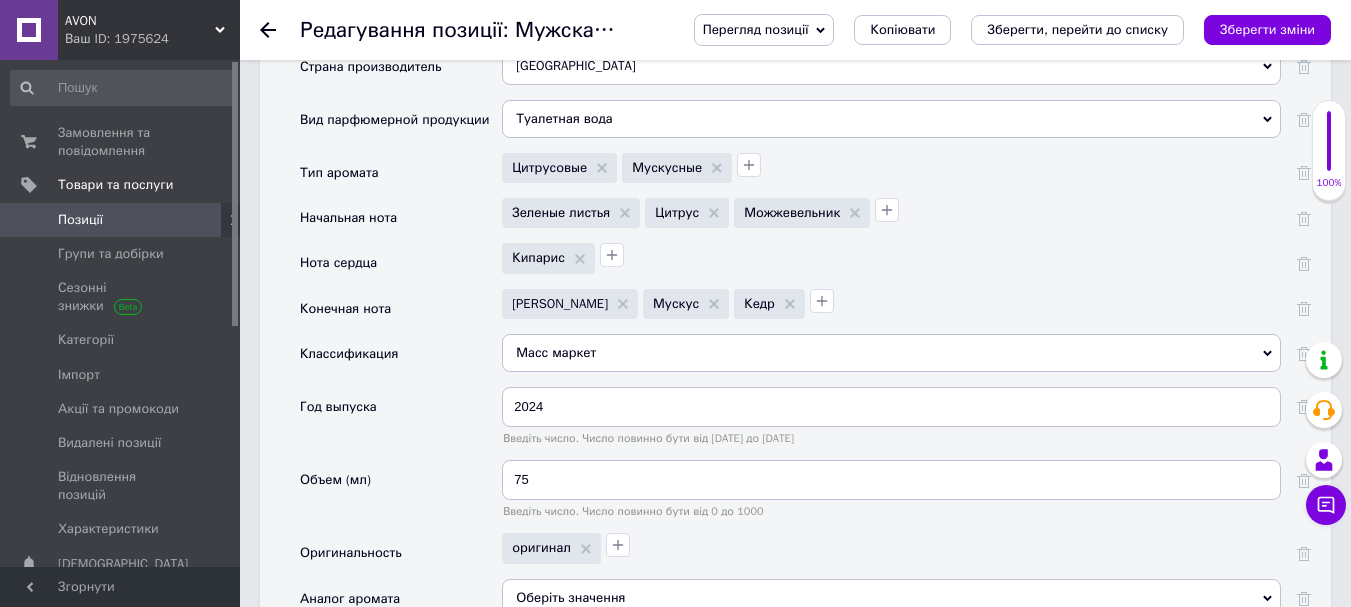 scroll, scrollTop: 2000, scrollLeft: 0, axis: vertical 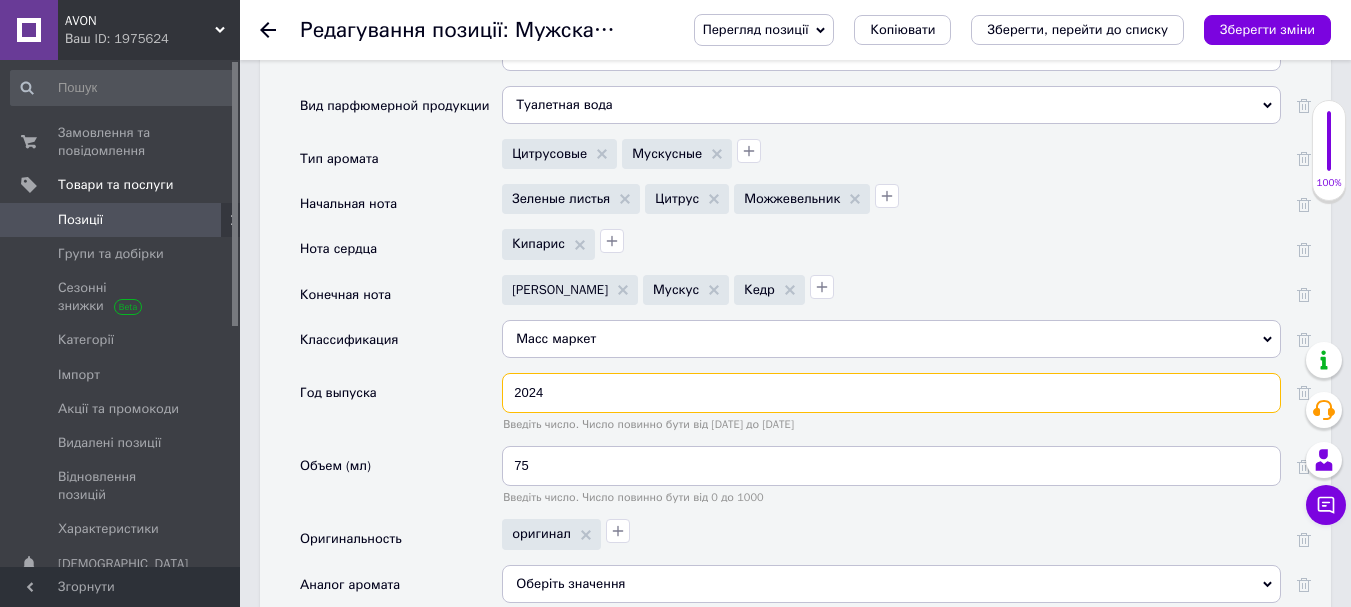 click on "2024" at bounding box center (891, 393) 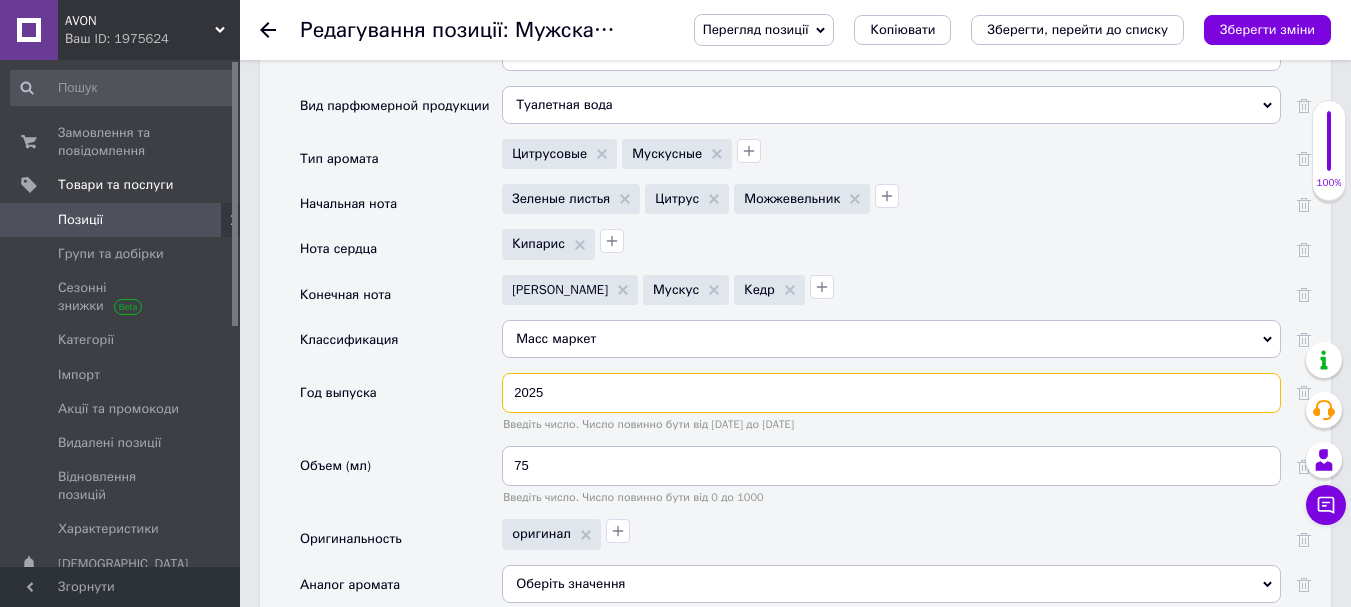 type on "2025" 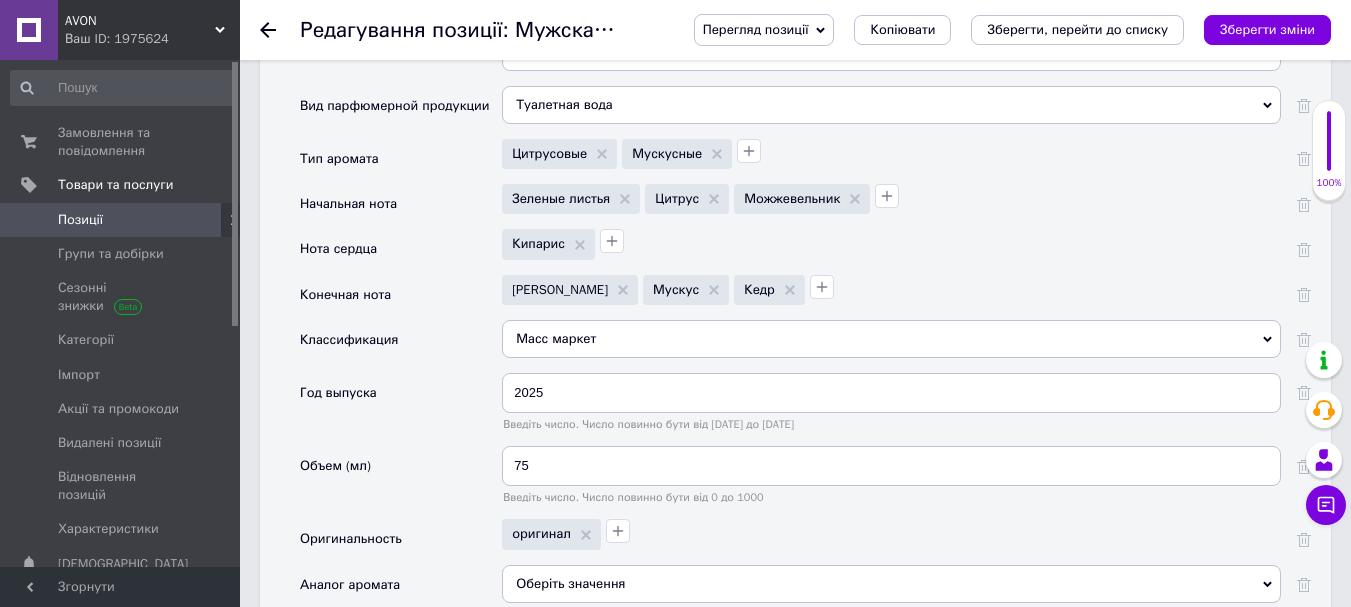 click on "Год выпуска" at bounding box center [401, 409] 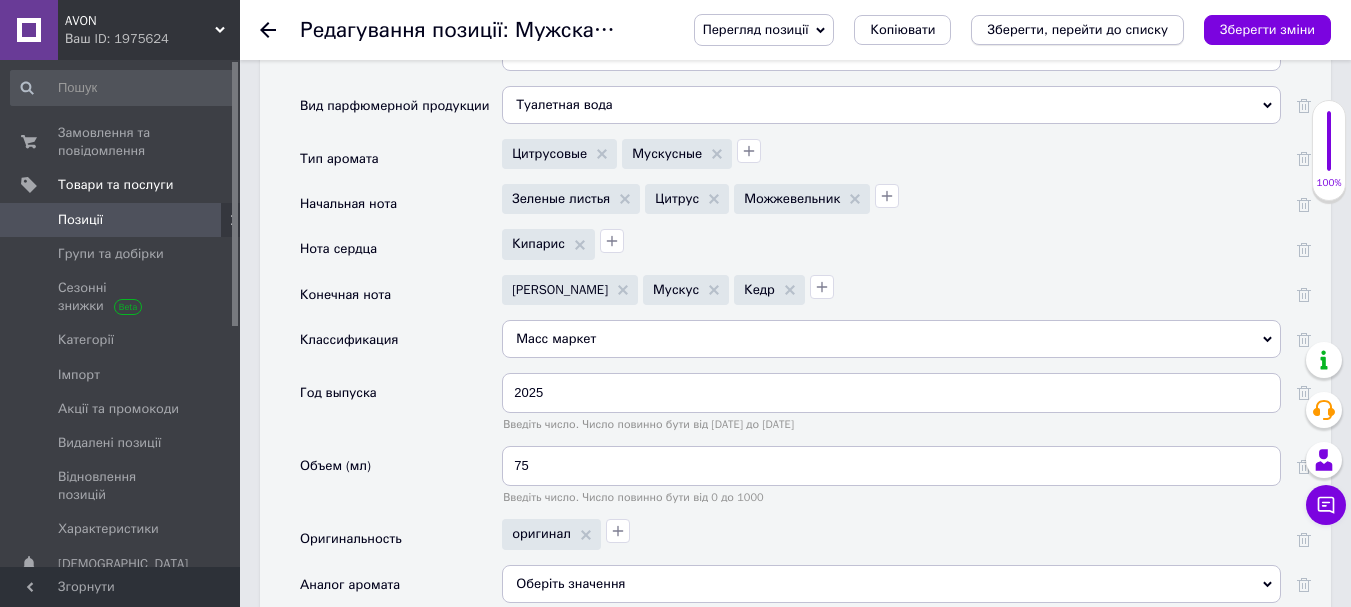 click on "Зберегти, перейти до списку" at bounding box center [1077, 29] 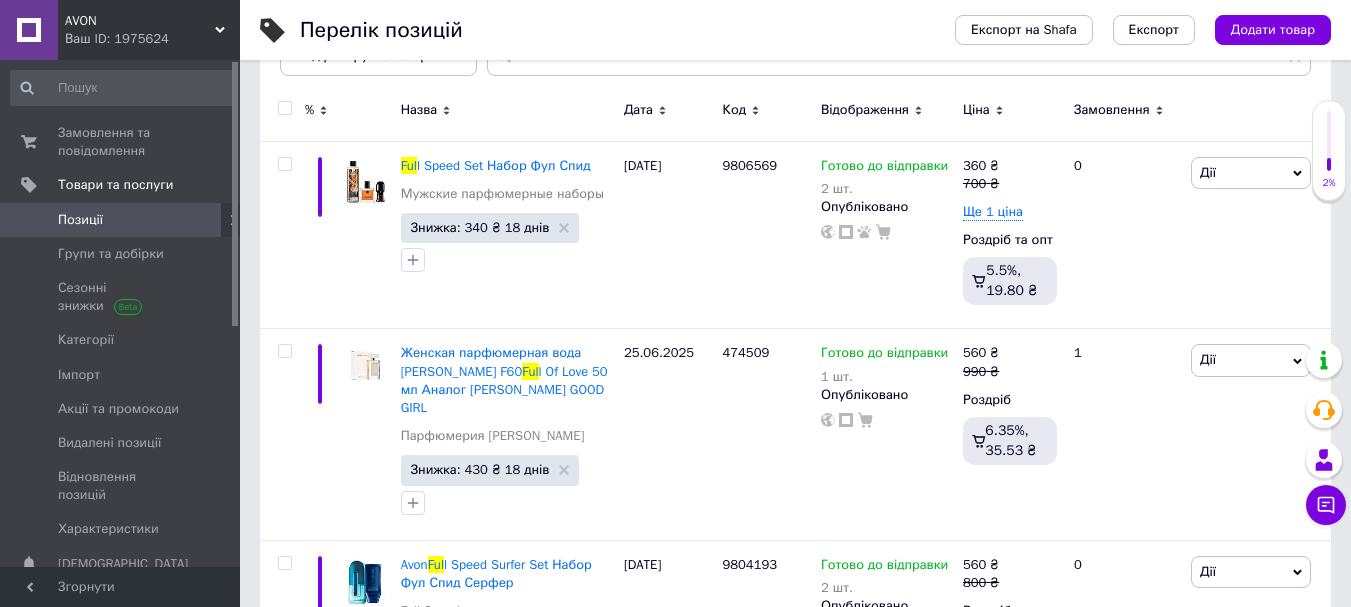scroll, scrollTop: 300, scrollLeft: 0, axis: vertical 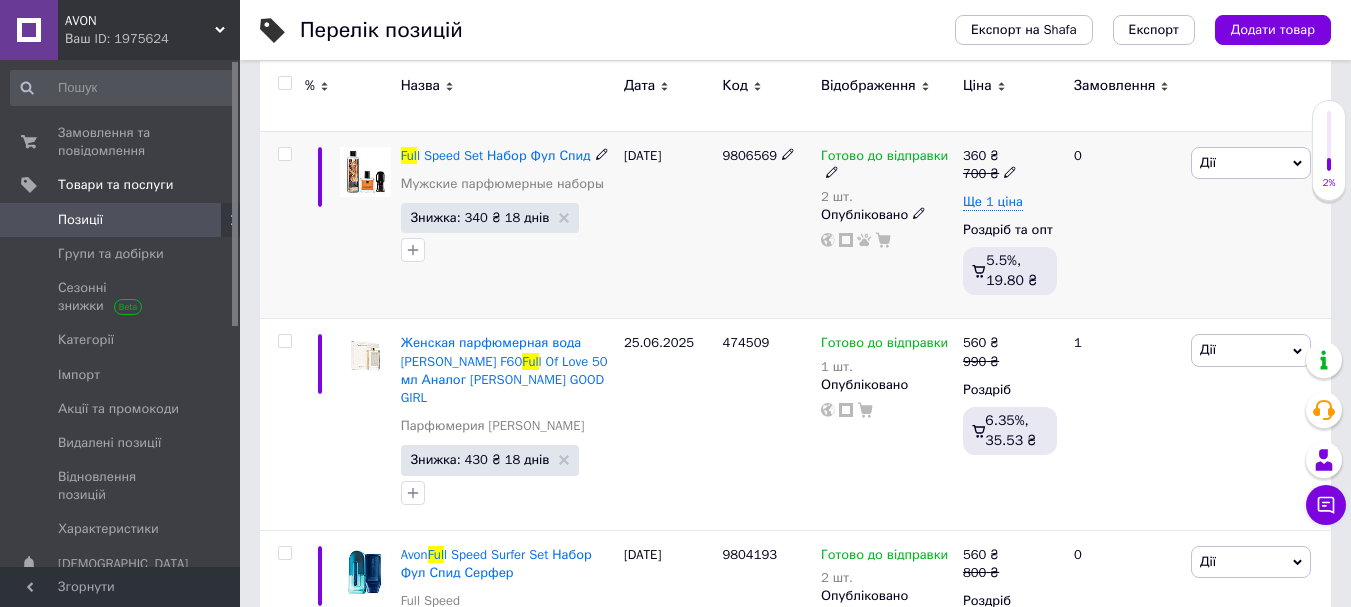 click on "Дії" at bounding box center [1251, 163] 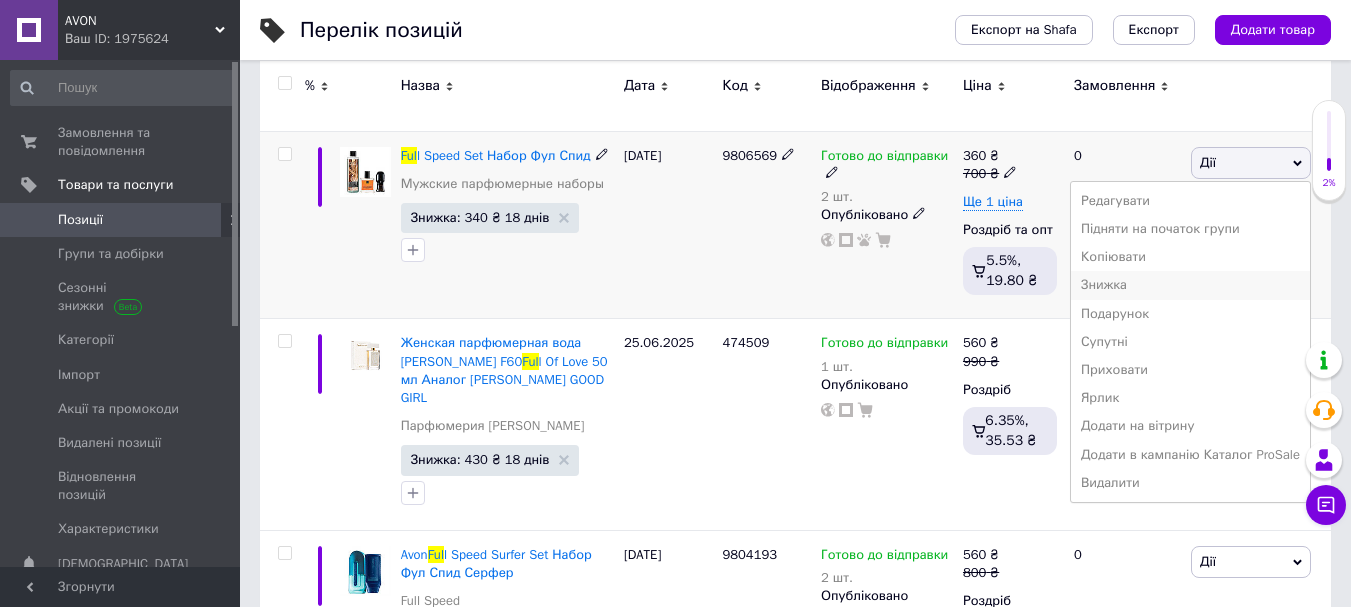click on "Знижка" at bounding box center (1190, 285) 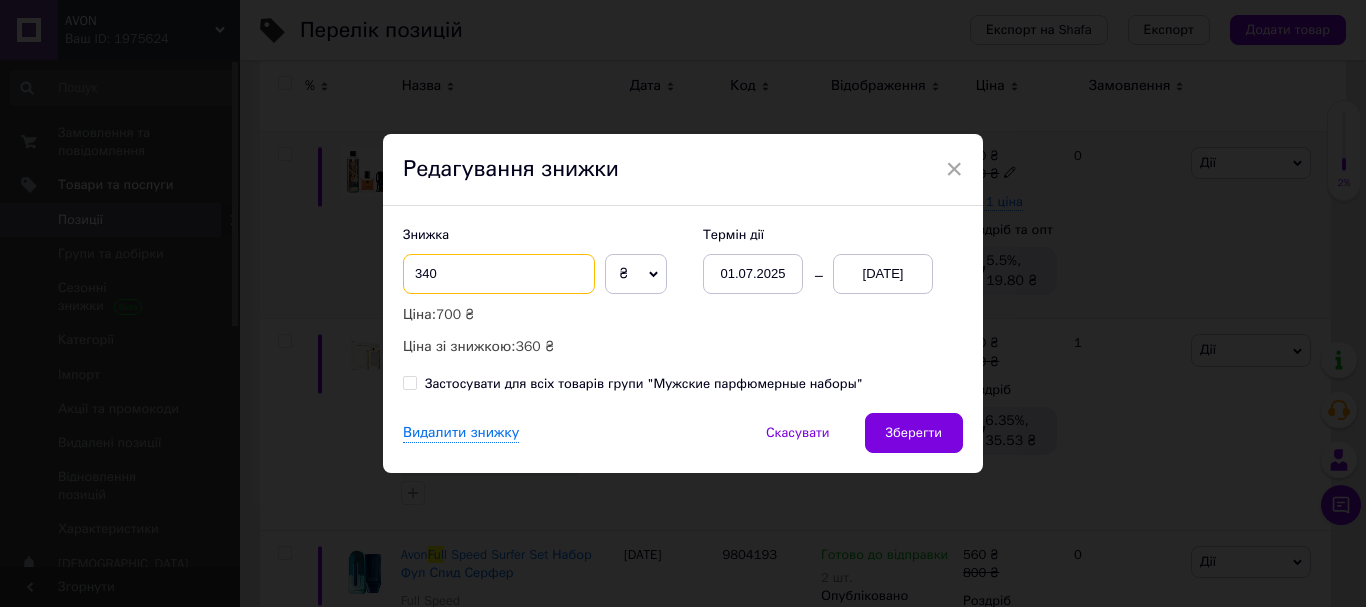 drag, startPoint x: 437, startPoint y: 271, endPoint x: 420, endPoint y: 272, distance: 17.029387 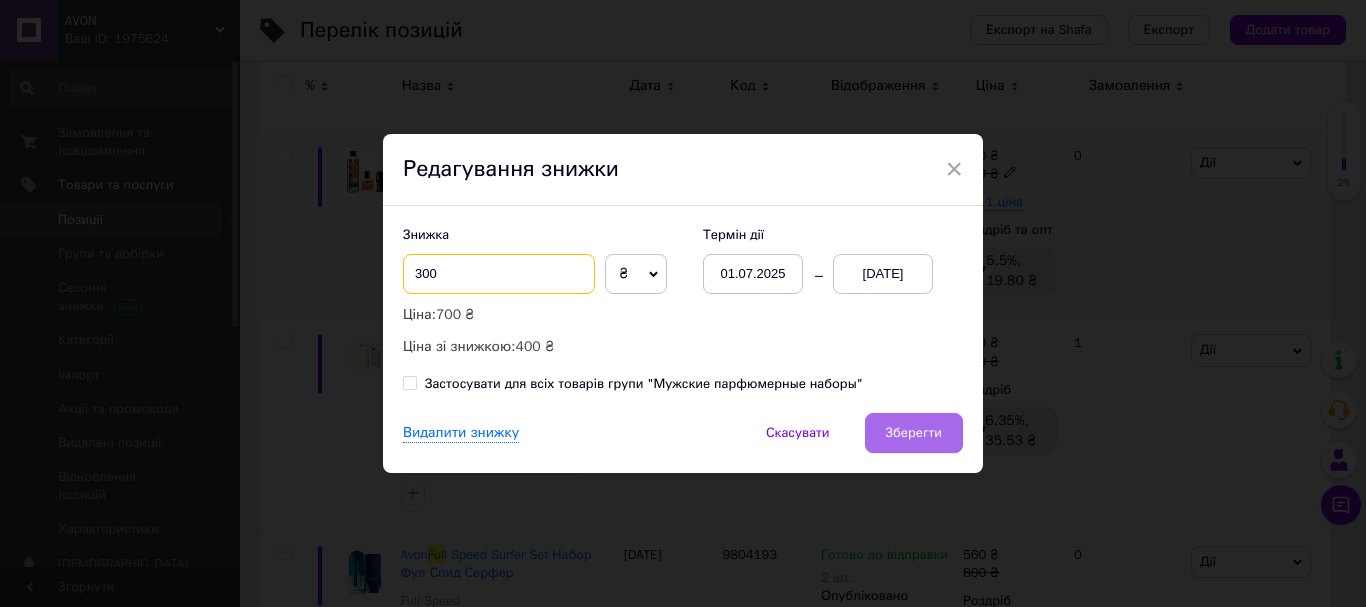 type on "300" 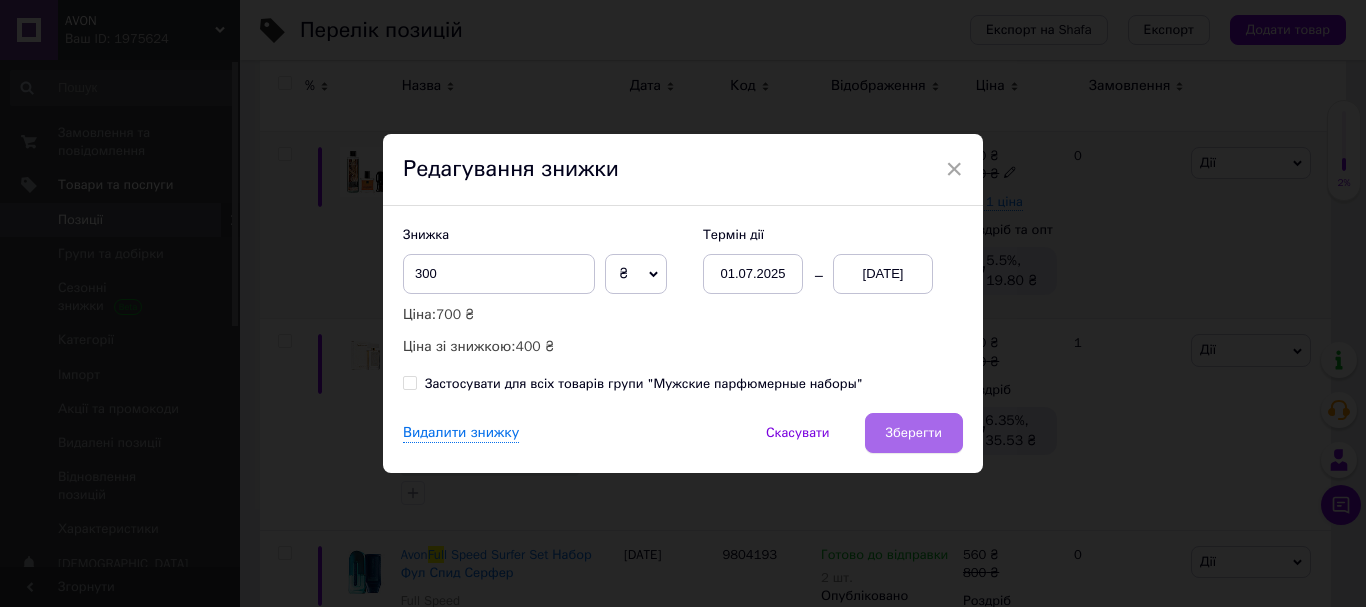 click on "Зберегти" at bounding box center [914, 433] 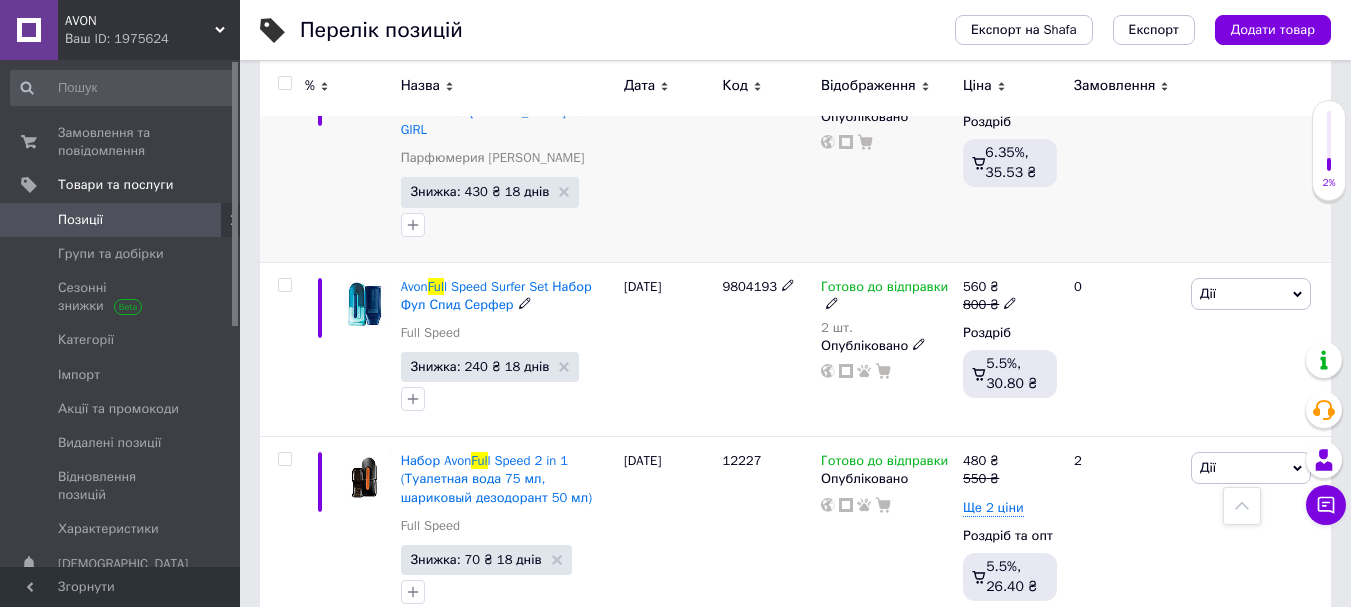 scroll, scrollTop: 700, scrollLeft: 0, axis: vertical 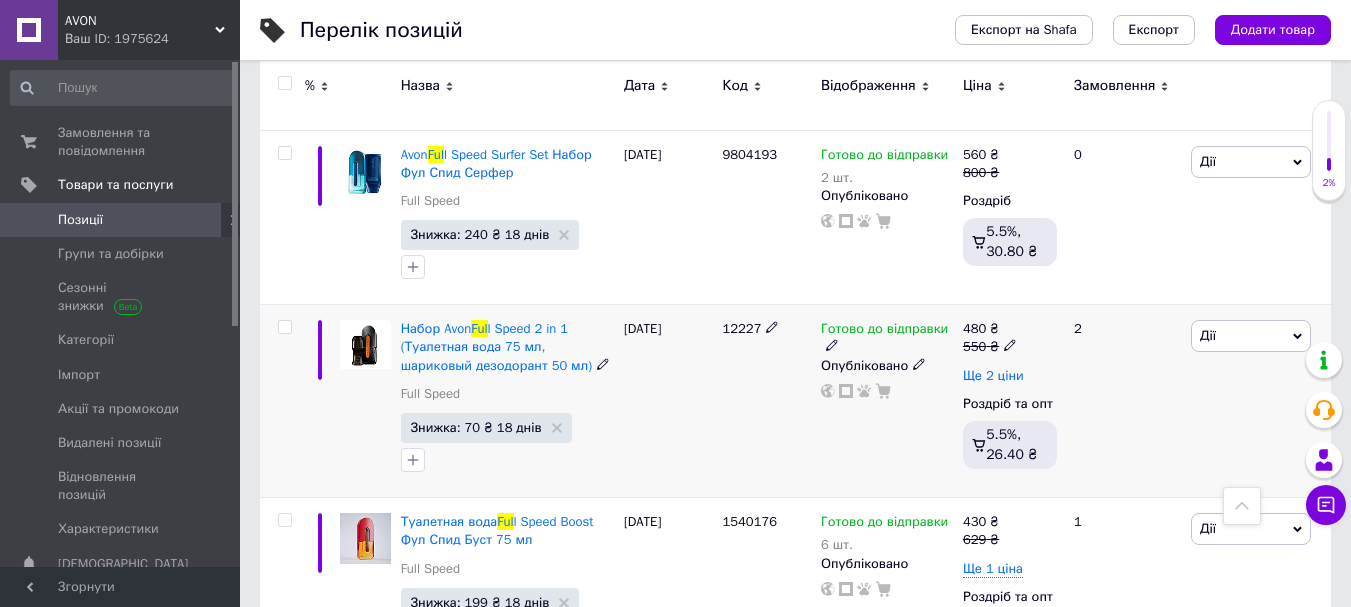 click on "Ще 2 ціни" at bounding box center (993, 376) 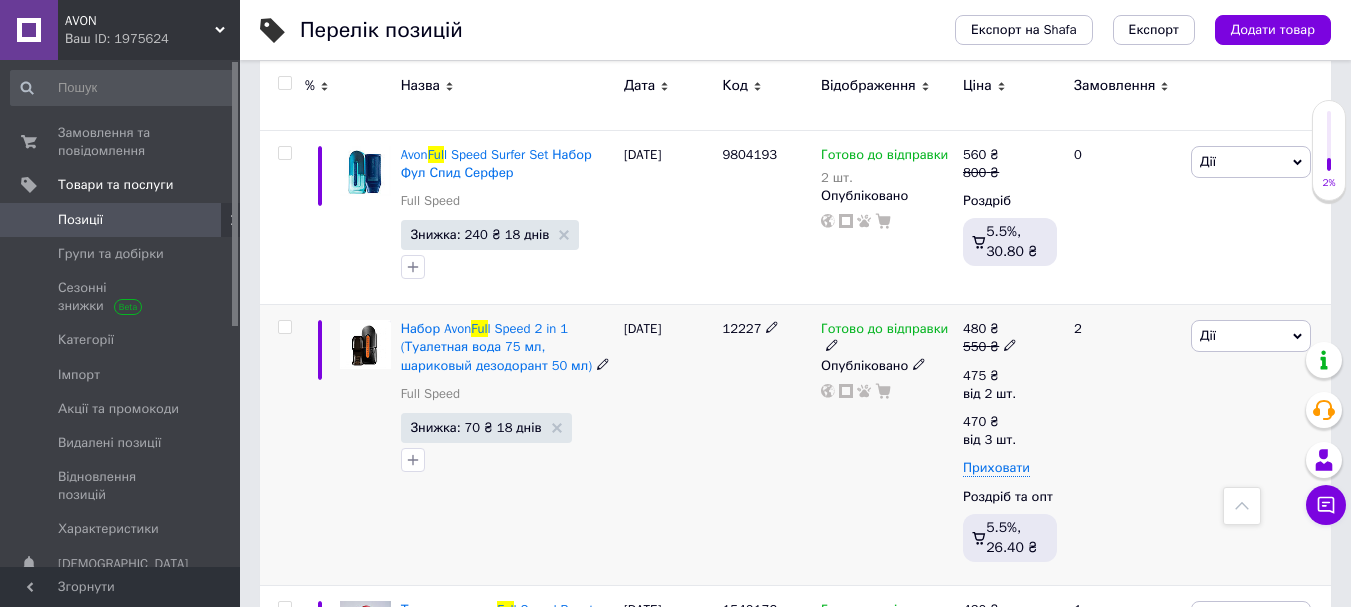 click 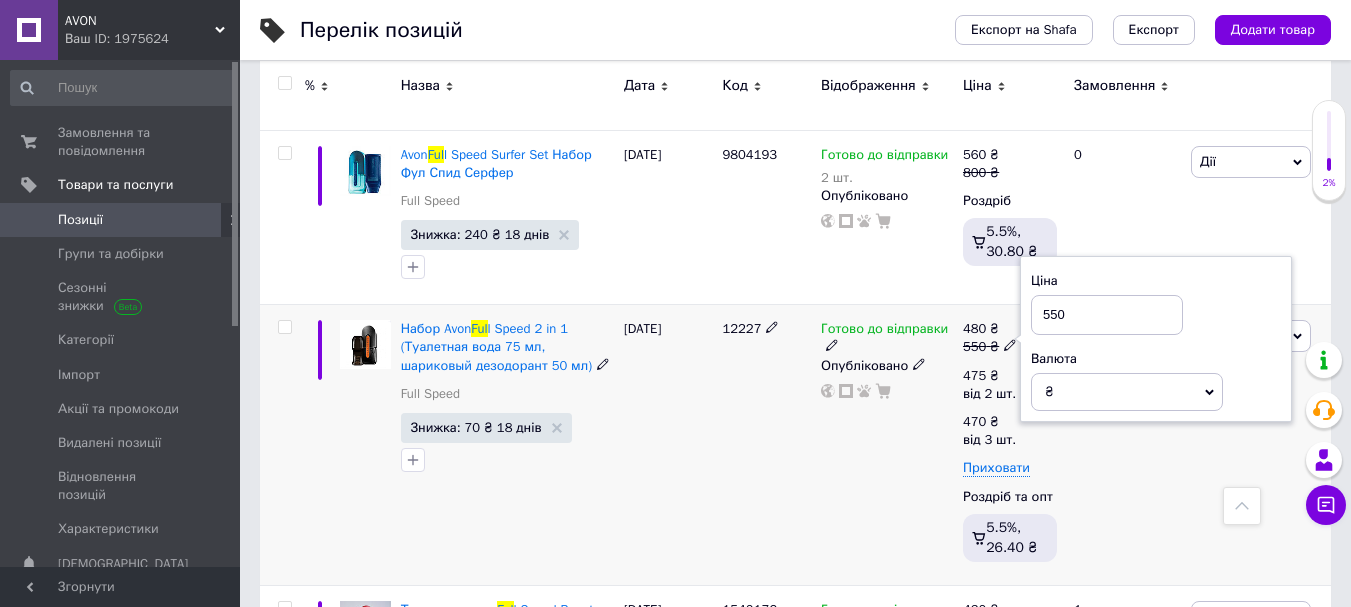 drag, startPoint x: 1071, startPoint y: 318, endPoint x: 1052, endPoint y: 321, distance: 19.235384 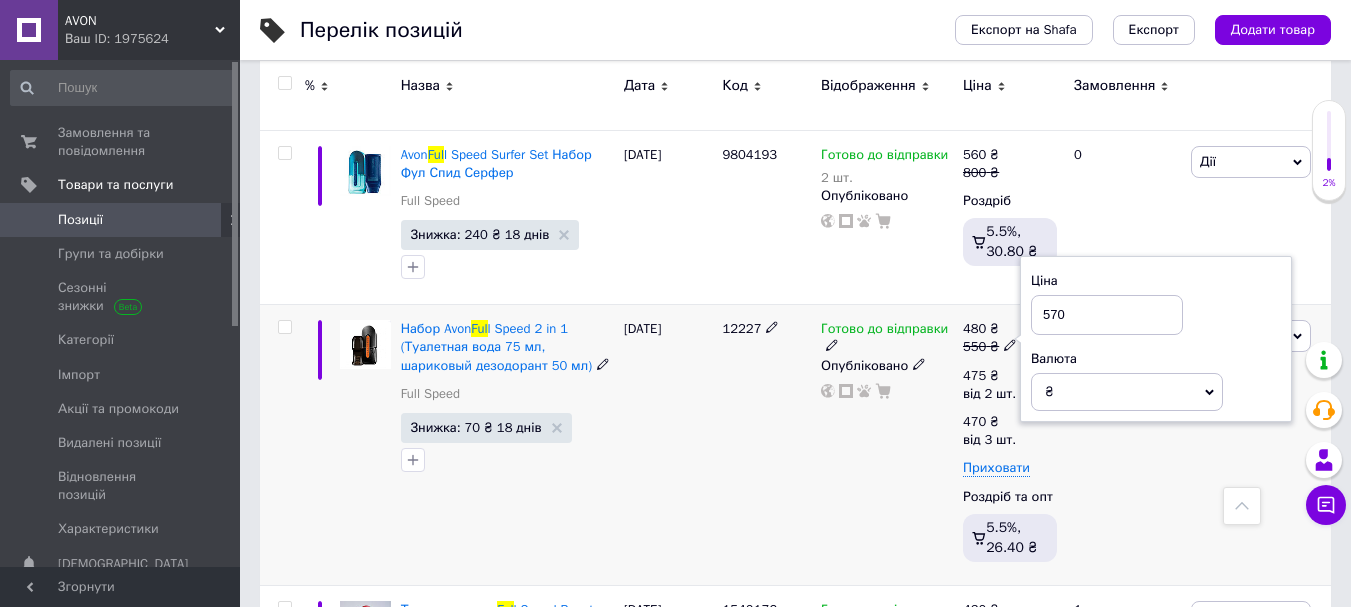 type on "570" 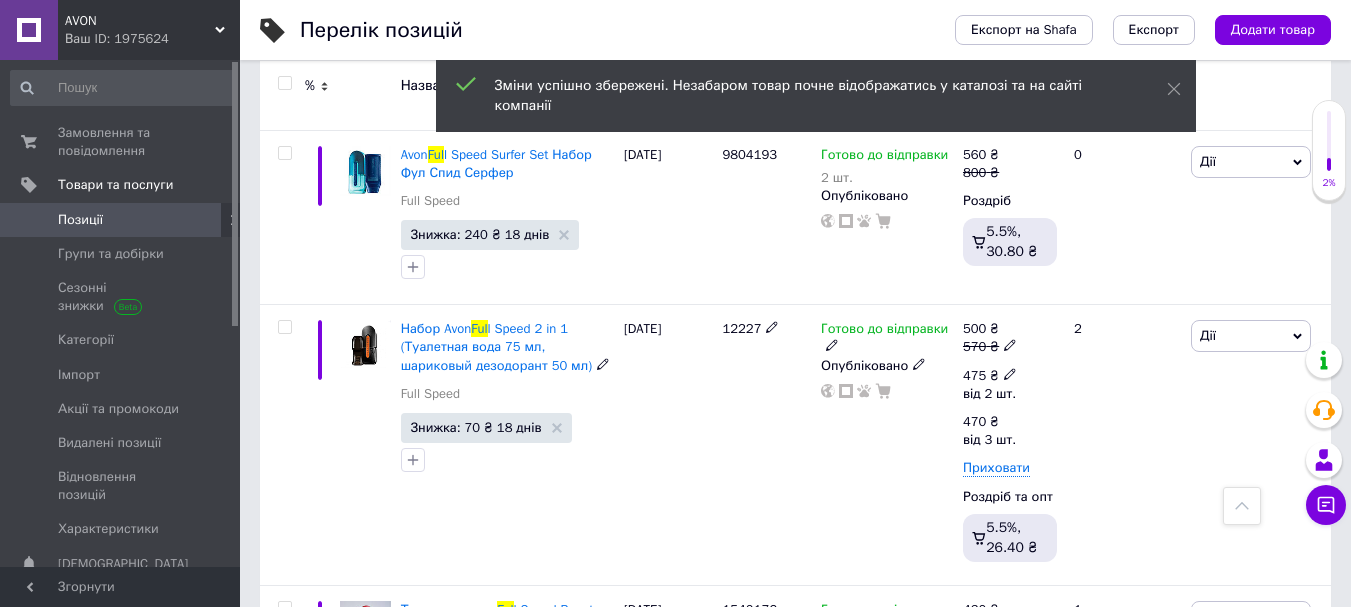 click 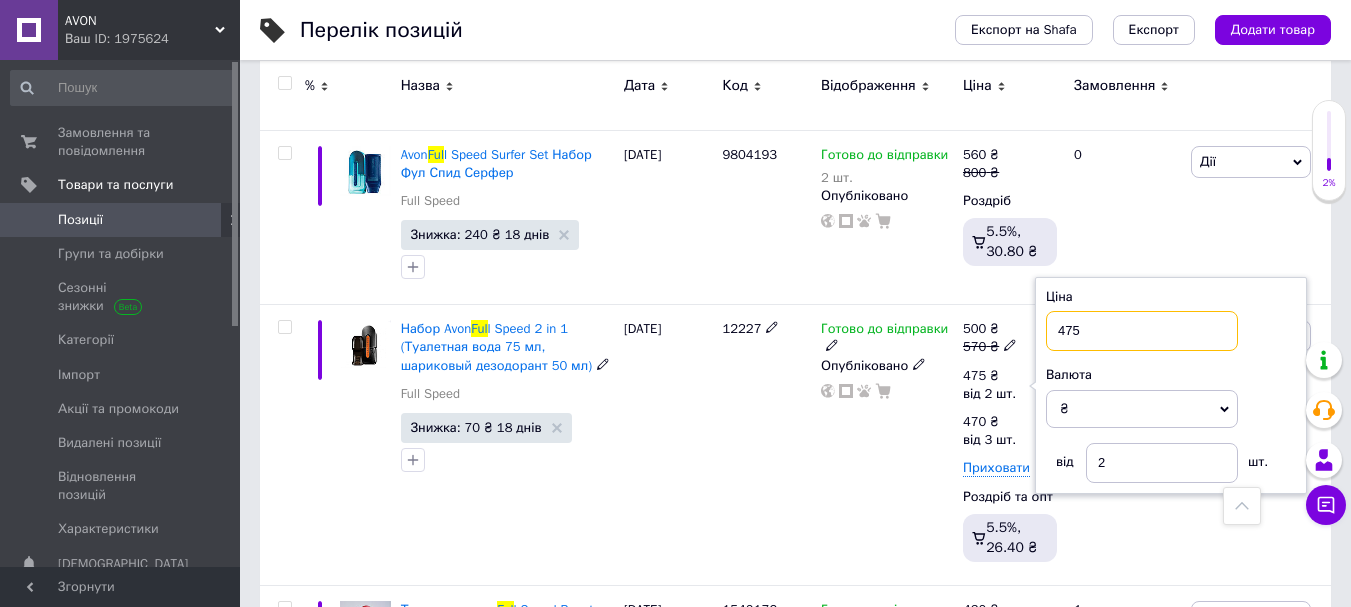 drag, startPoint x: 1085, startPoint y: 326, endPoint x: 1064, endPoint y: 342, distance: 26.400757 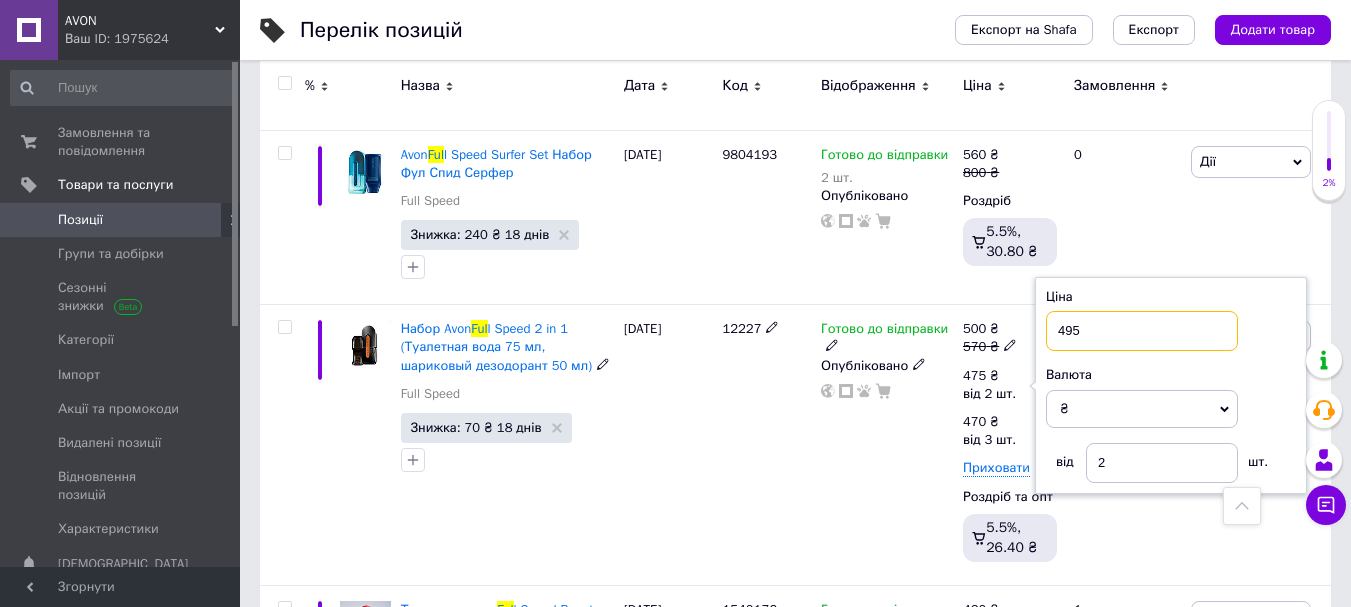 type on "495" 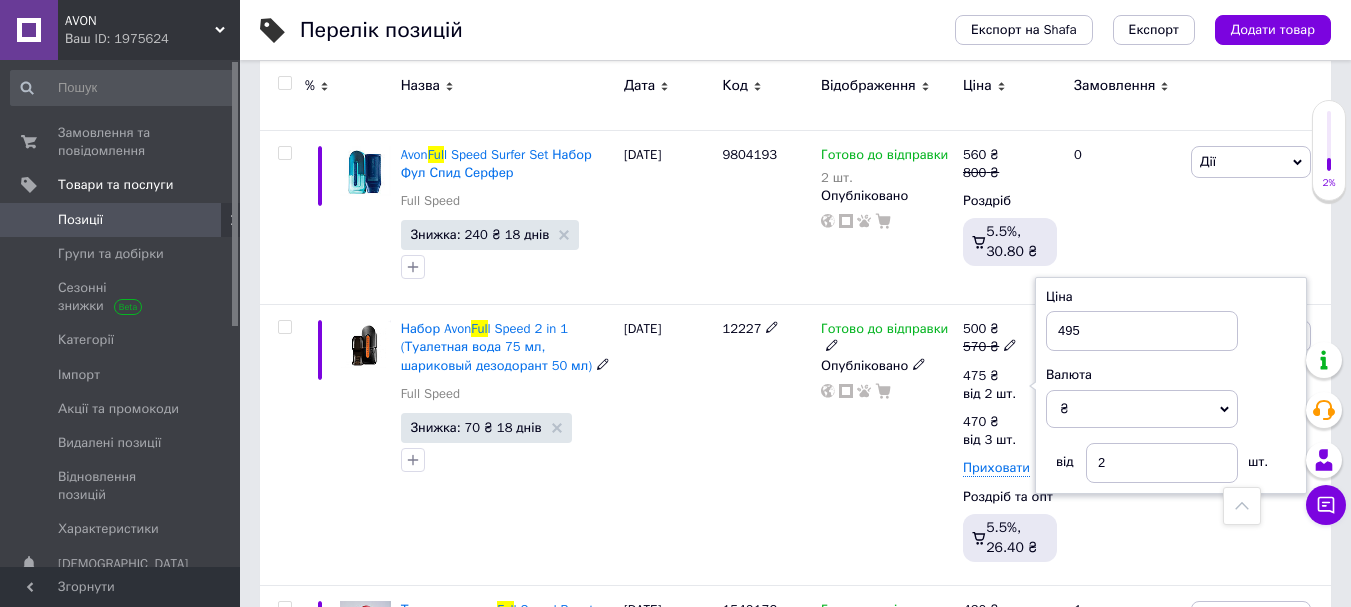 click on "Готово до відправки Опубліковано" at bounding box center (887, 445) 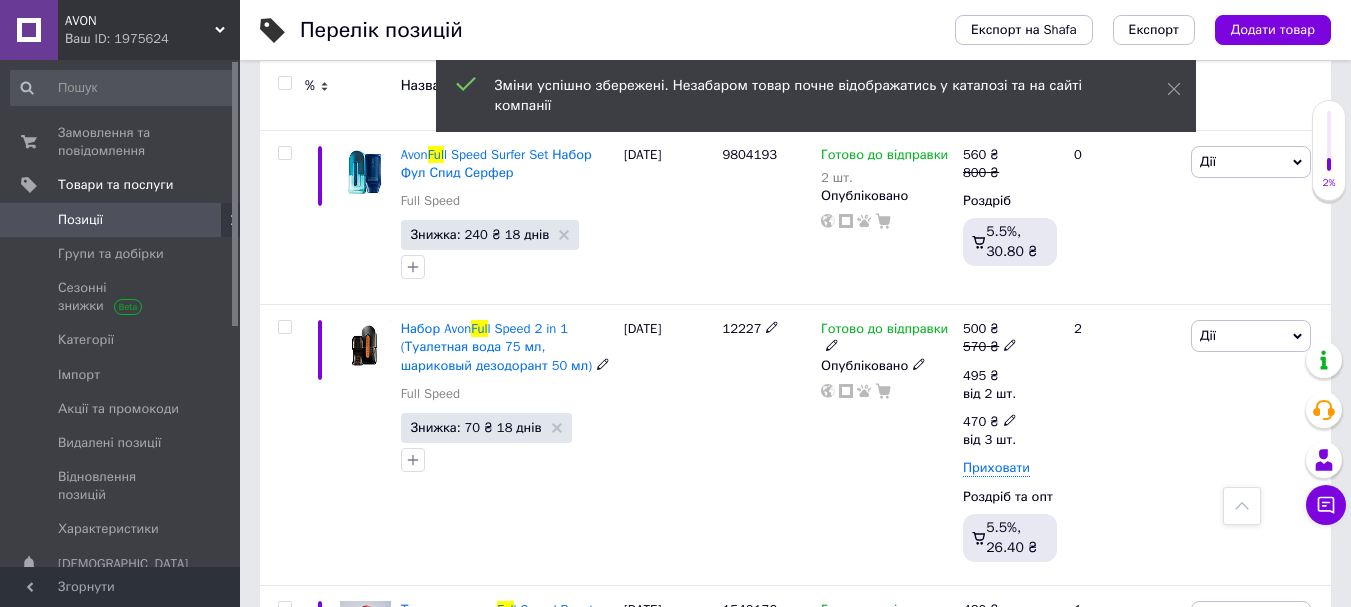 click 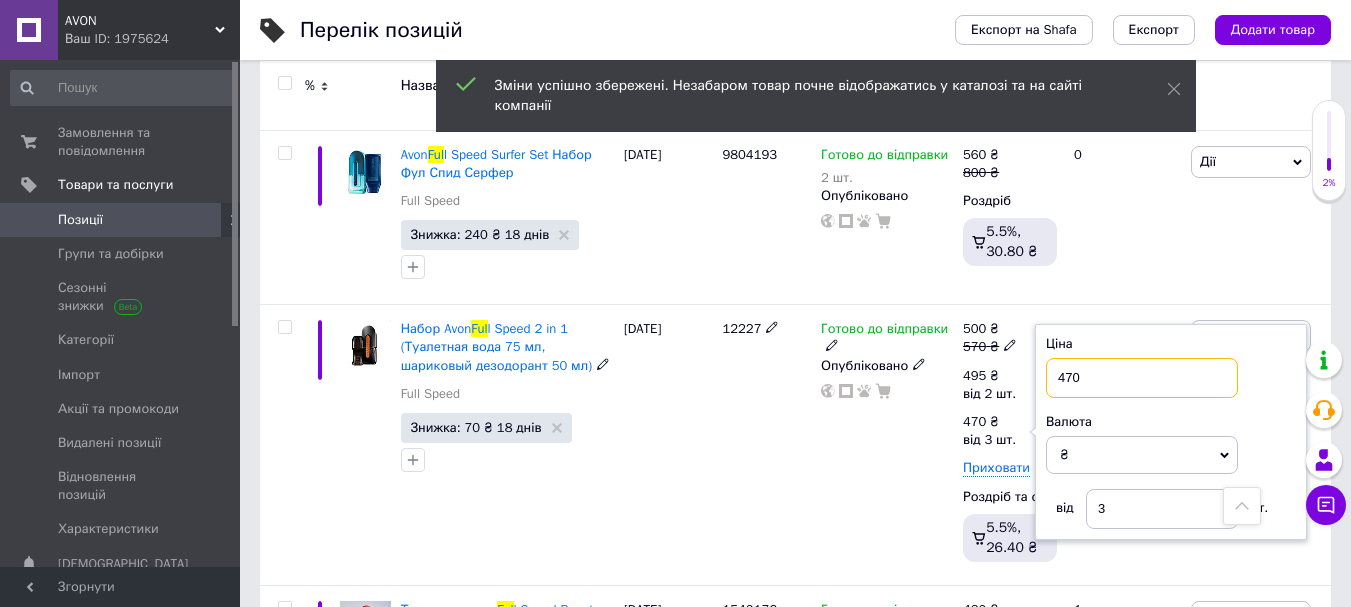 drag, startPoint x: 1081, startPoint y: 373, endPoint x: 1068, endPoint y: 380, distance: 14.764823 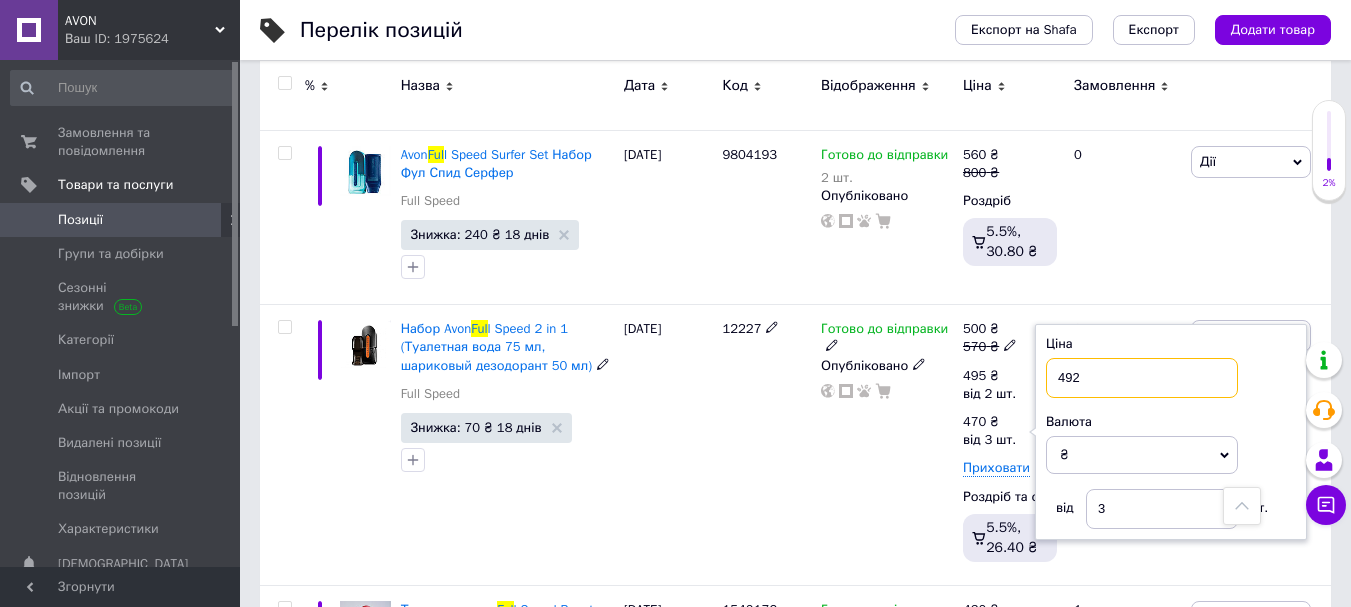 type on "492" 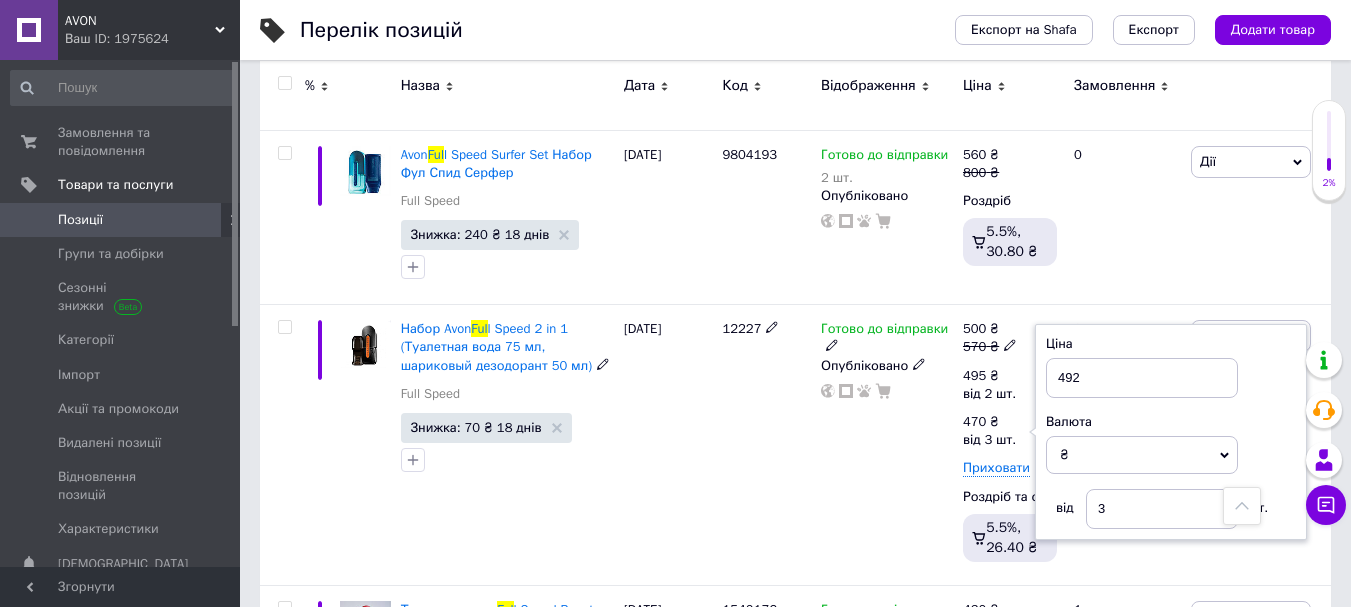 click on "Готово до відправки Опубліковано" at bounding box center [887, 445] 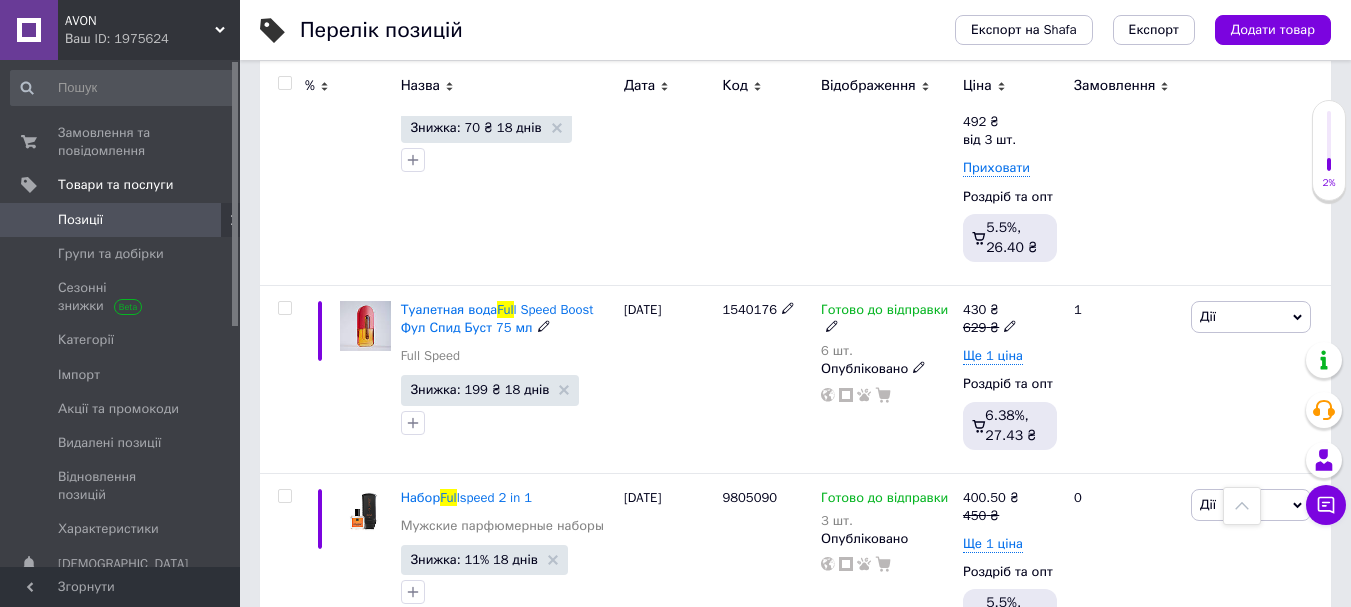 scroll, scrollTop: 1100, scrollLeft: 0, axis: vertical 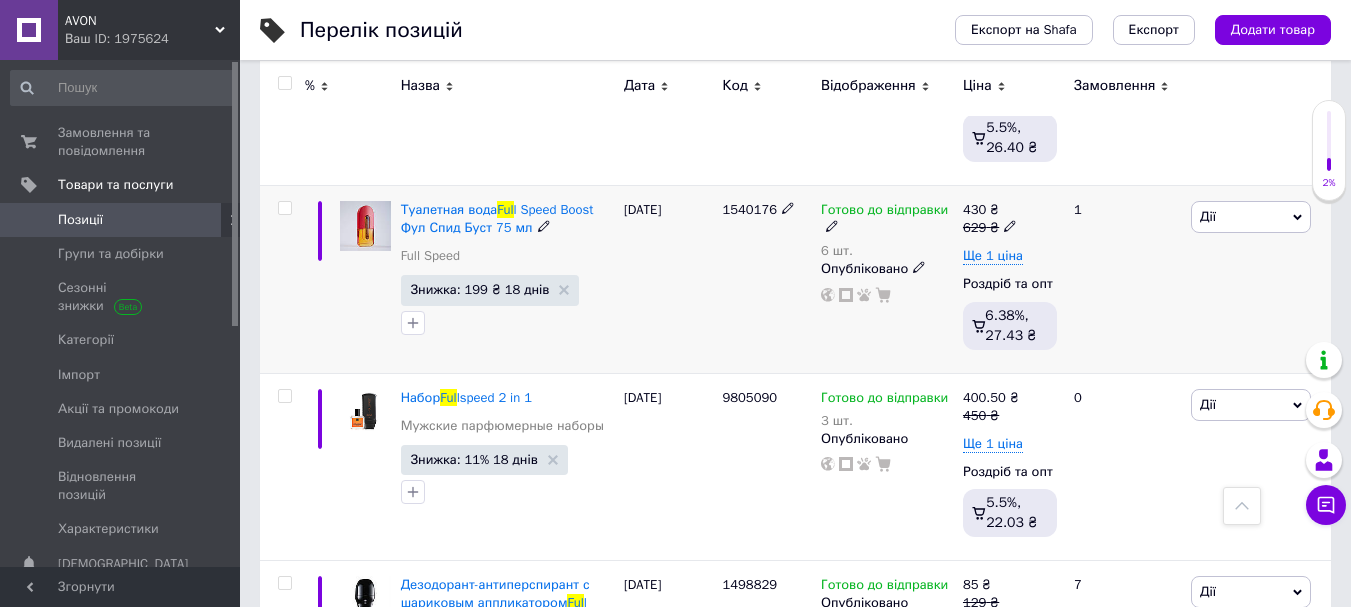 click 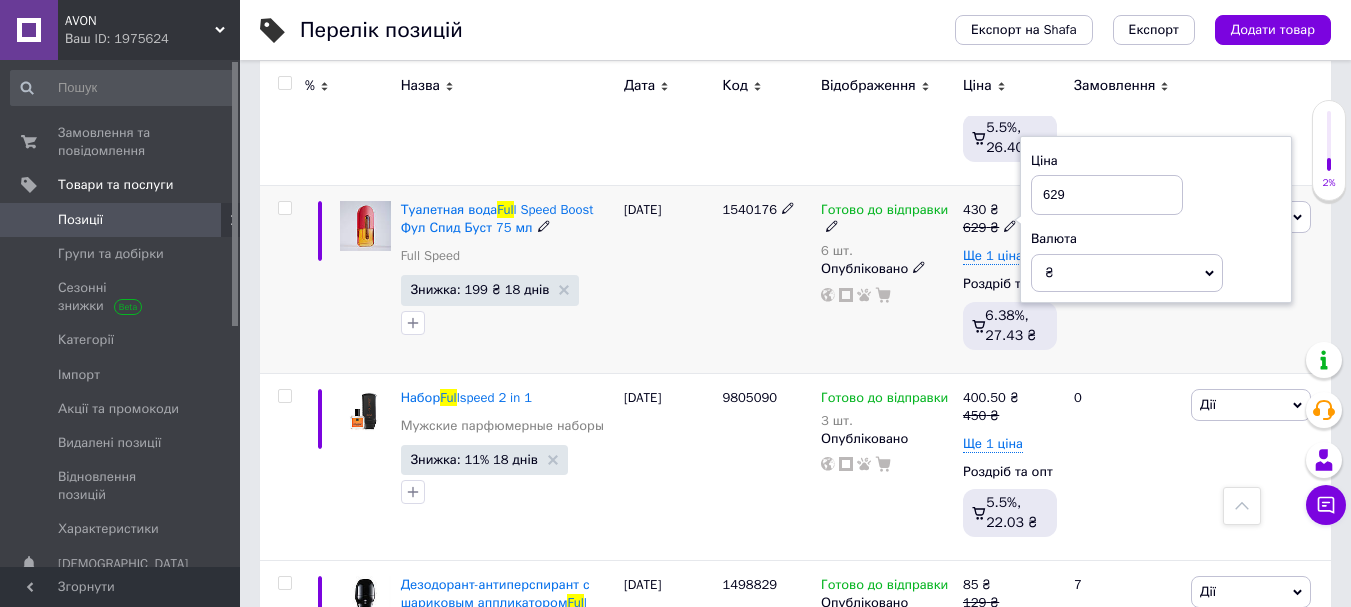 drag, startPoint x: 1067, startPoint y: 196, endPoint x: 1048, endPoint y: 201, distance: 19.646883 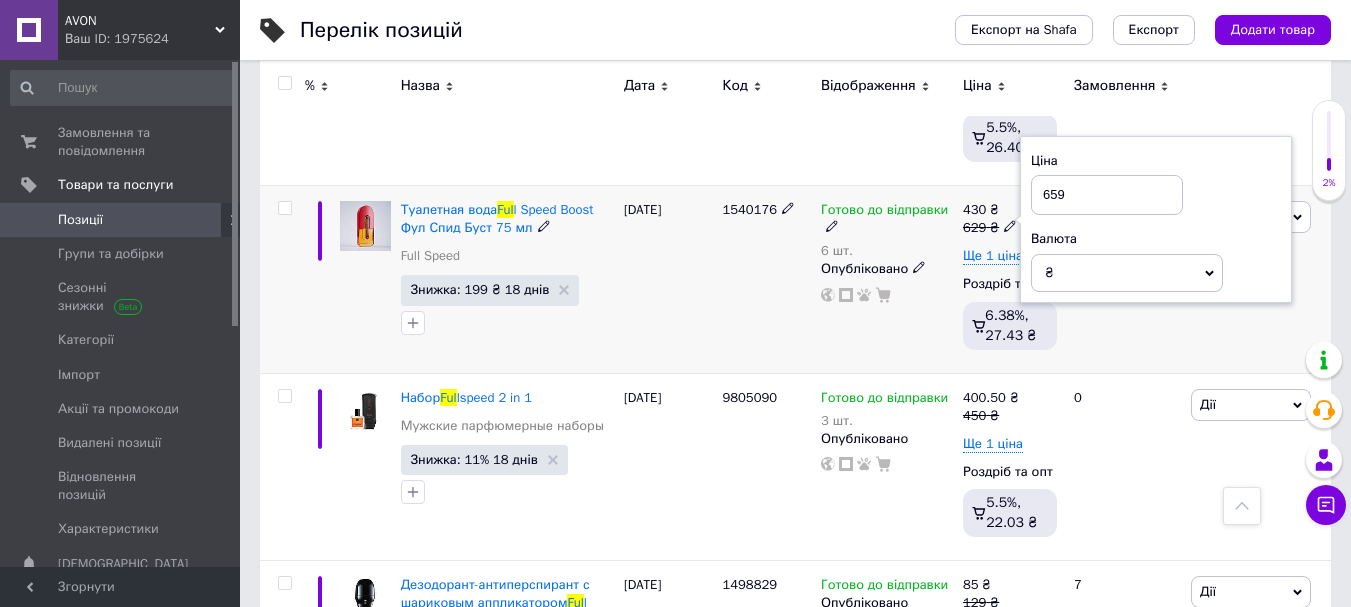 type on "659" 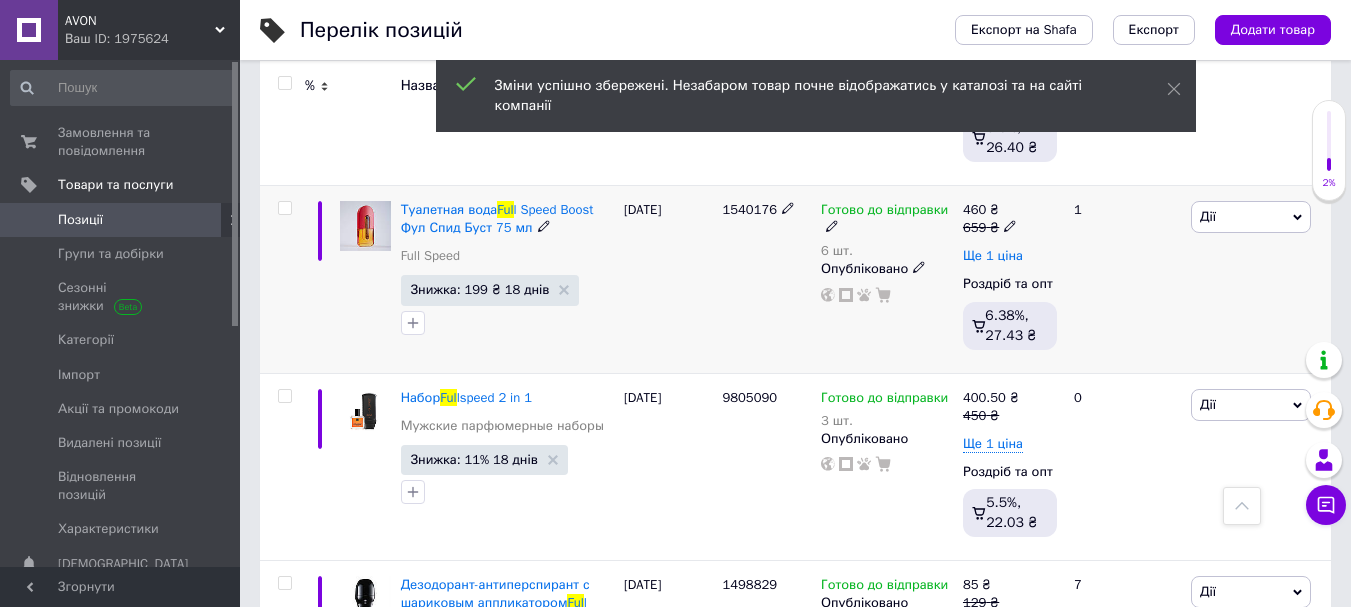 click on "Ще 1 ціна" at bounding box center [993, 256] 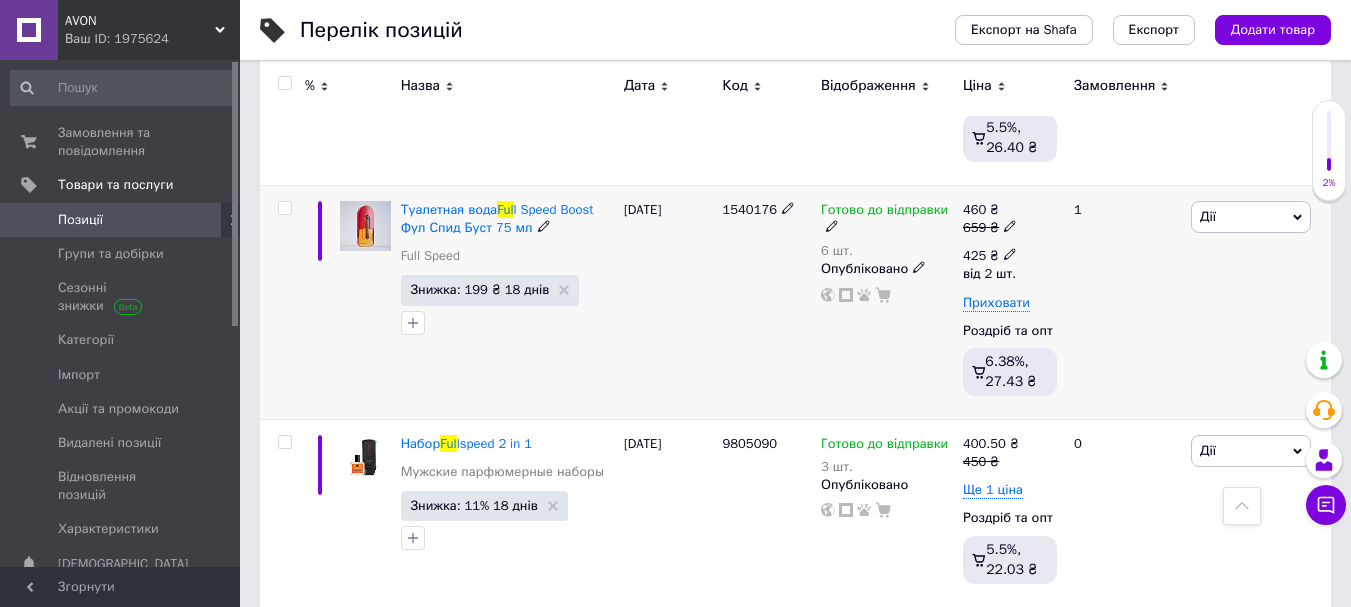 click 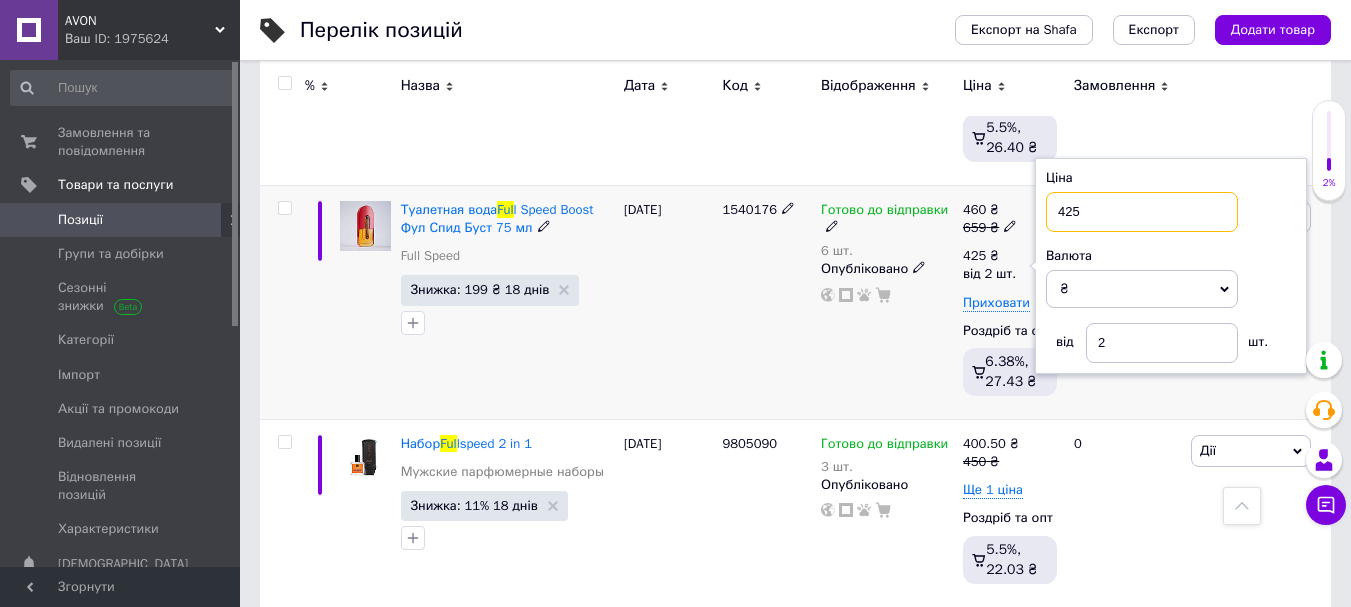 drag, startPoint x: 1083, startPoint y: 212, endPoint x: 1067, endPoint y: 219, distance: 17.464249 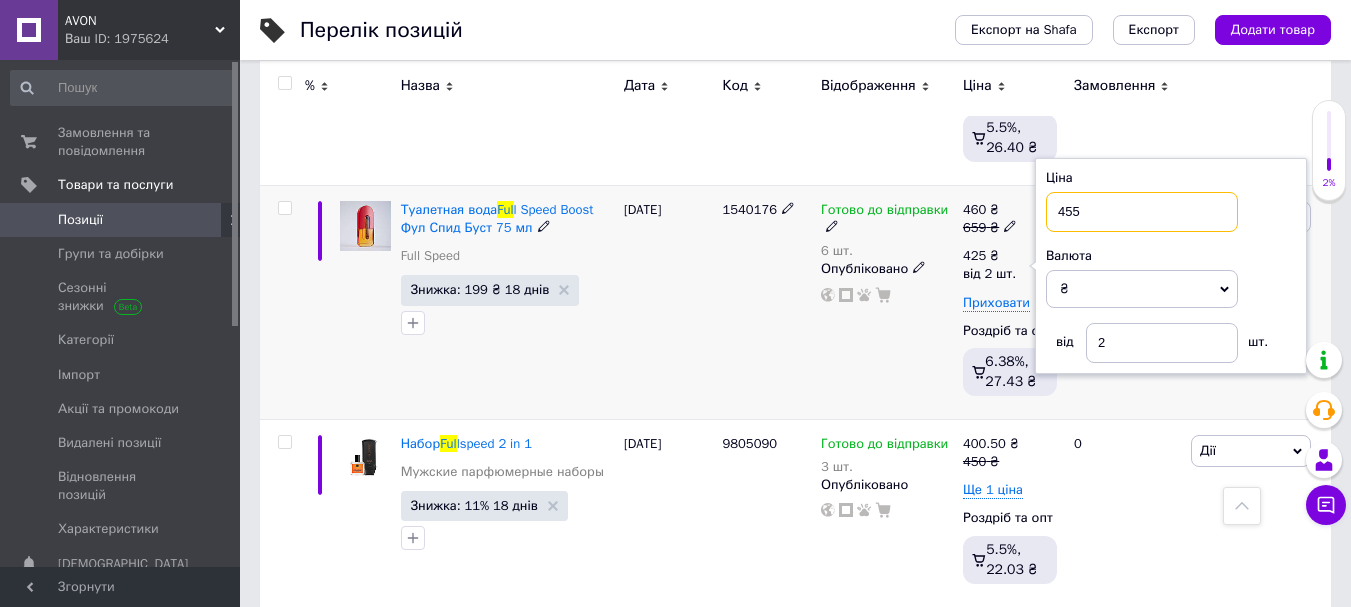 type on "455" 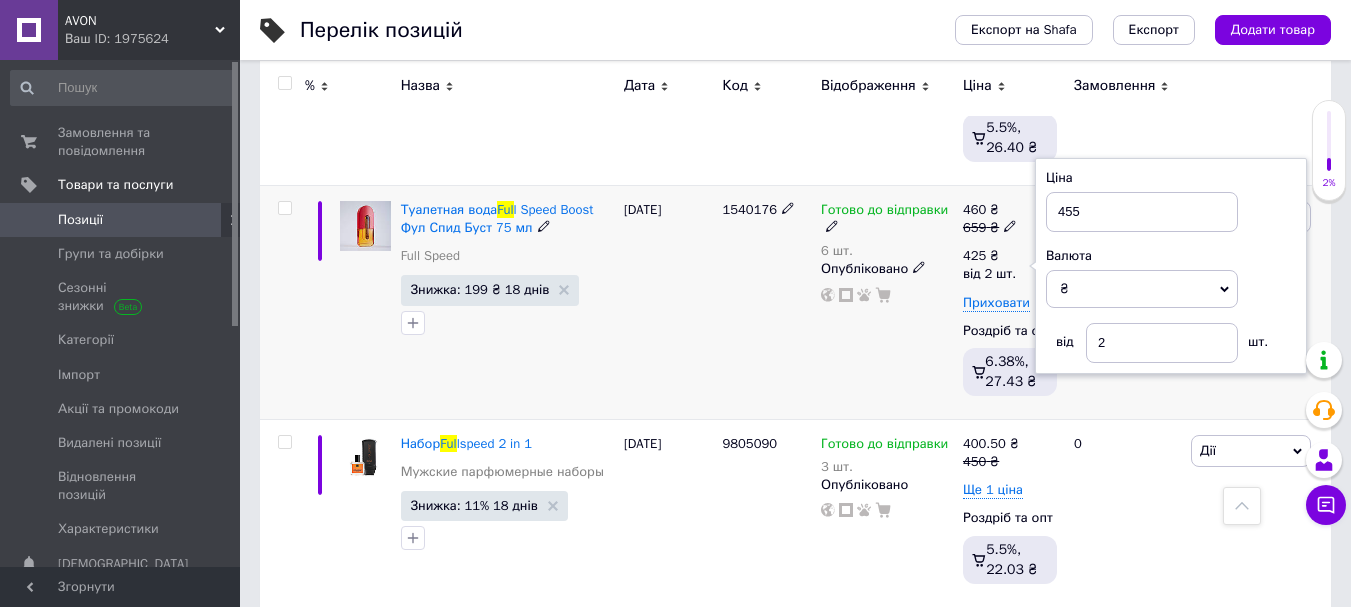 click on "Готово до відправки 6 шт. Опубліковано" at bounding box center [887, 302] 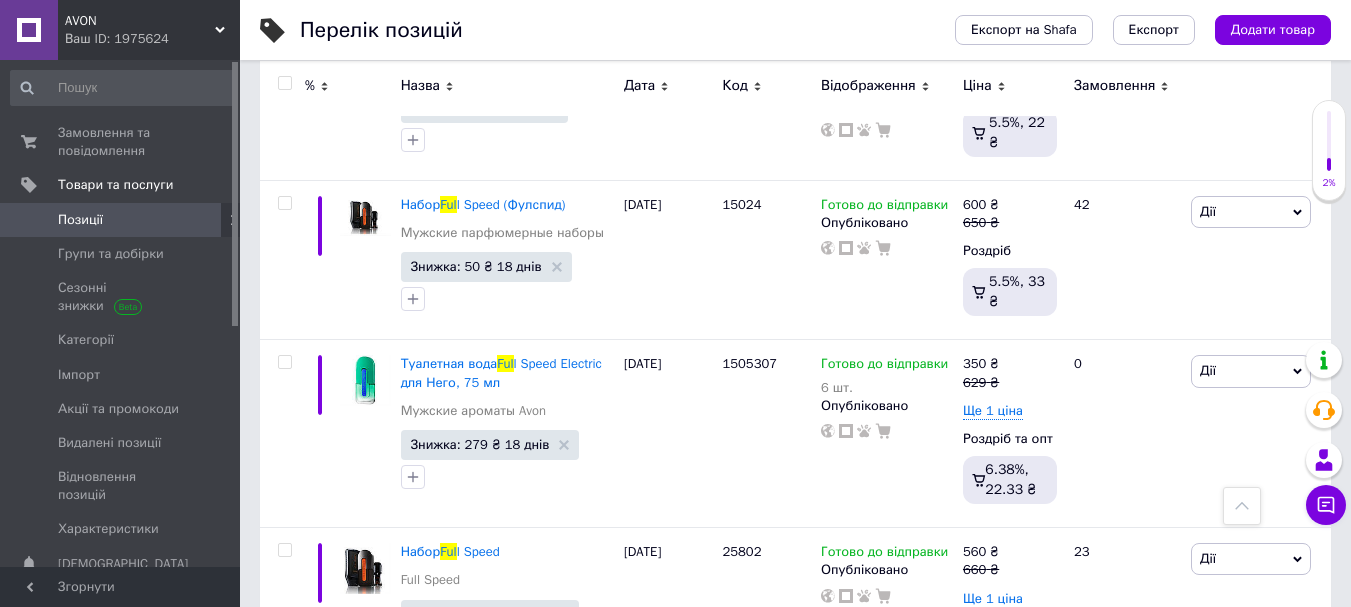 scroll, scrollTop: 2300, scrollLeft: 0, axis: vertical 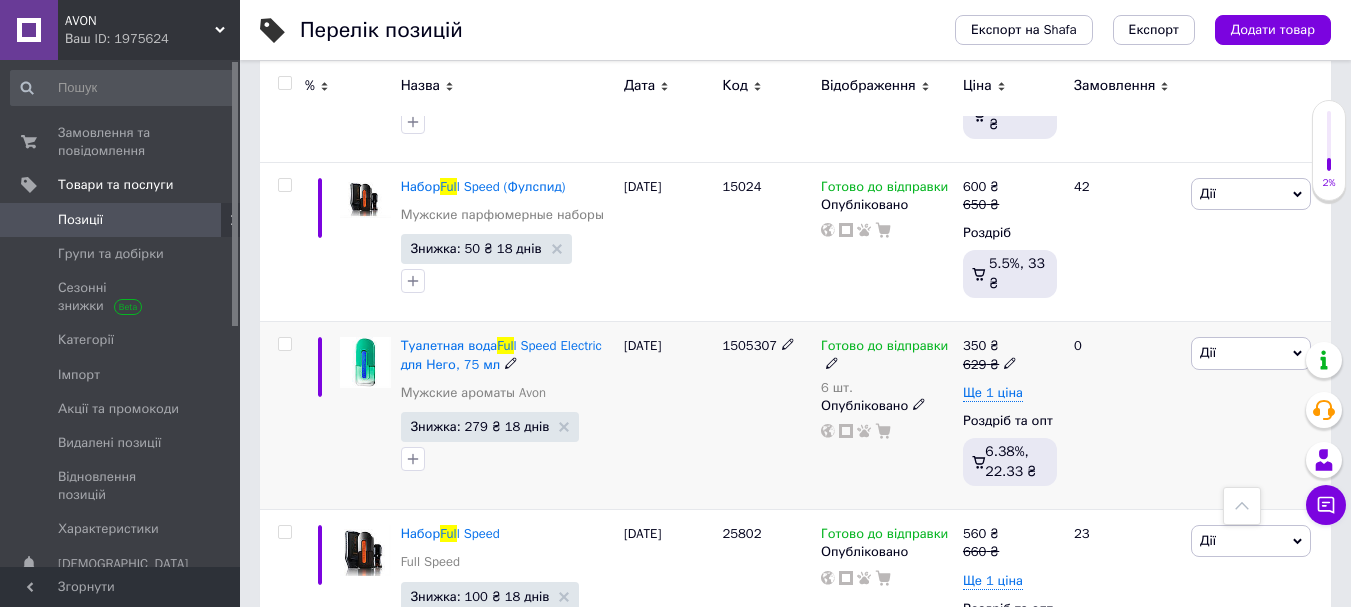 click 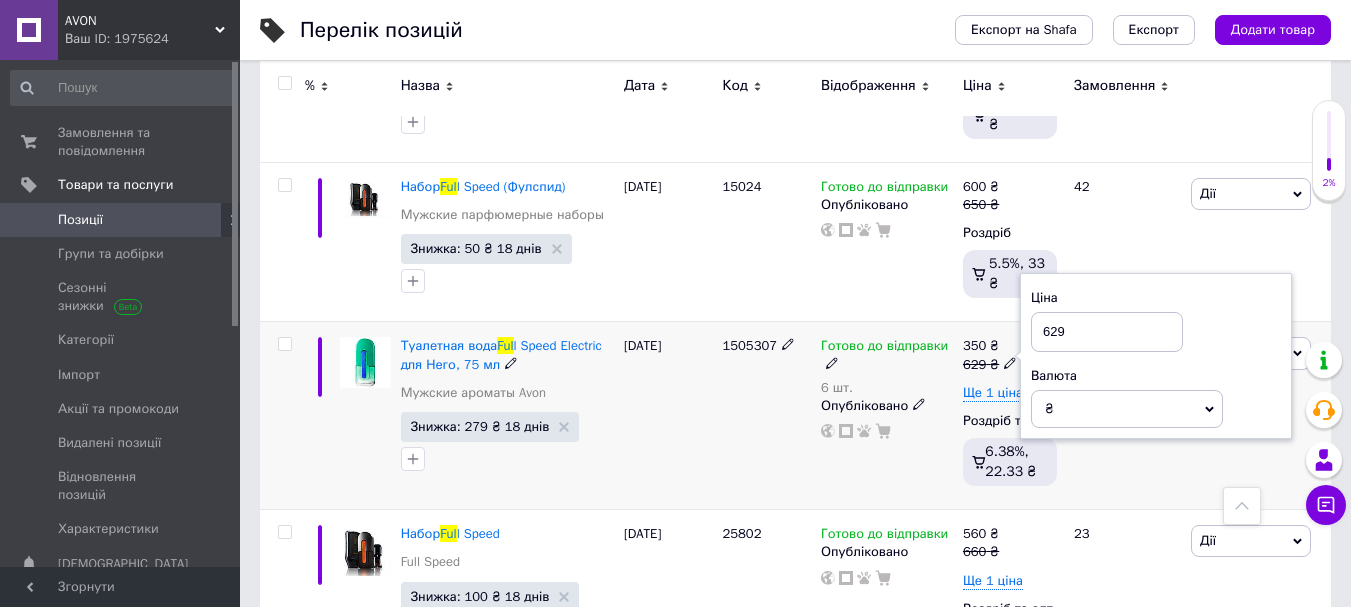 drag, startPoint x: 1072, startPoint y: 333, endPoint x: 1050, endPoint y: 336, distance: 22.203604 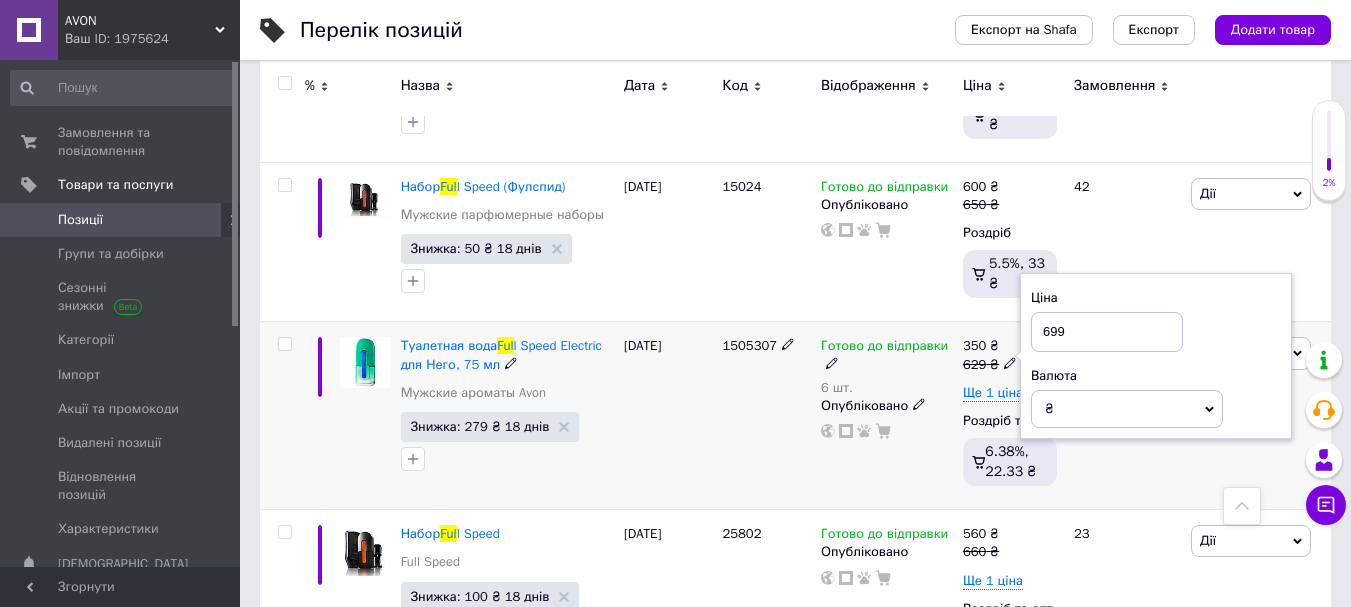 type on "699" 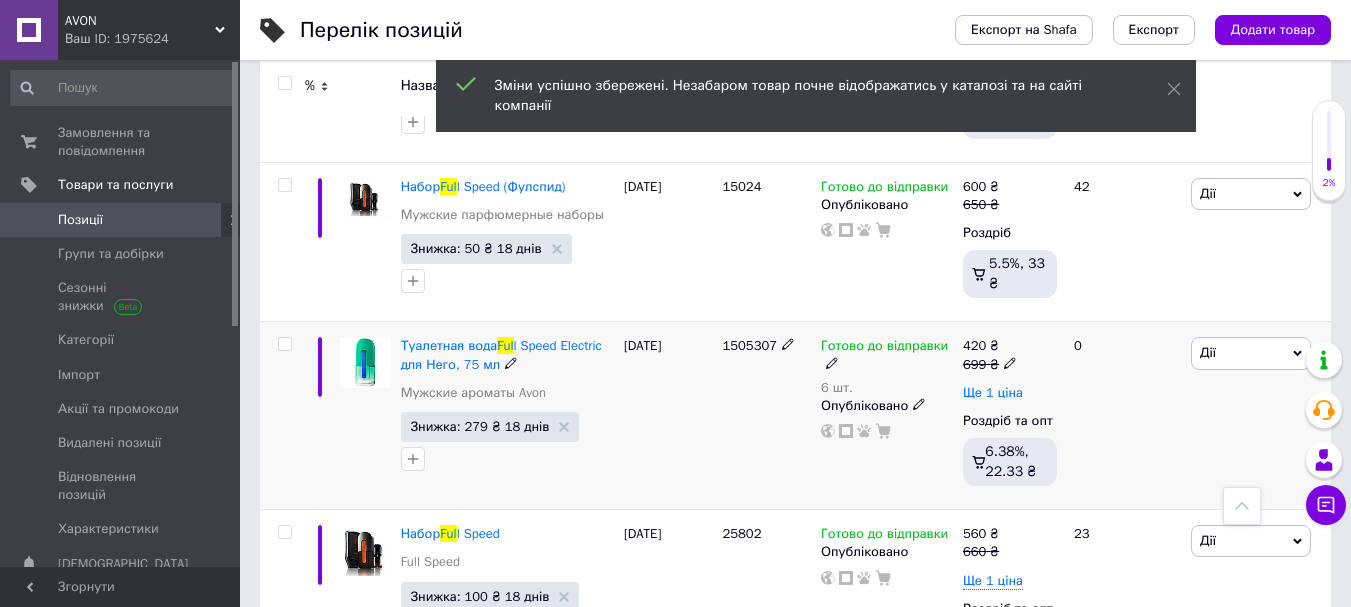 click on "Ще 1 ціна" at bounding box center (993, 393) 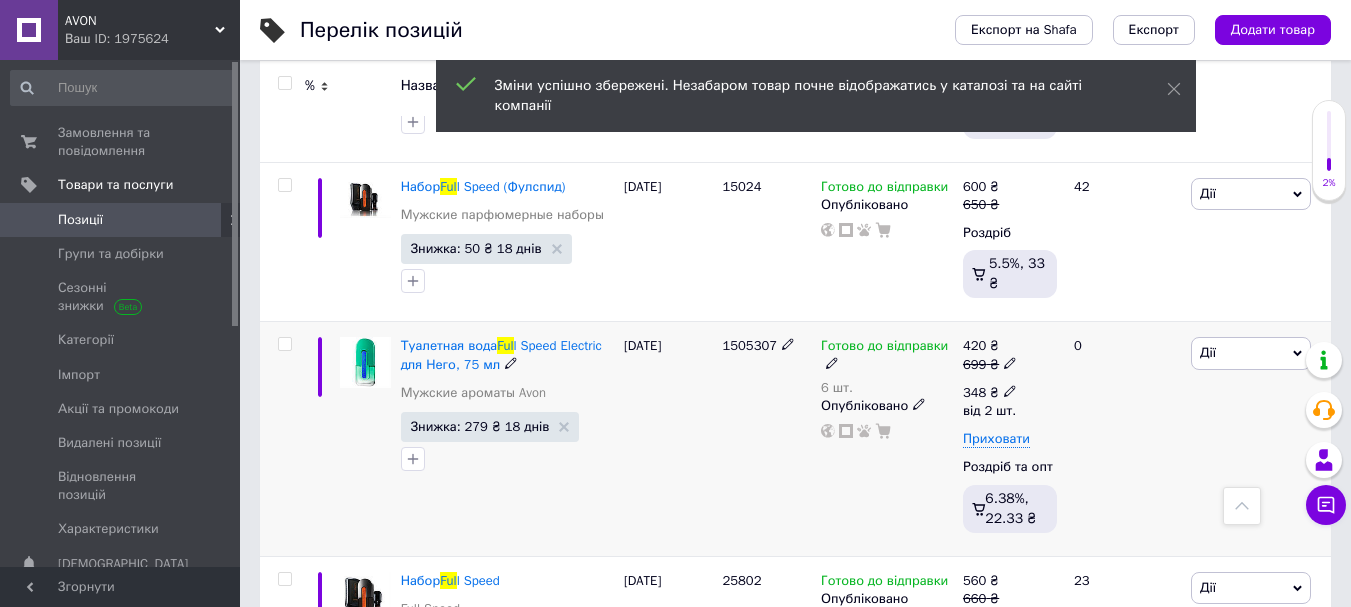 click 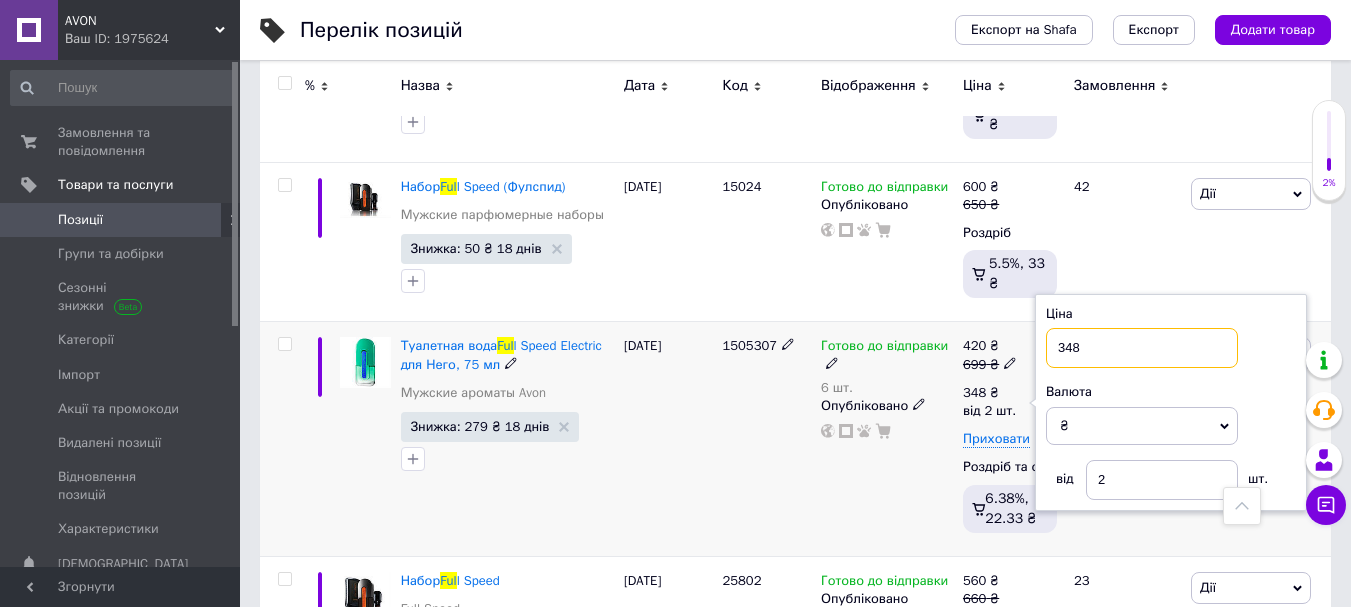drag, startPoint x: 1083, startPoint y: 349, endPoint x: 1058, endPoint y: 355, distance: 25.70992 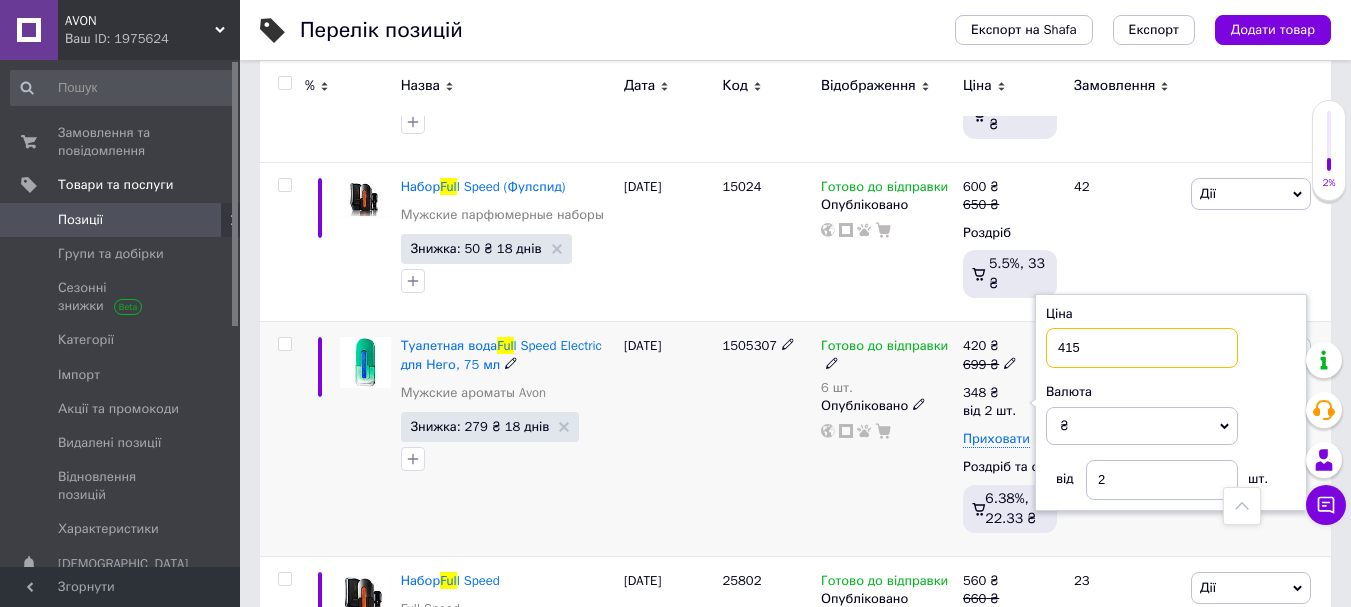 type on "415" 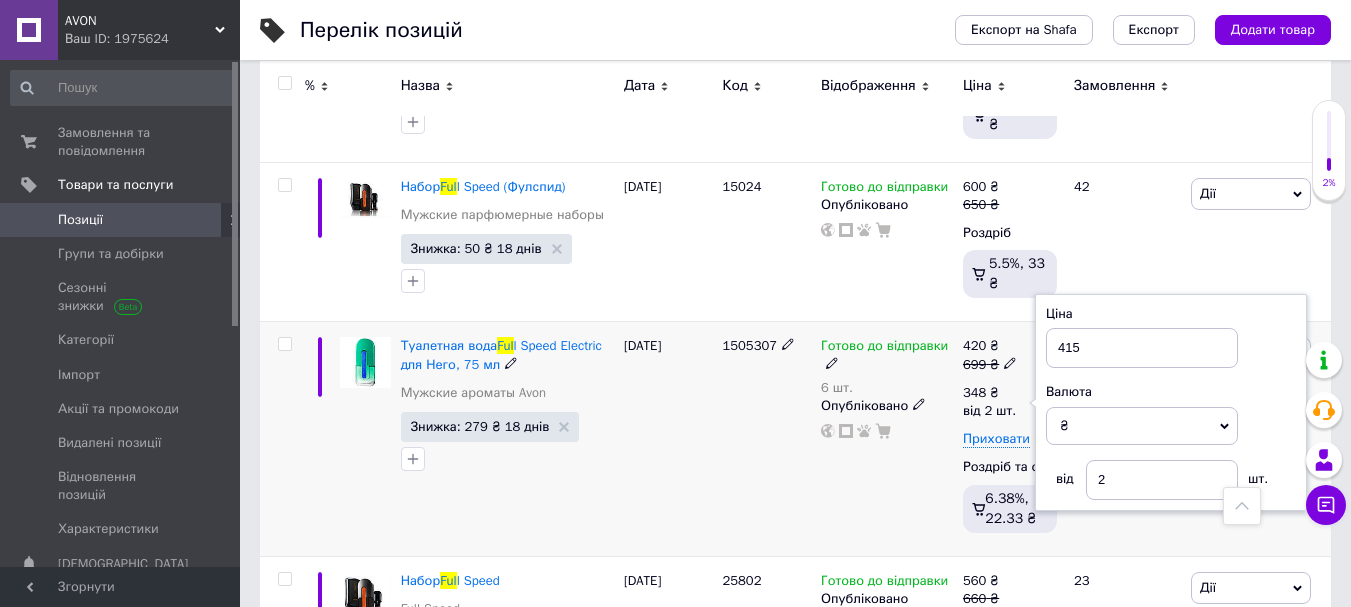 click on "Готово до відправки 6 шт. Опубліковано" at bounding box center [887, 439] 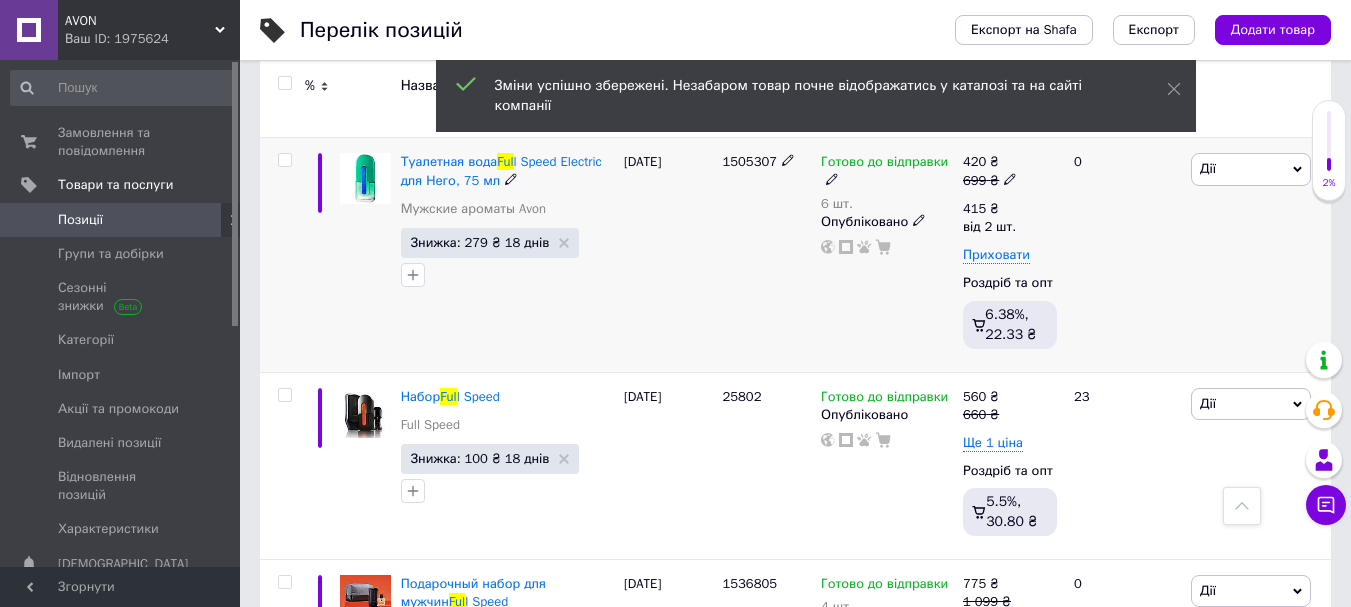 scroll, scrollTop: 2500, scrollLeft: 0, axis: vertical 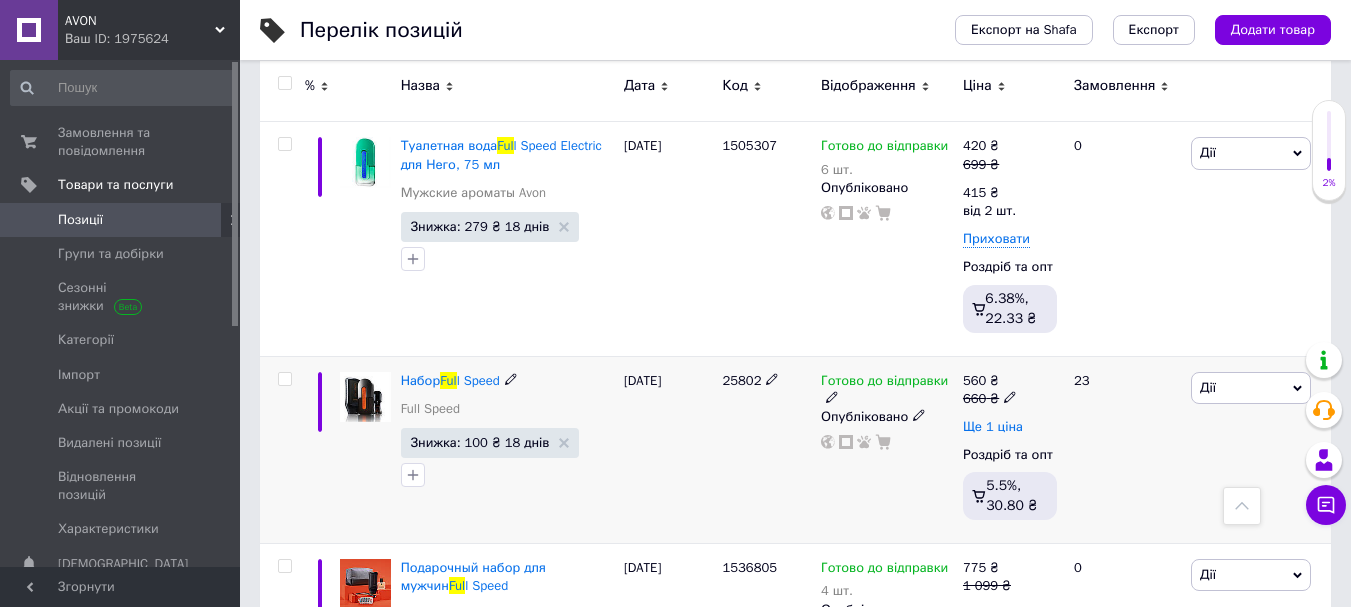 click on "Ще 1 ціна" at bounding box center [993, 427] 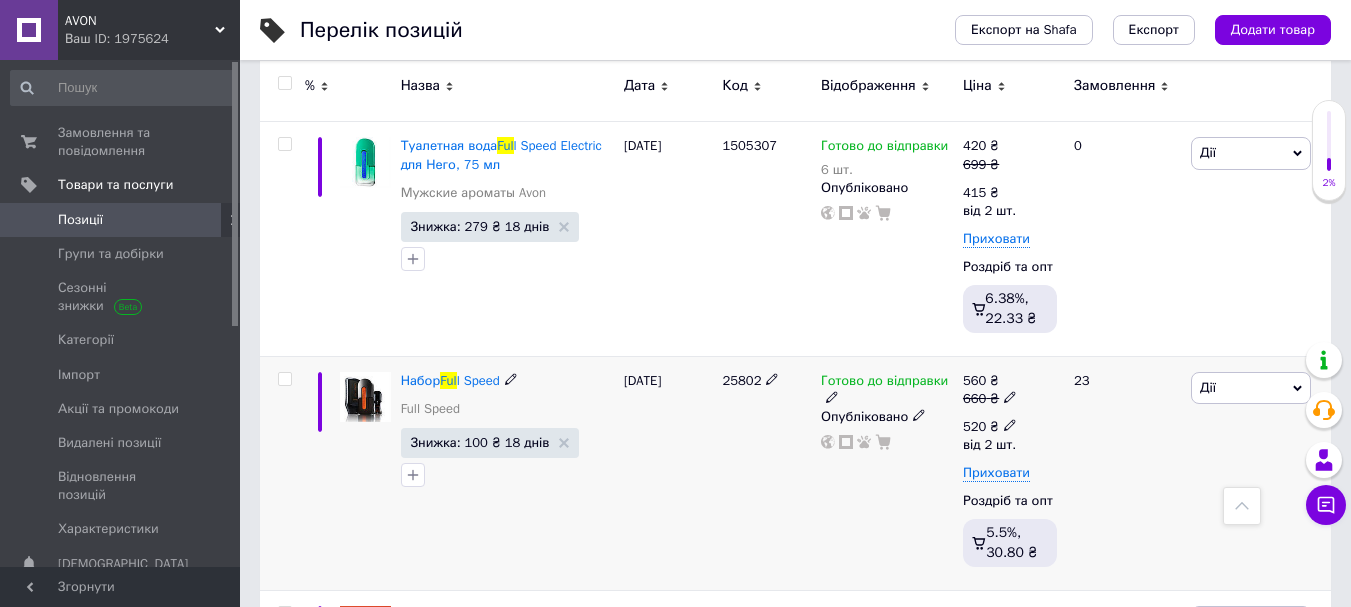 click 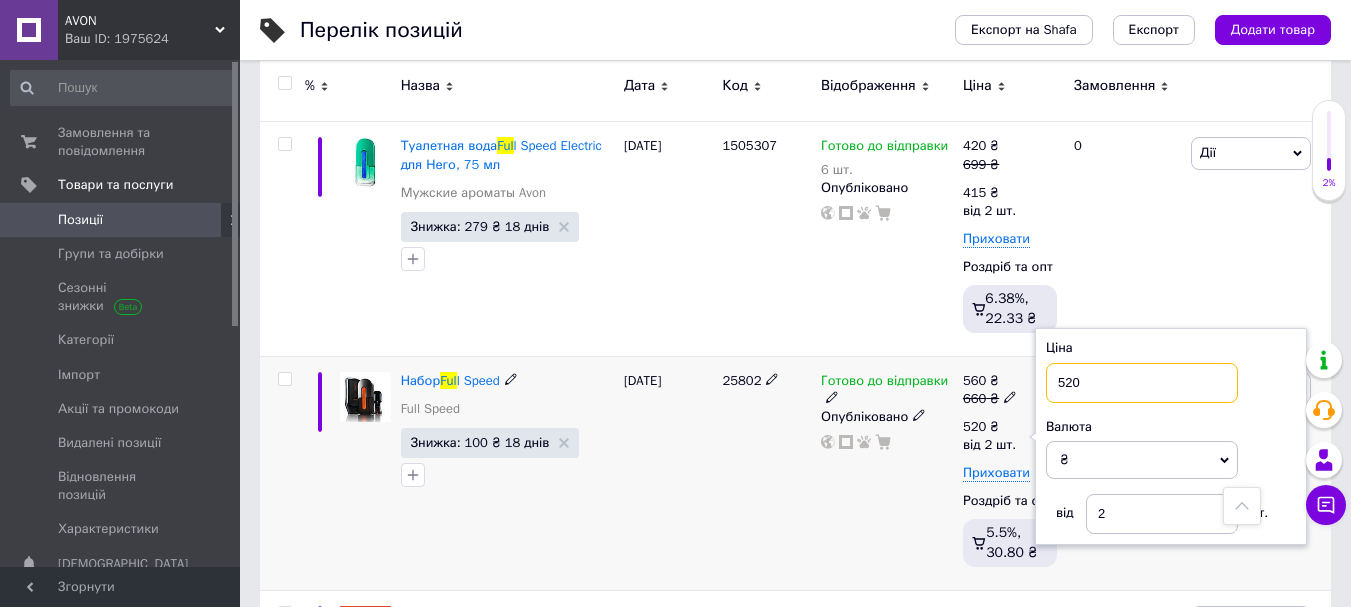 drag, startPoint x: 1088, startPoint y: 378, endPoint x: 1067, endPoint y: 386, distance: 22.472204 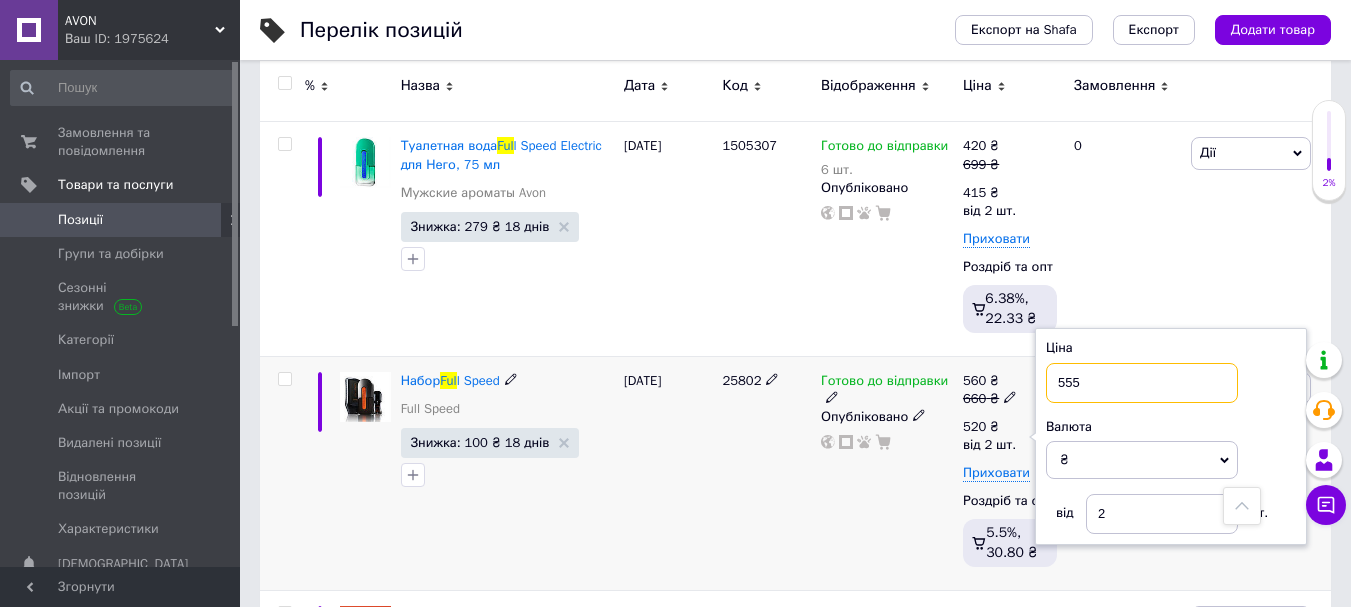 type on "555" 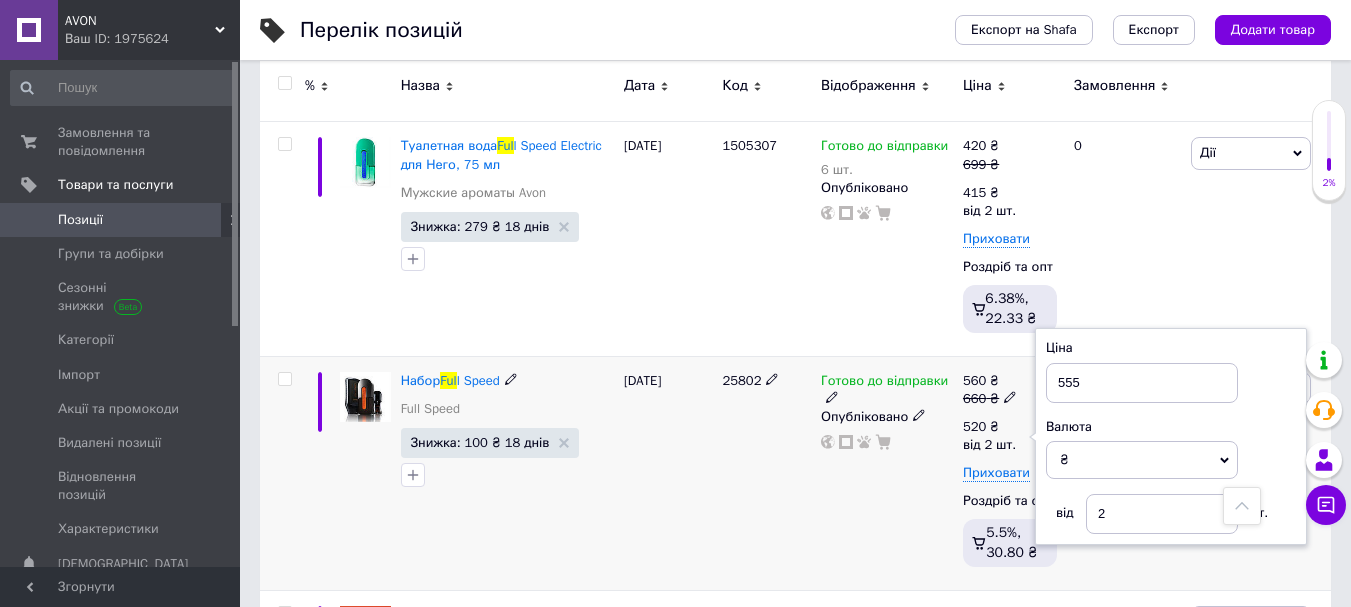 click at bounding box center (887, 442) 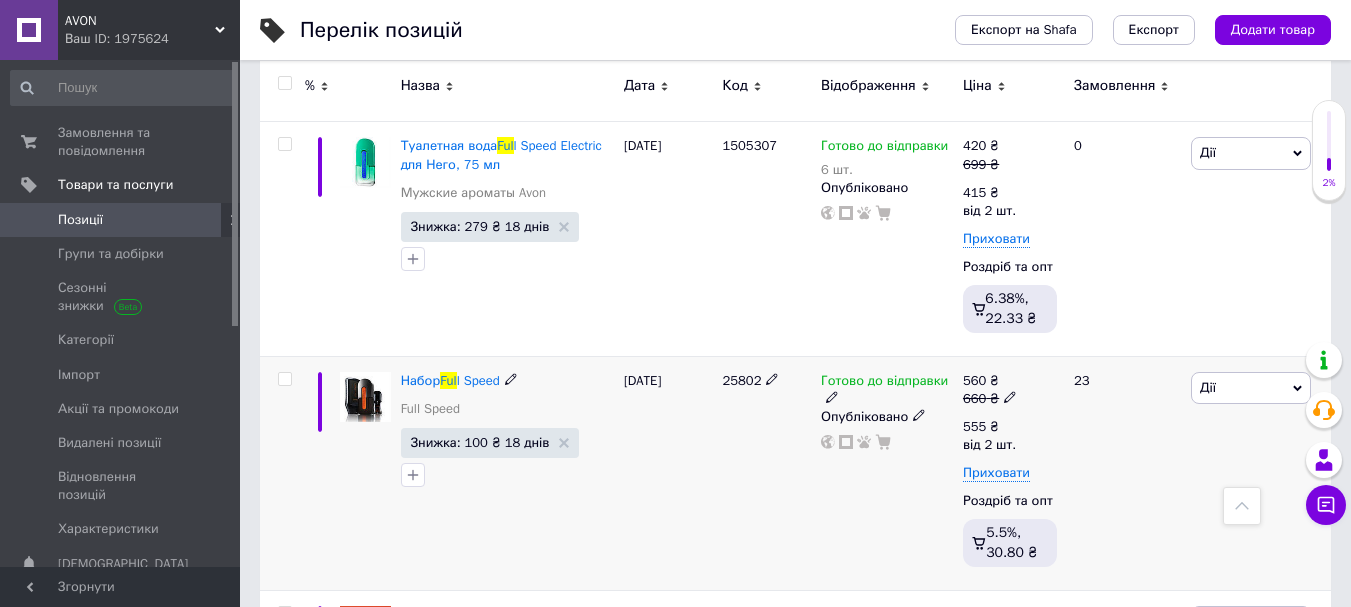 click 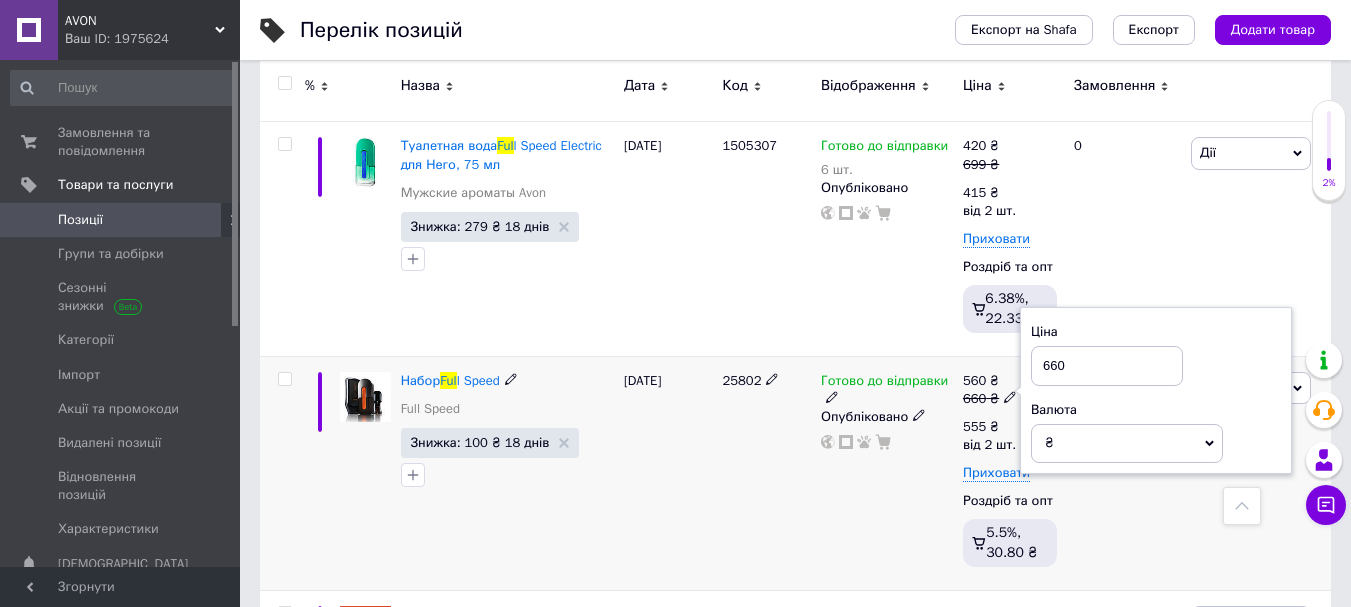 drag, startPoint x: 1065, startPoint y: 365, endPoint x: 1052, endPoint y: 369, distance: 13.601471 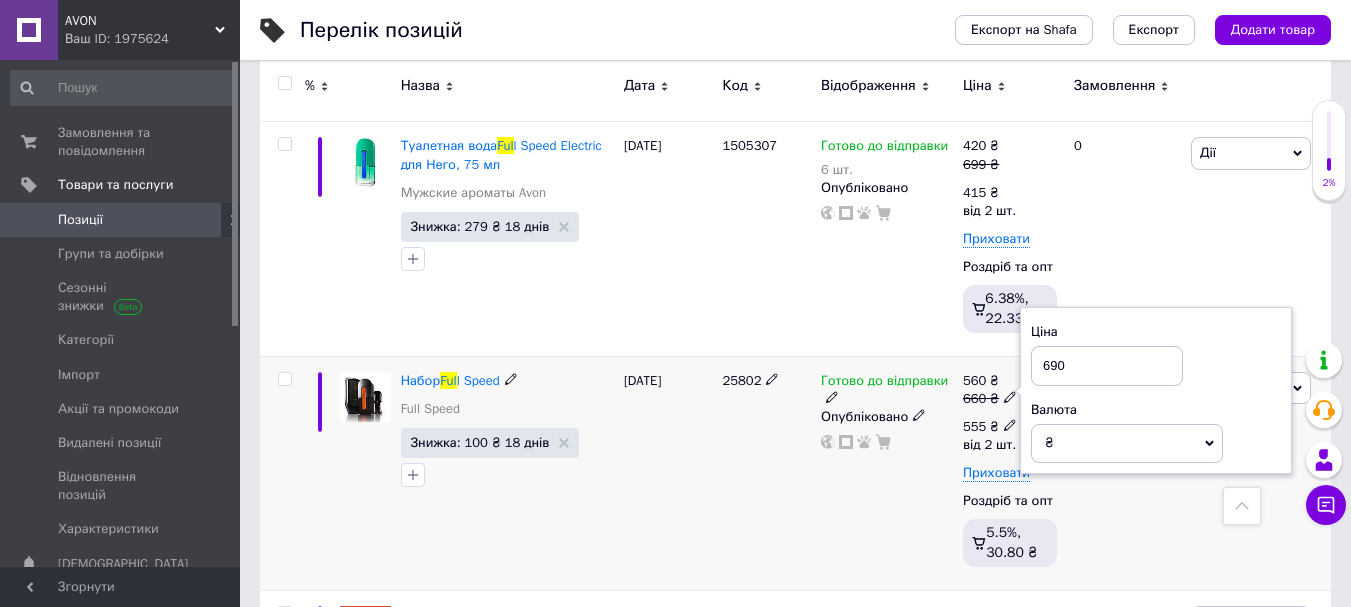 type on "690" 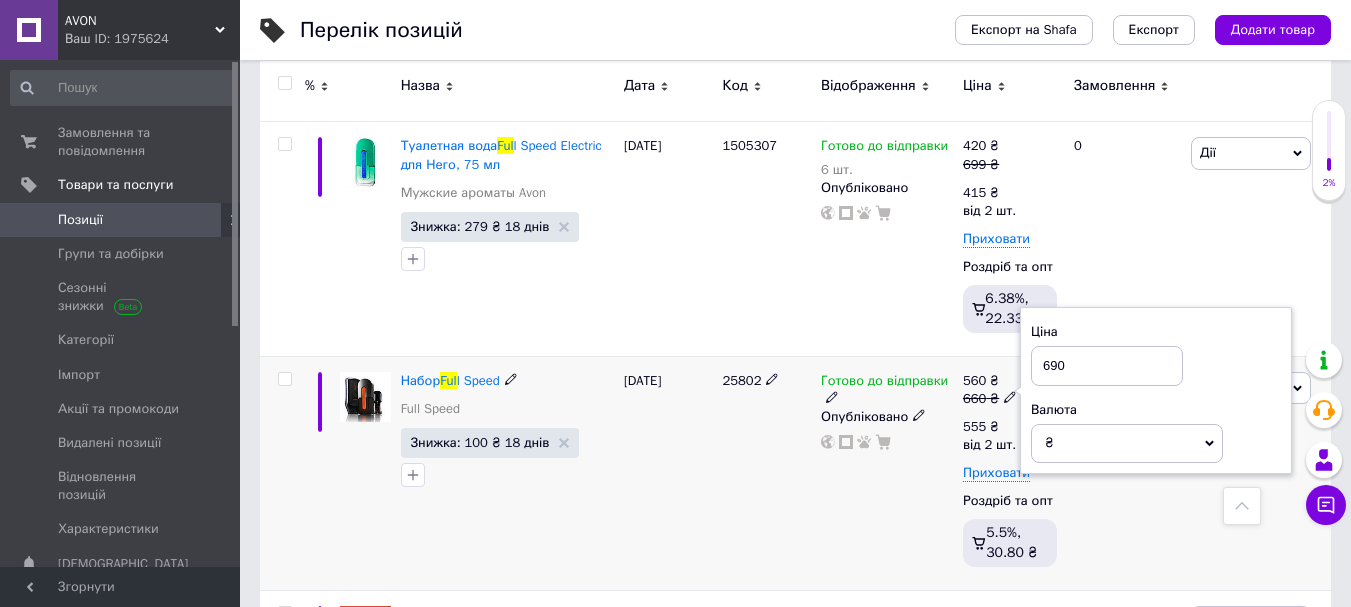 click on "Готово до відправки Опубліковано" at bounding box center (887, 411) 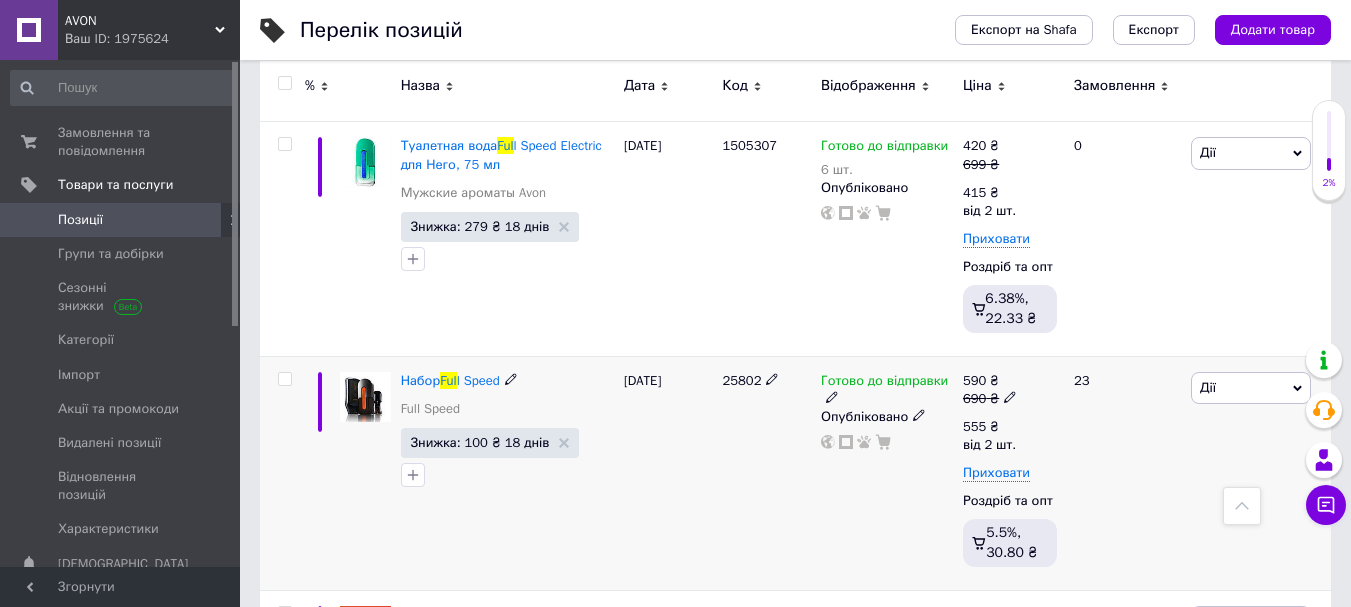 click 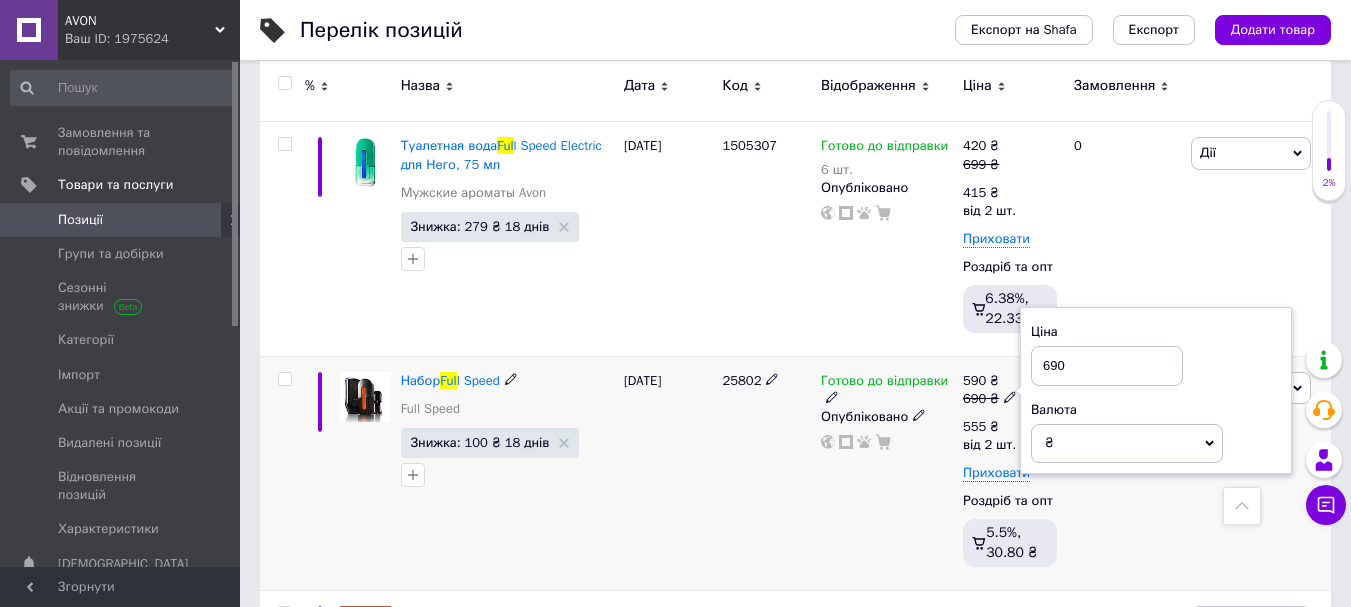 drag, startPoint x: 1066, startPoint y: 363, endPoint x: 1044, endPoint y: 369, distance: 22.803509 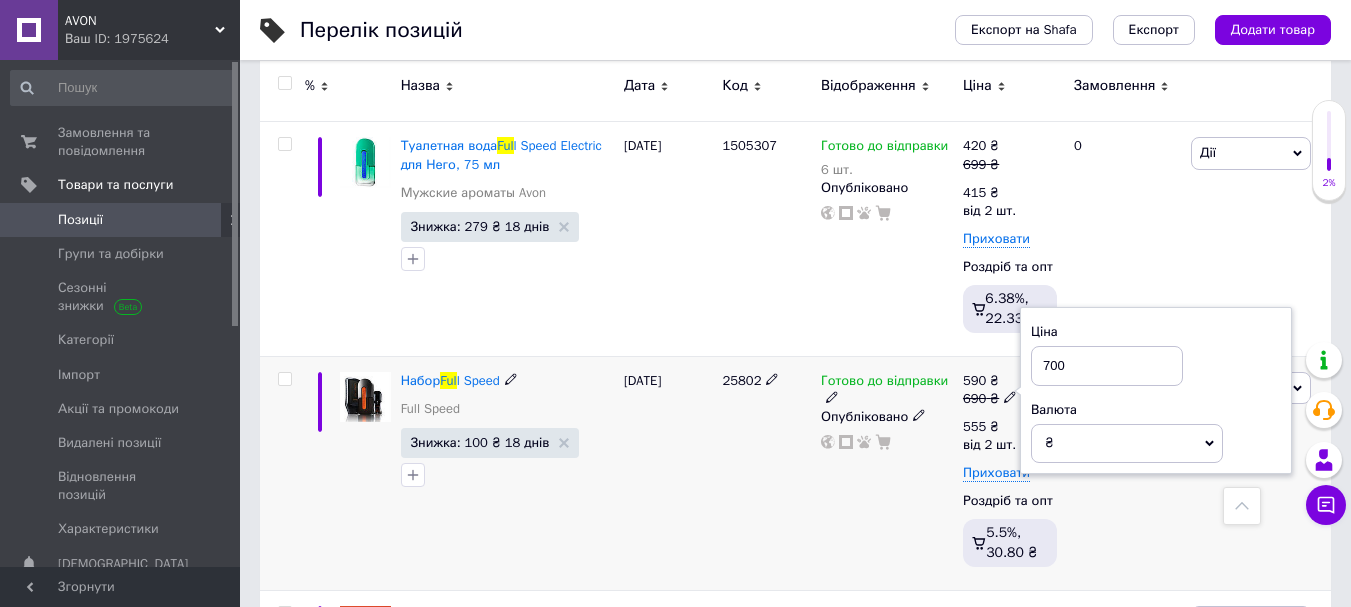 type on "700" 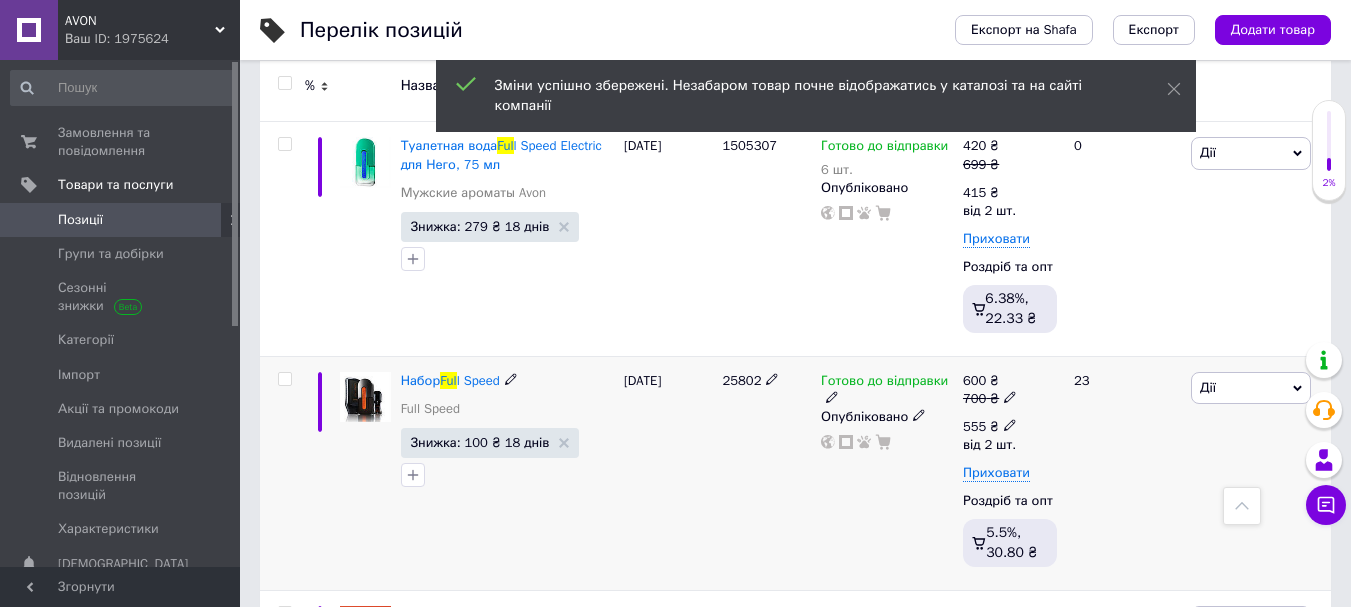 click 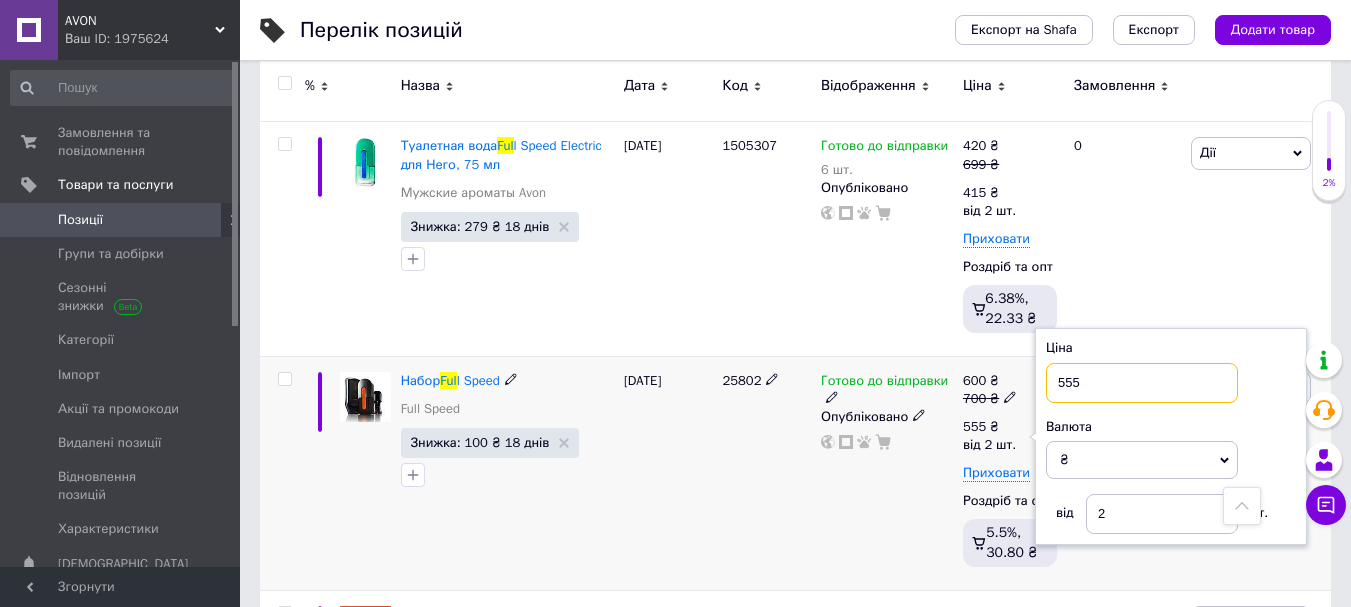 drag, startPoint x: 1081, startPoint y: 384, endPoint x: 1067, endPoint y: 385, distance: 14.035668 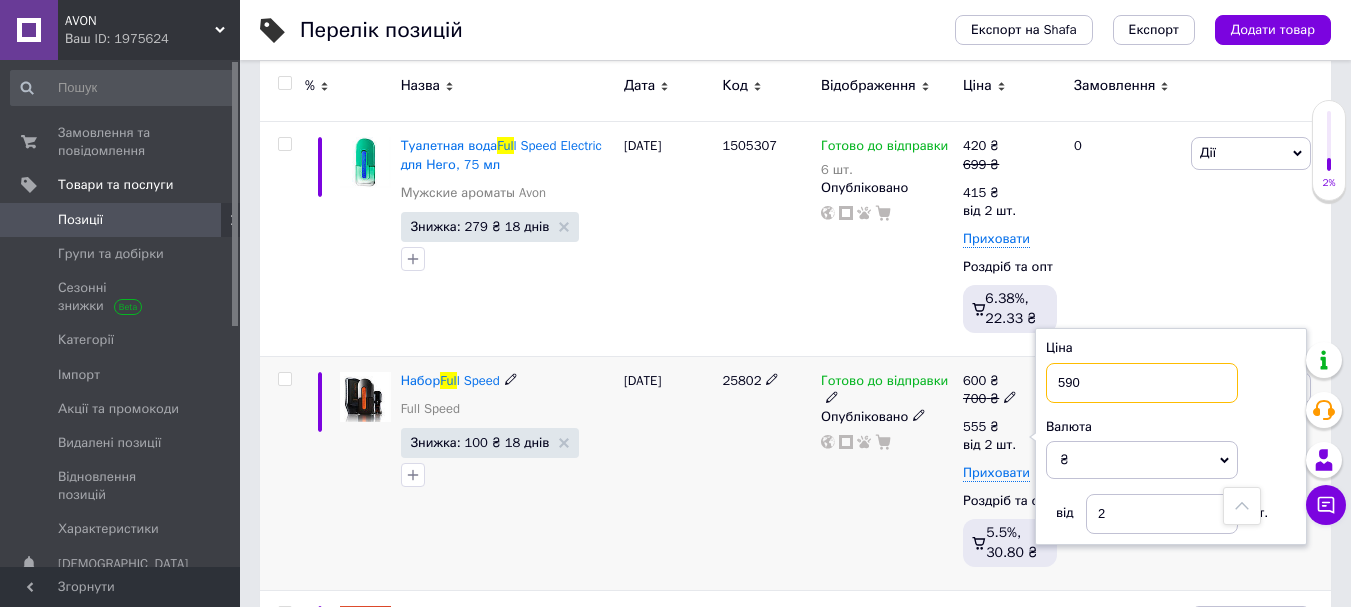 type on "590" 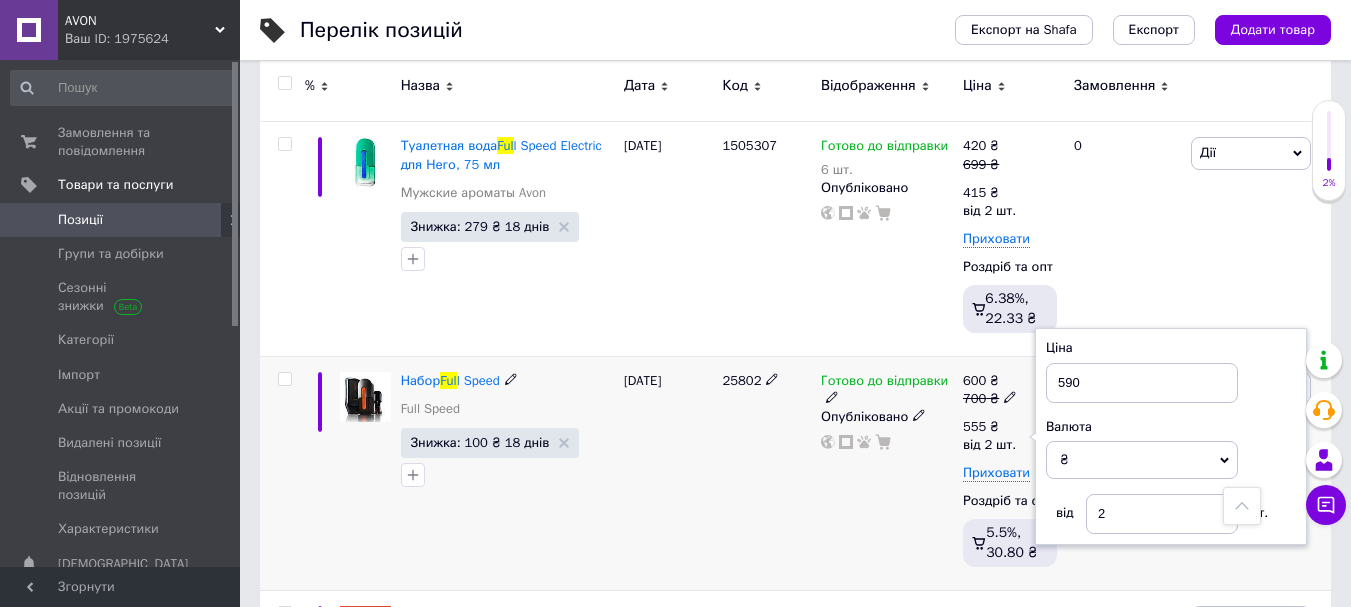click on "Готово до відправки Опубліковано" at bounding box center (887, 473) 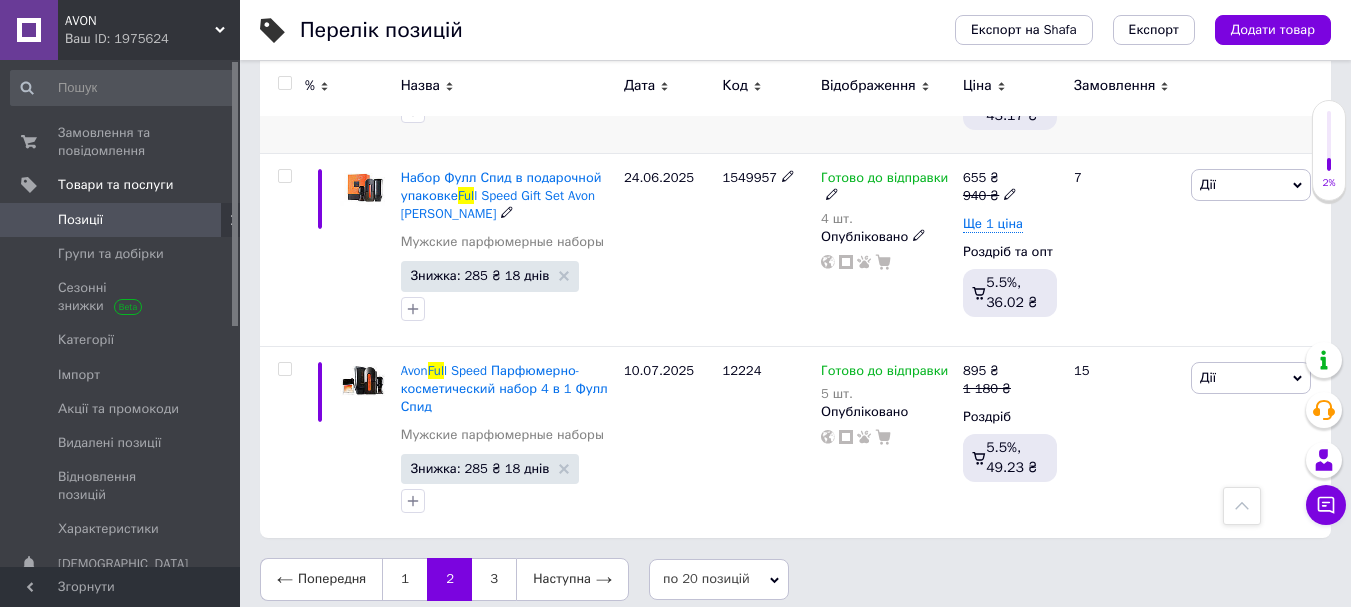 scroll, scrollTop: 3872, scrollLeft: 0, axis: vertical 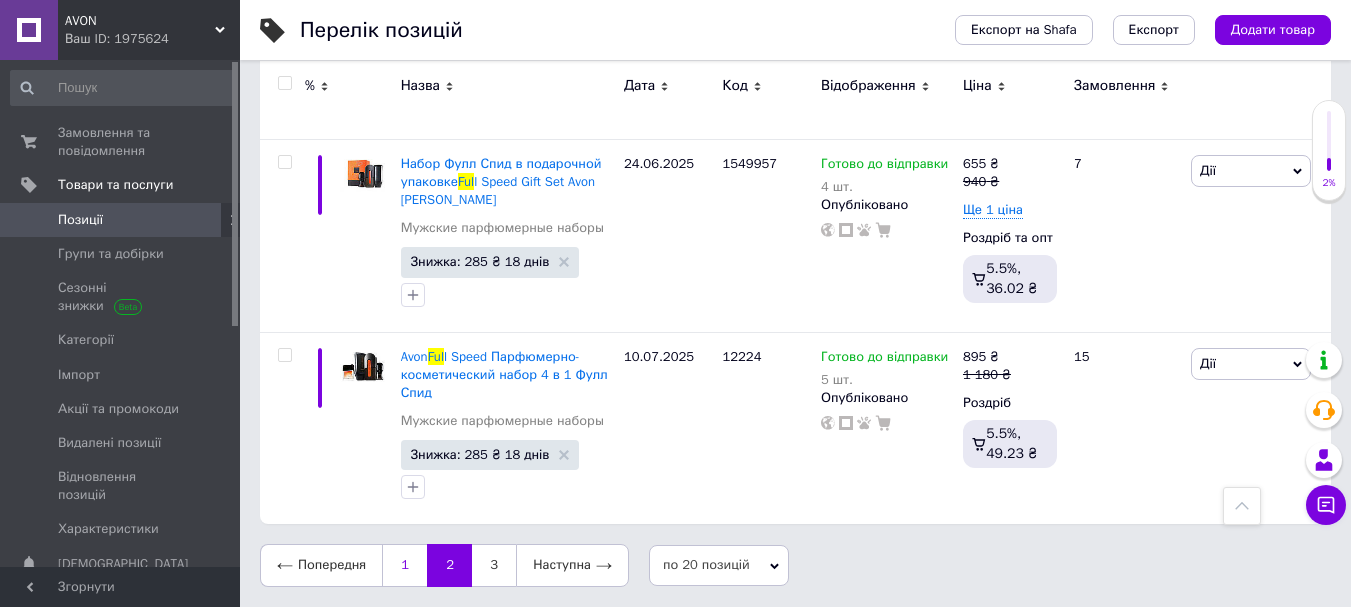 click on "1" at bounding box center [404, 565] 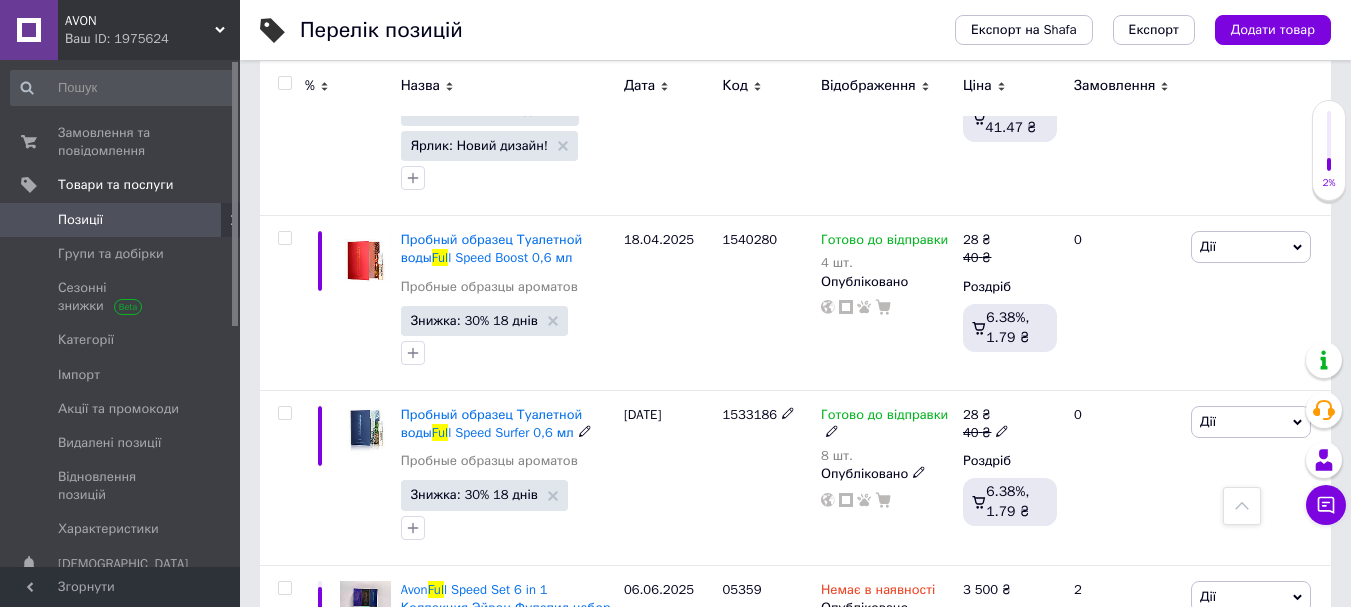scroll, scrollTop: 1279, scrollLeft: 0, axis: vertical 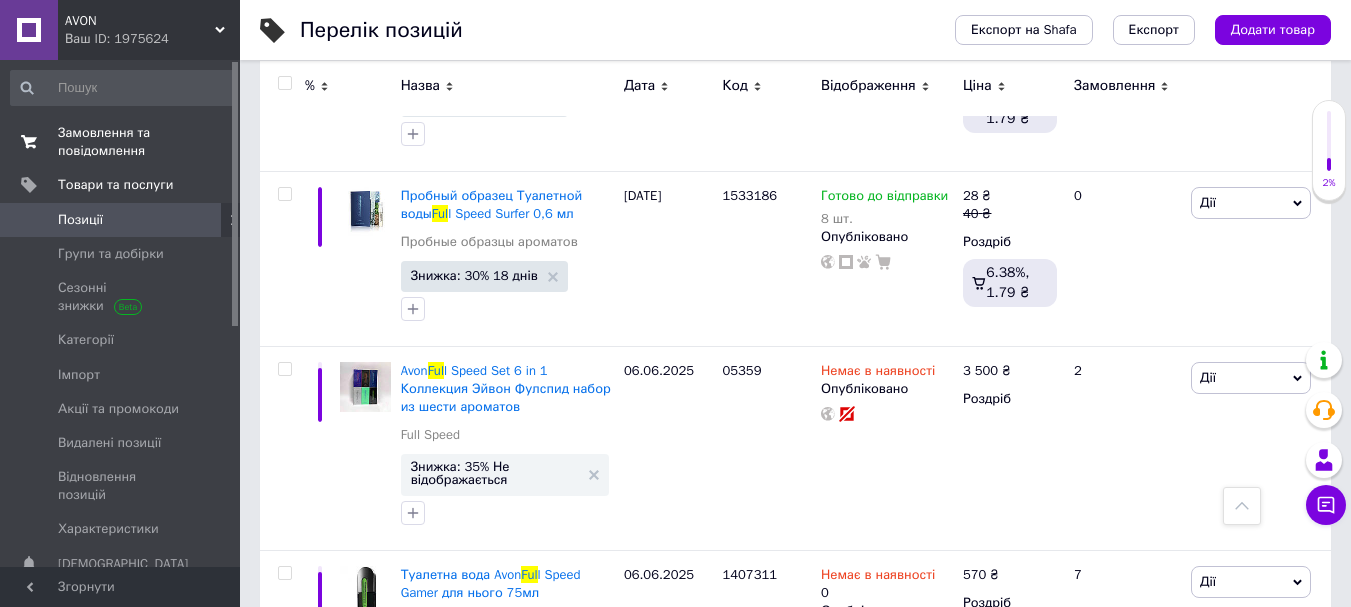 click on "Замовлення та повідомлення" at bounding box center (121, 142) 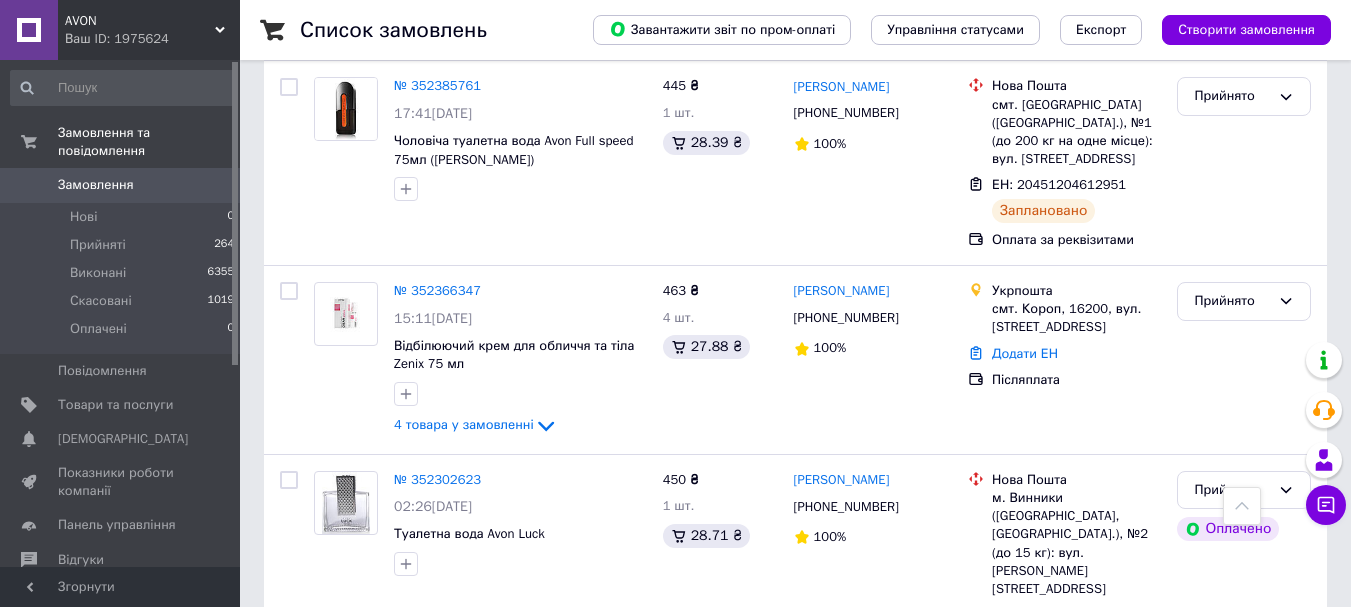 scroll, scrollTop: 600, scrollLeft: 0, axis: vertical 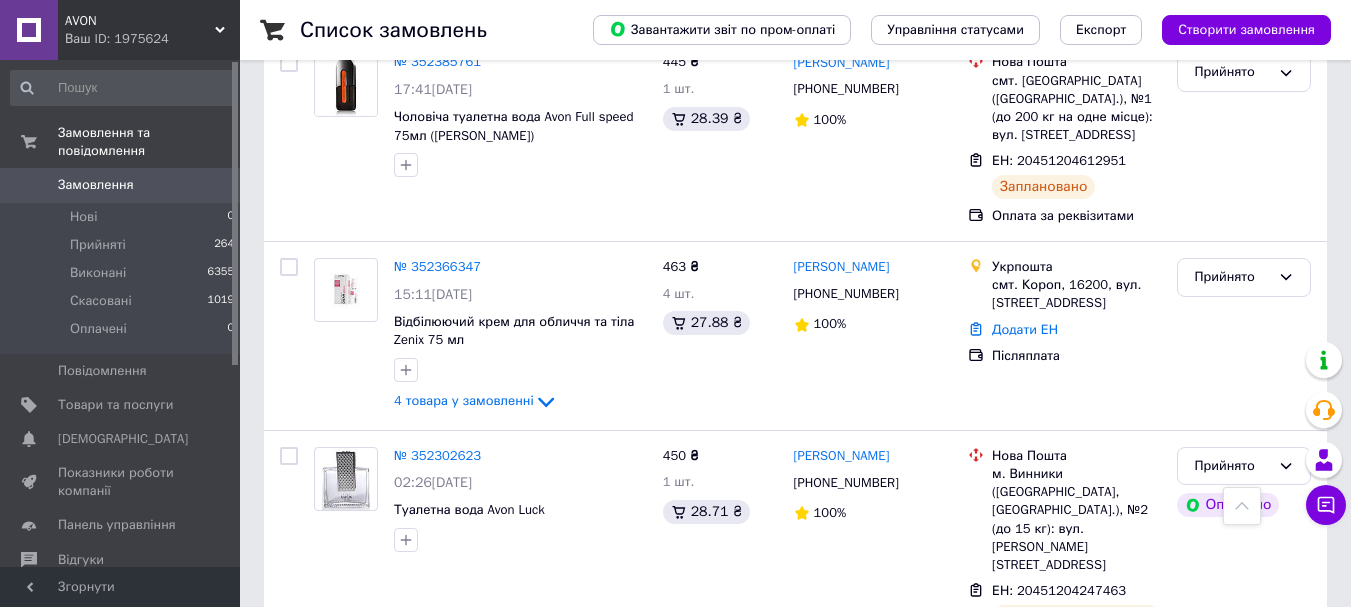 click on "AVON" at bounding box center (140, 21) 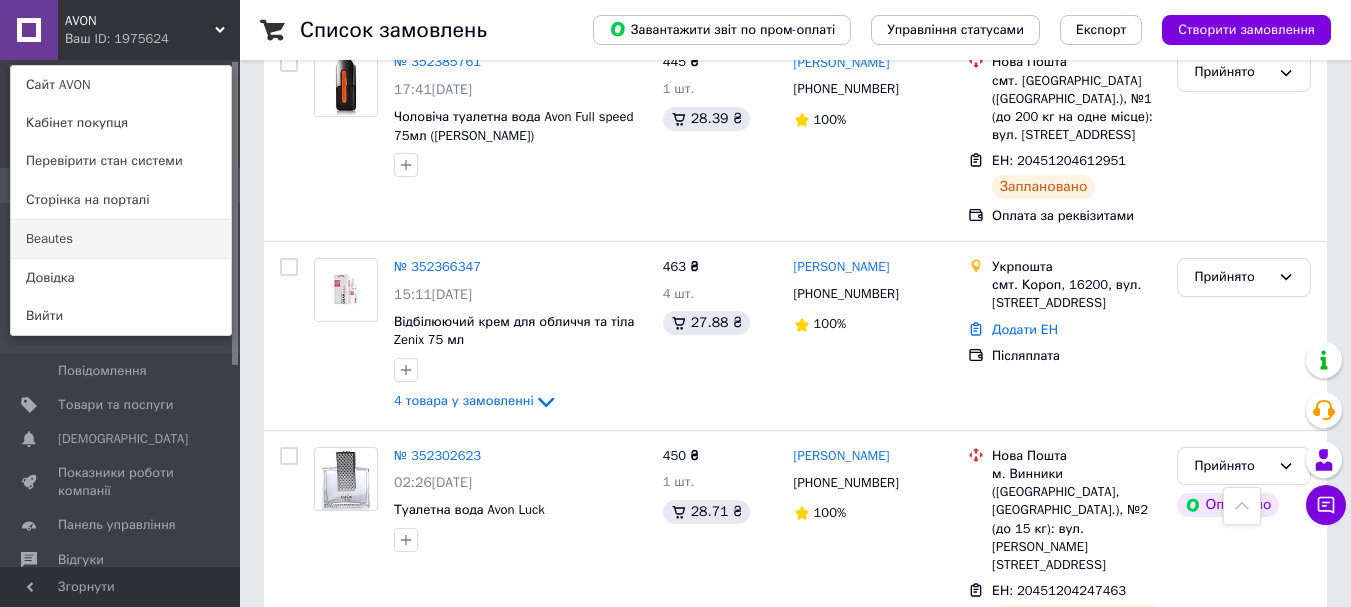 click on "Beautes" at bounding box center [121, 239] 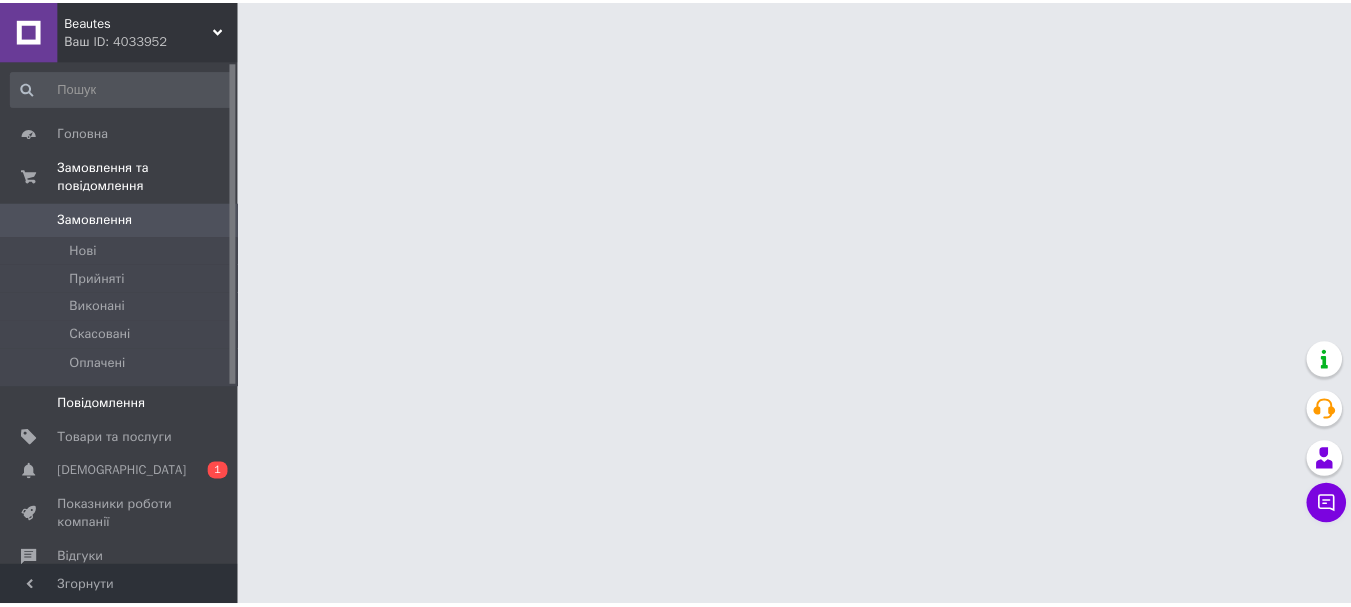 scroll, scrollTop: 0, scrollLeft: 0, axis: both 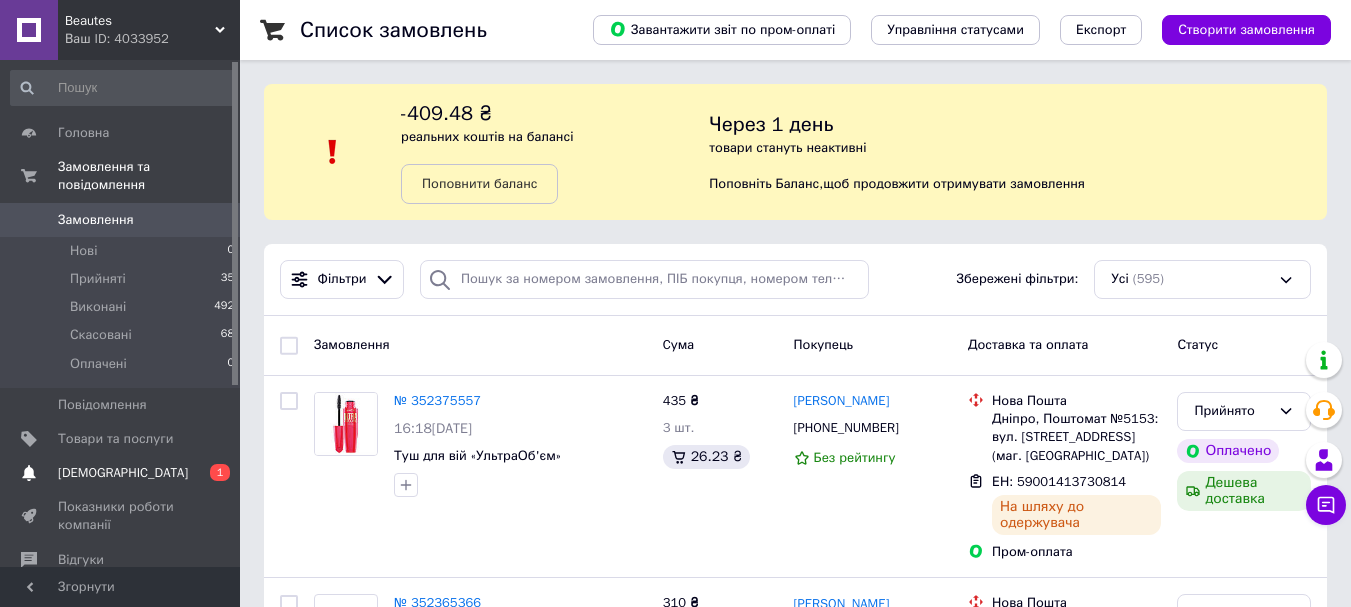 click on "[DEMOGRAPHIC_DATA]" at bounding box center (123, 473) 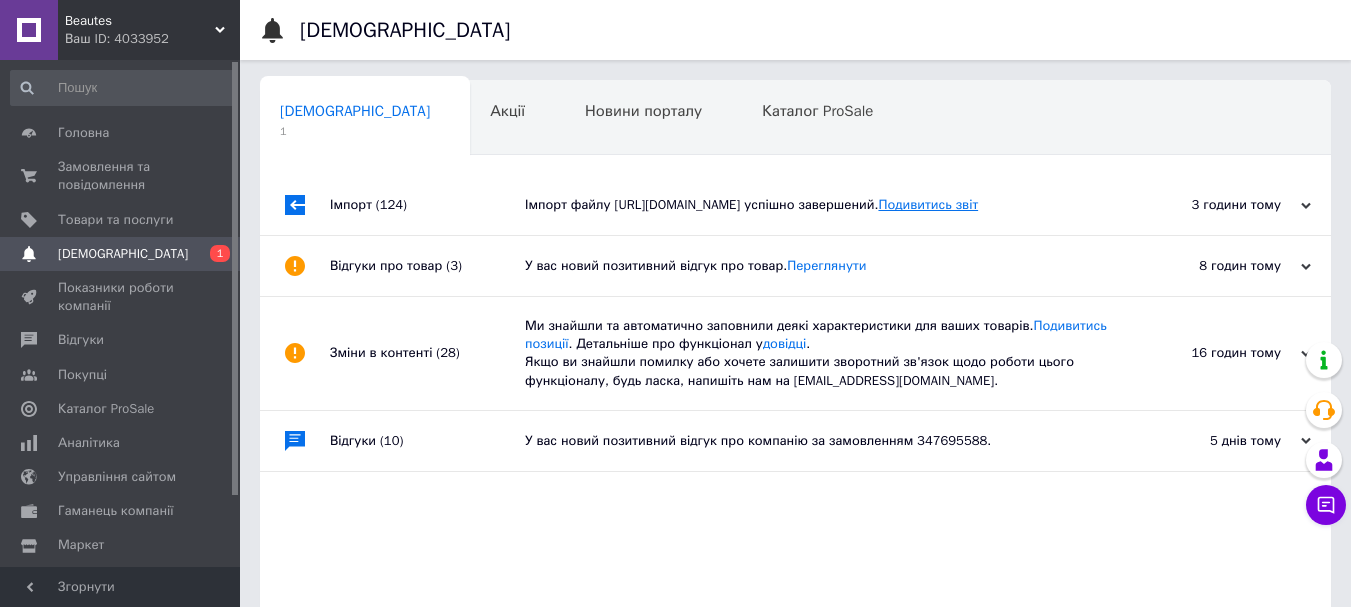 click on "Подивитись звіт" at bounding box center [928, 204] 